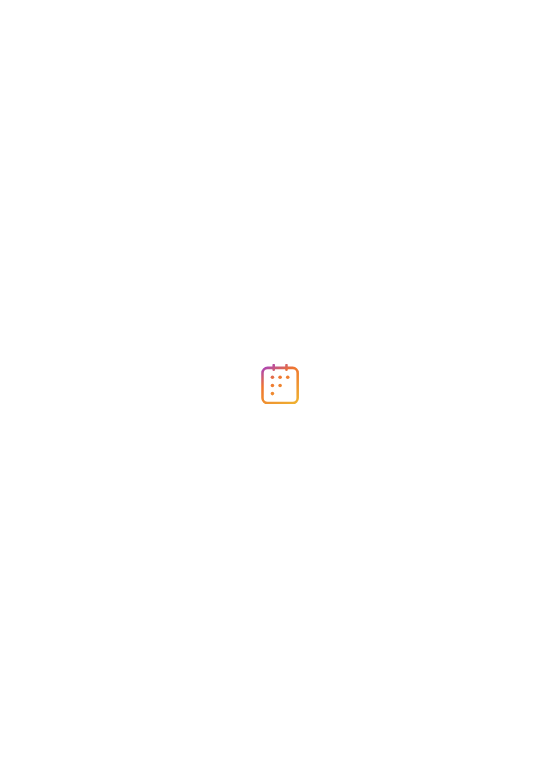 scroll, scrollTop: 0, scrollLeft: 0, axis: both 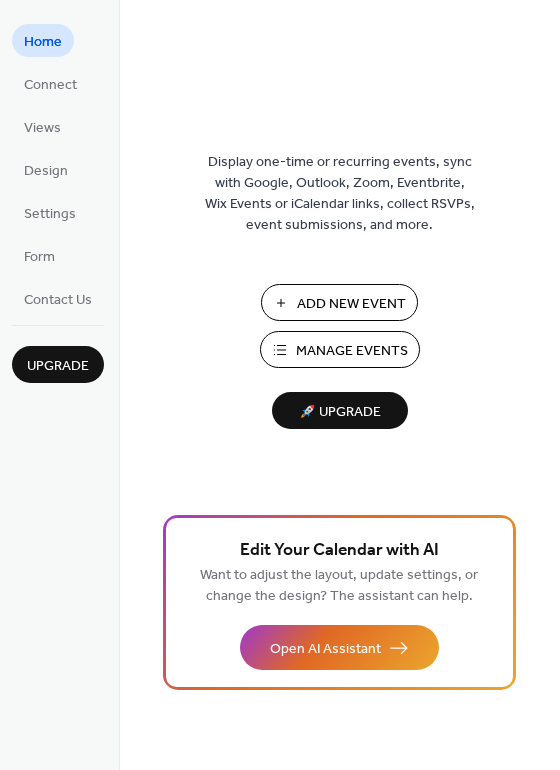 click on "Add New Event" at bounding box center [351, 304] 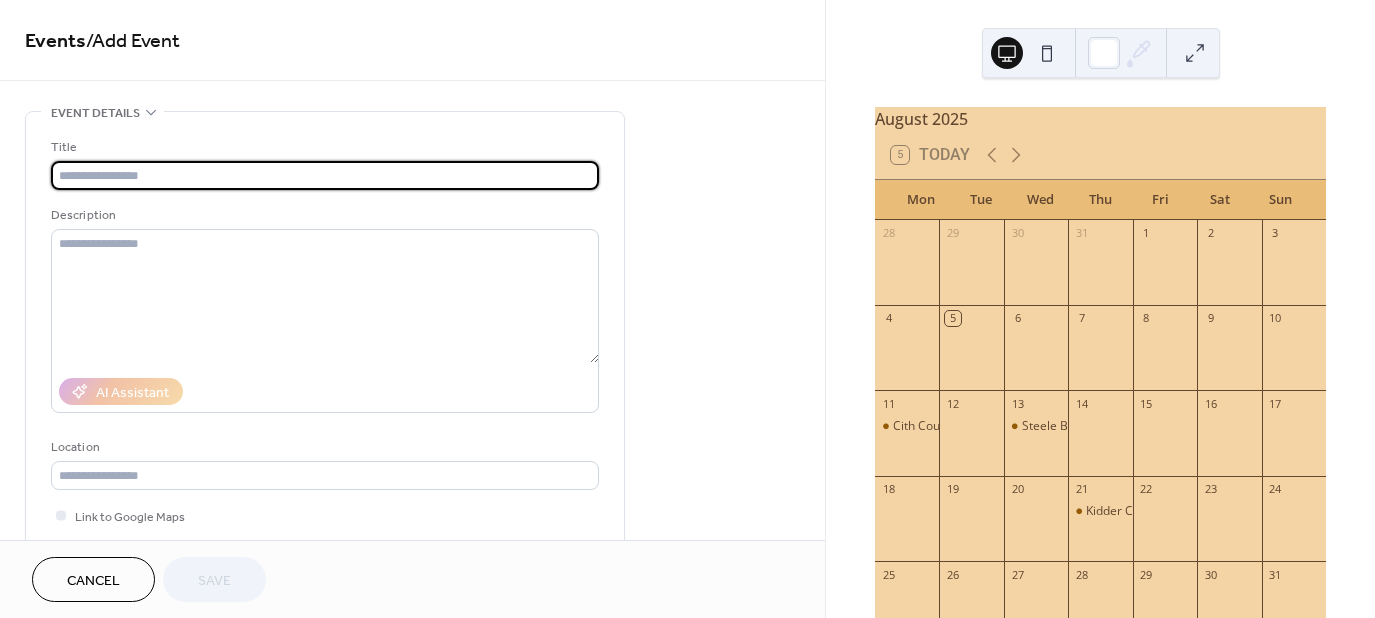 scroll, scrollTop: 0, scrollLeft: 0, axis: both 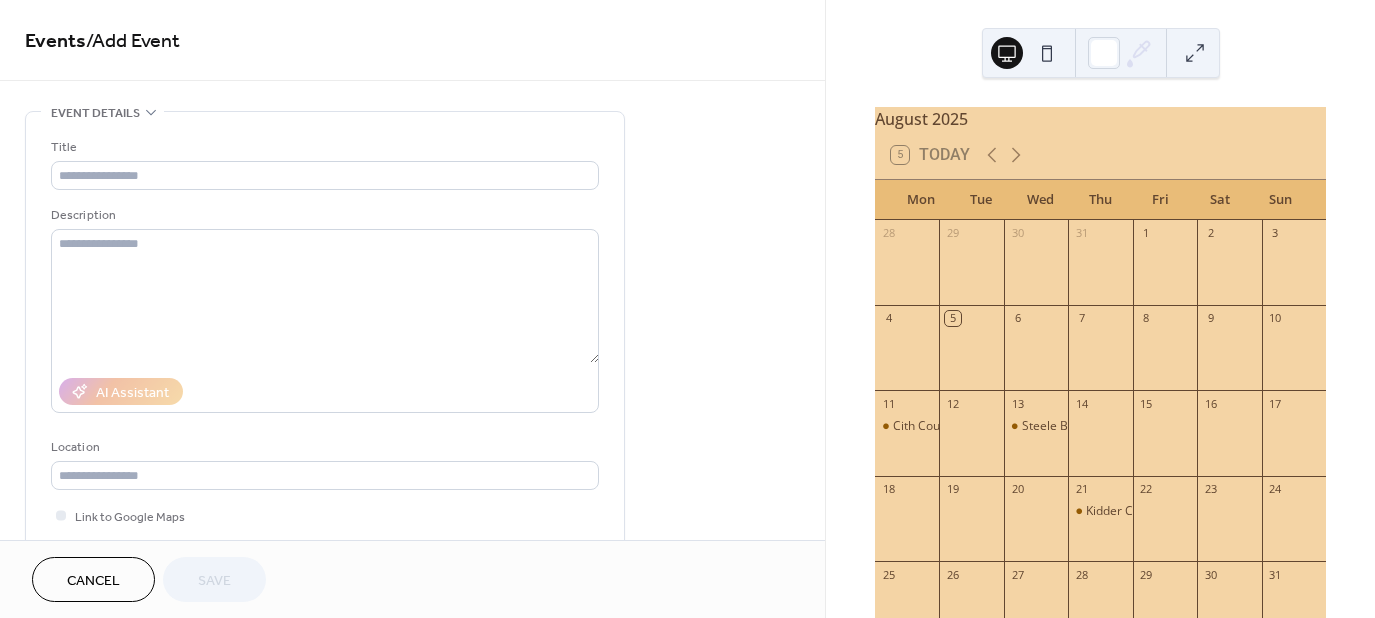 click on "Title Description AI Assistant Location Link to Google Maps Event color" at bounding box center [325, 370] 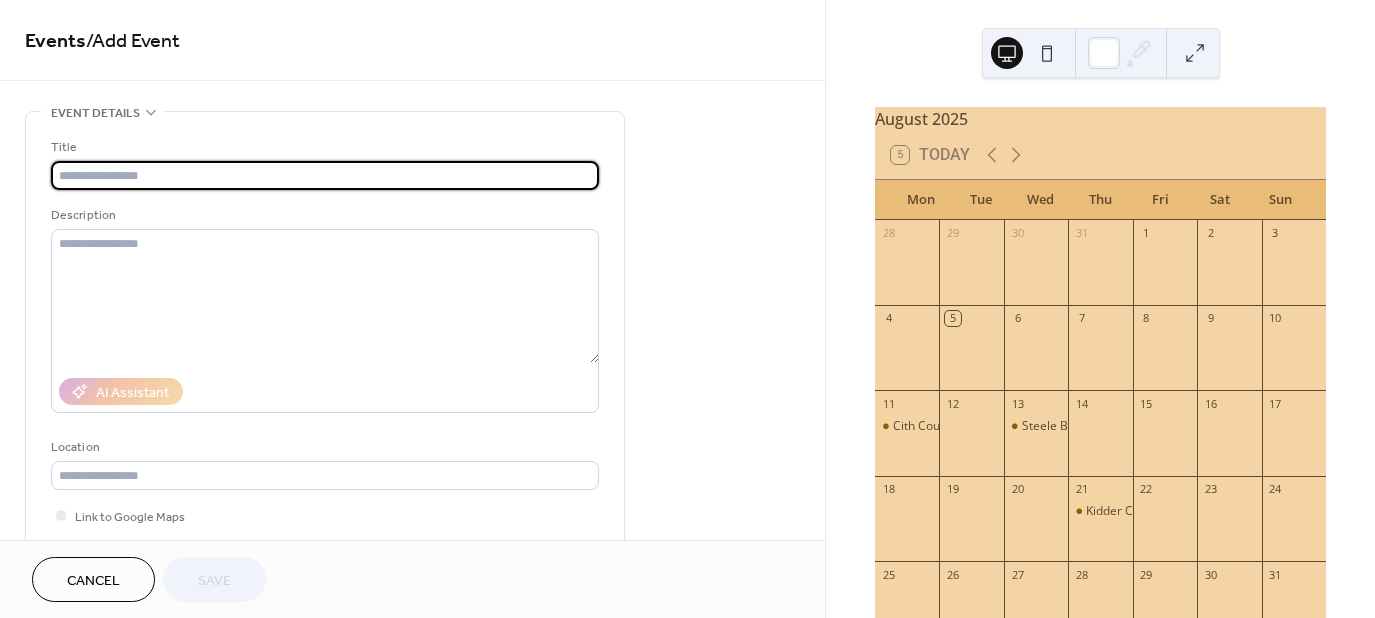 click at bounding box center [325, 175] 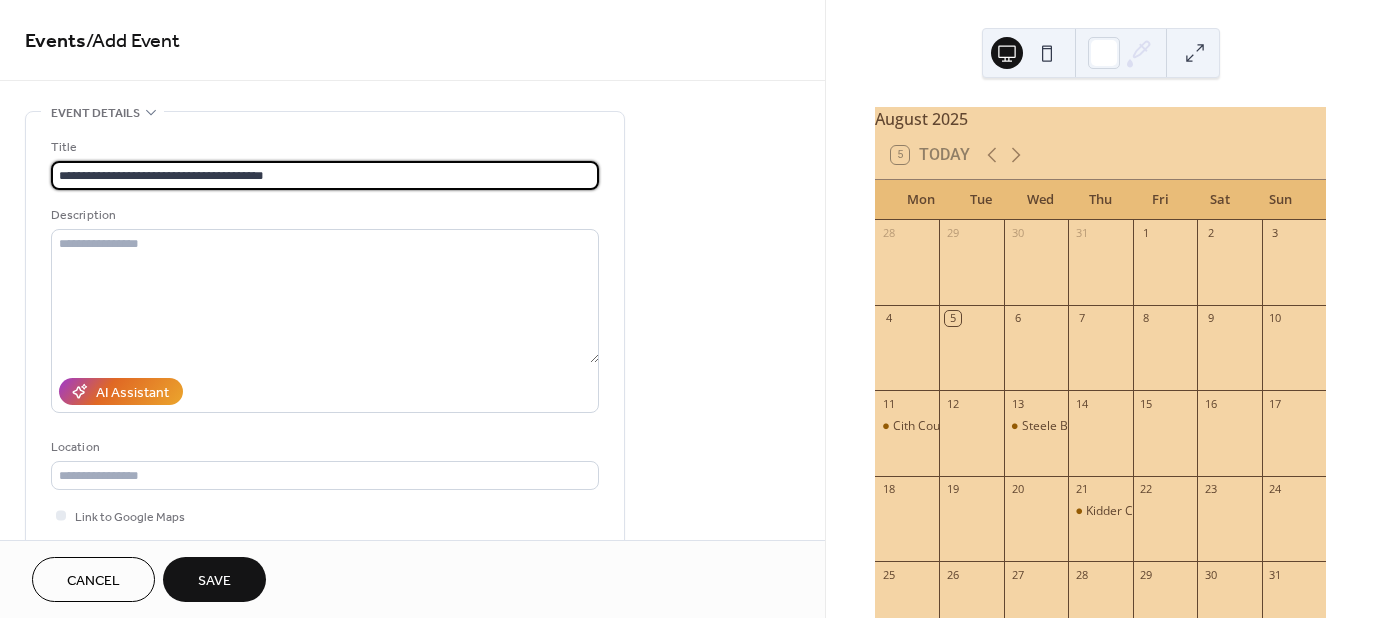 type on "**********" 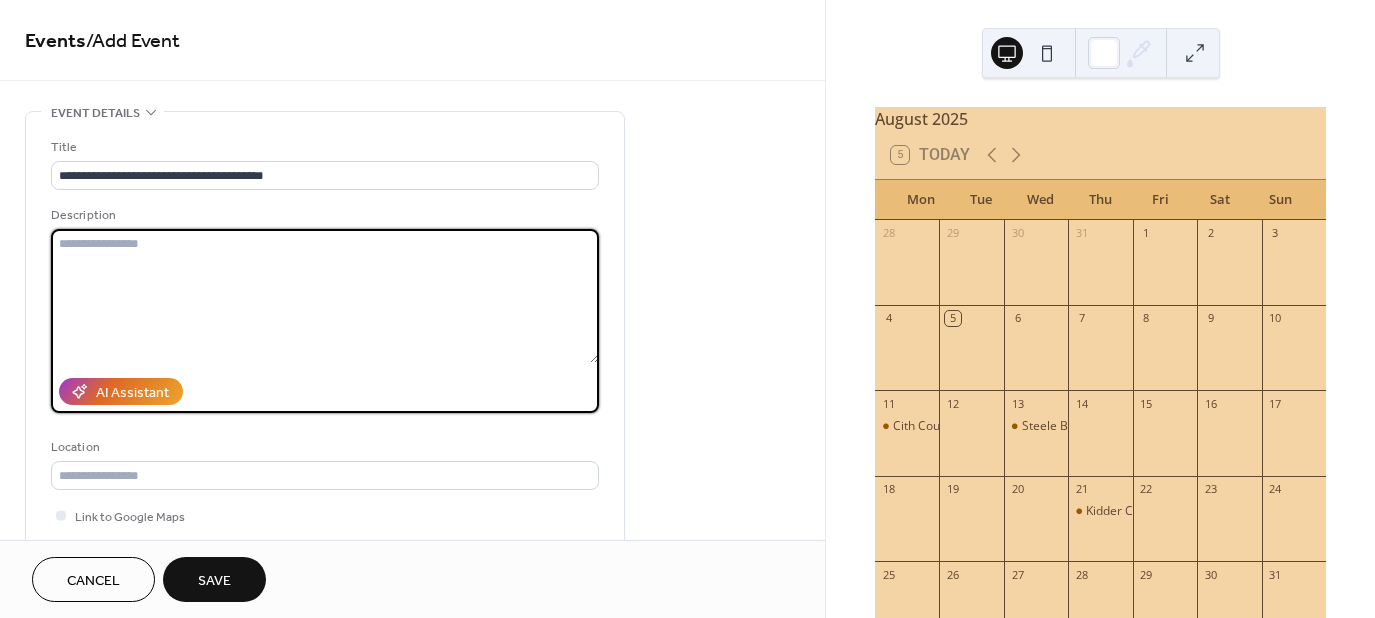 click at bounding box center [325, 296] 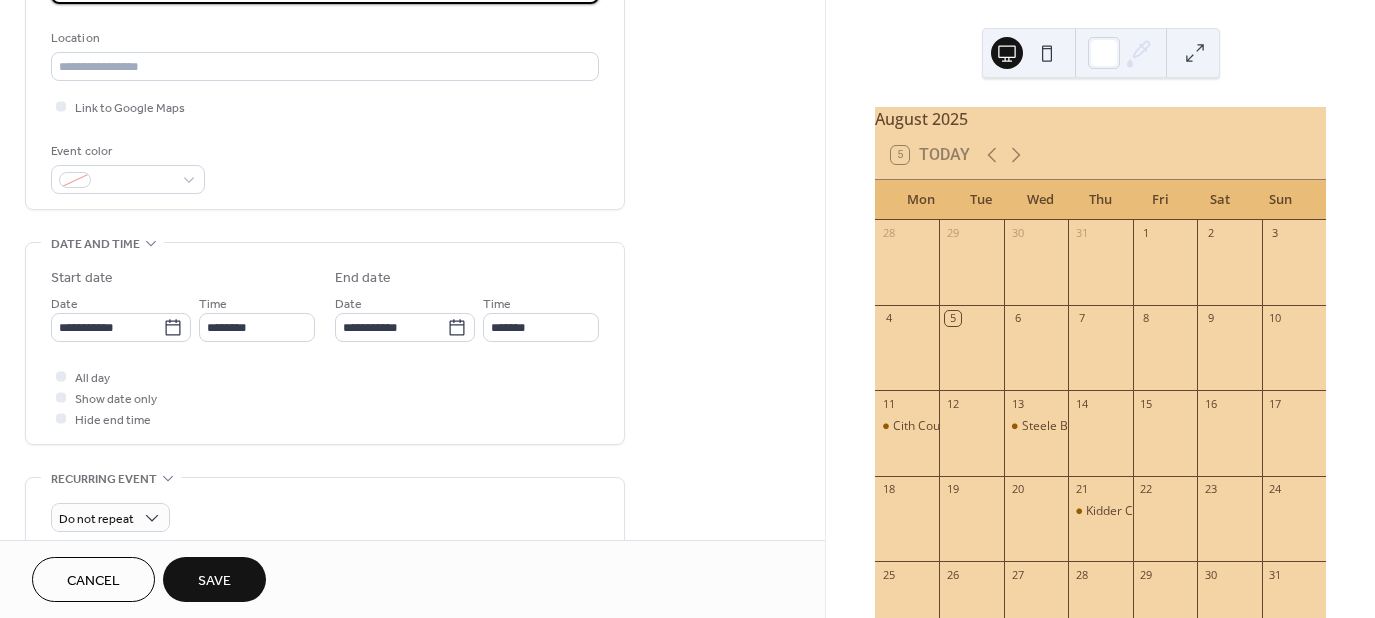 scroll, scrollTop: 410, scrollLeft: 0, axis: vertical 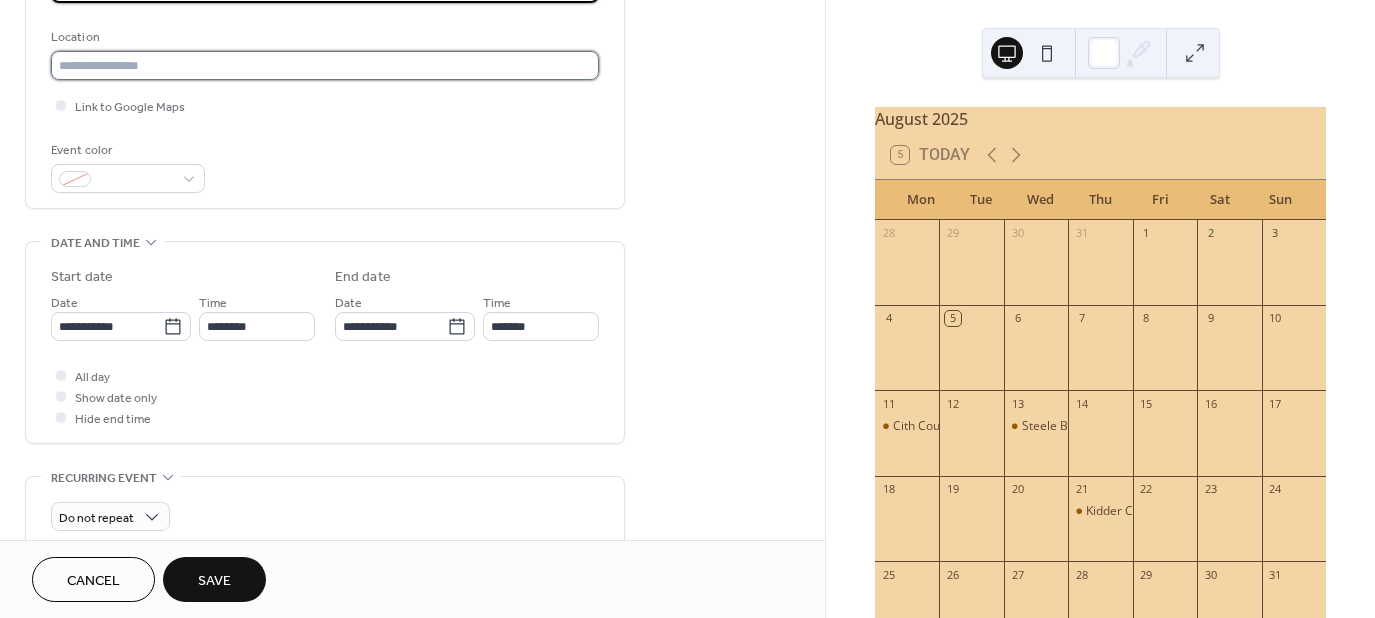 click at bounding box center (325, 65) 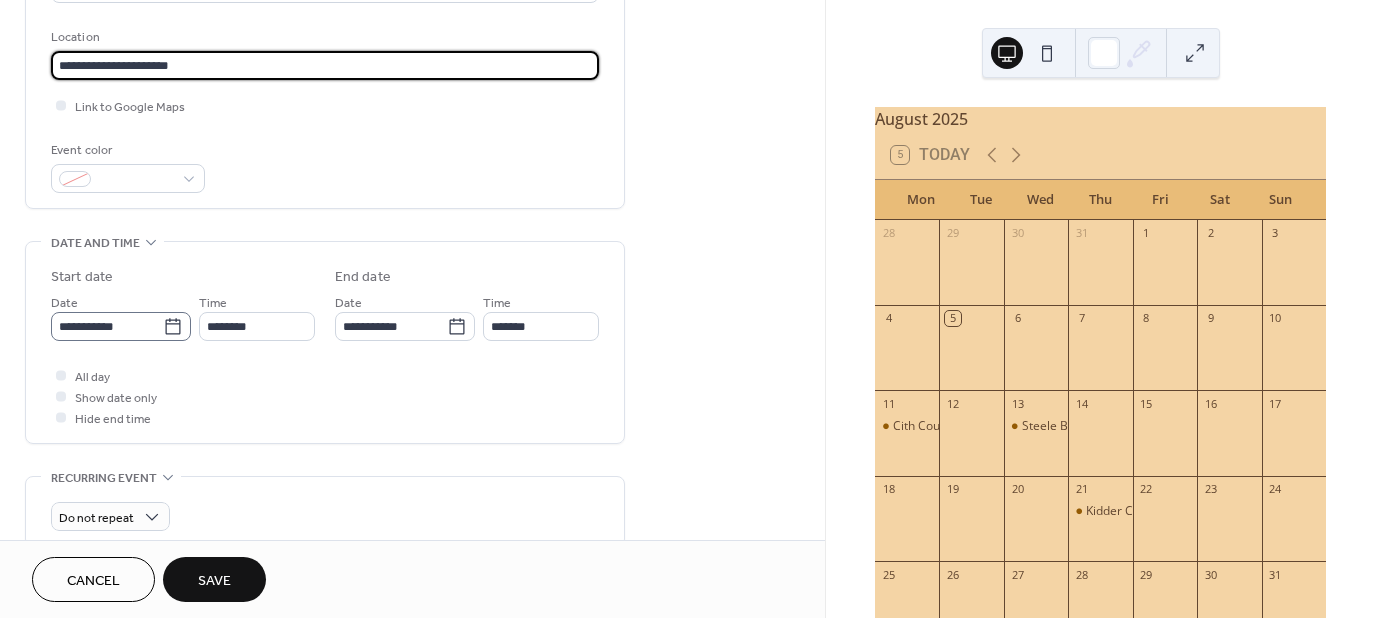 type on "**********" 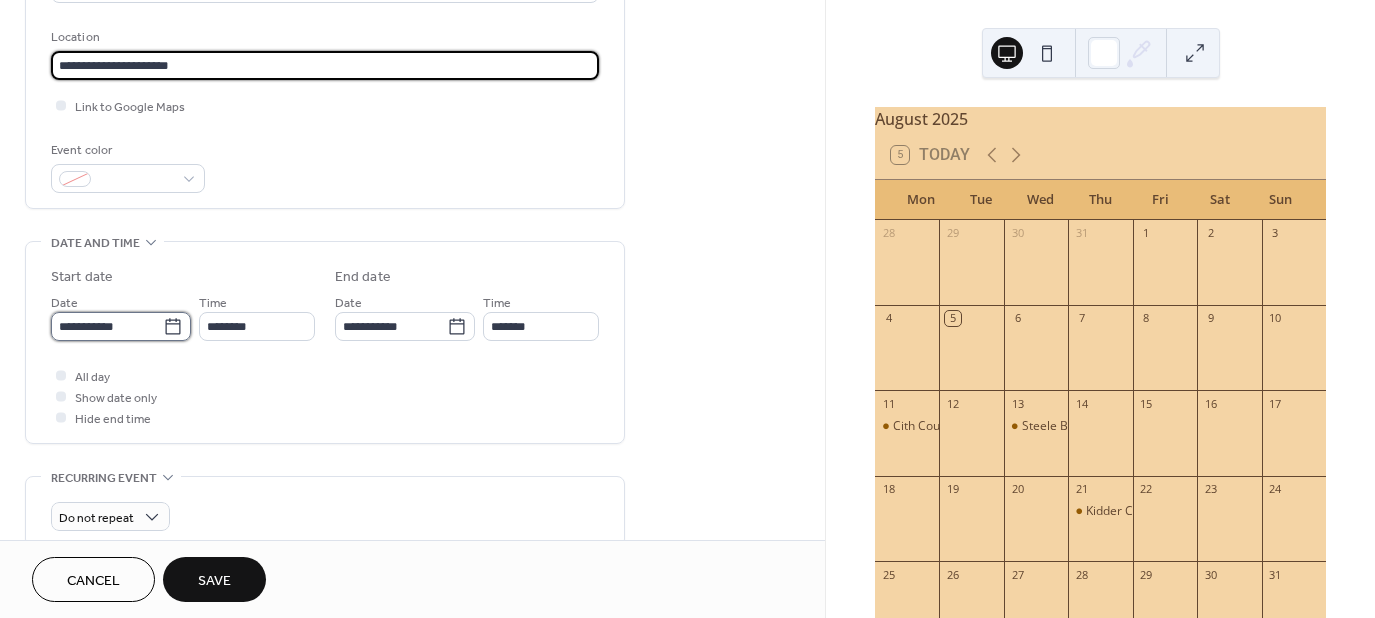 click on "**********" at bounding box center (107, 326) 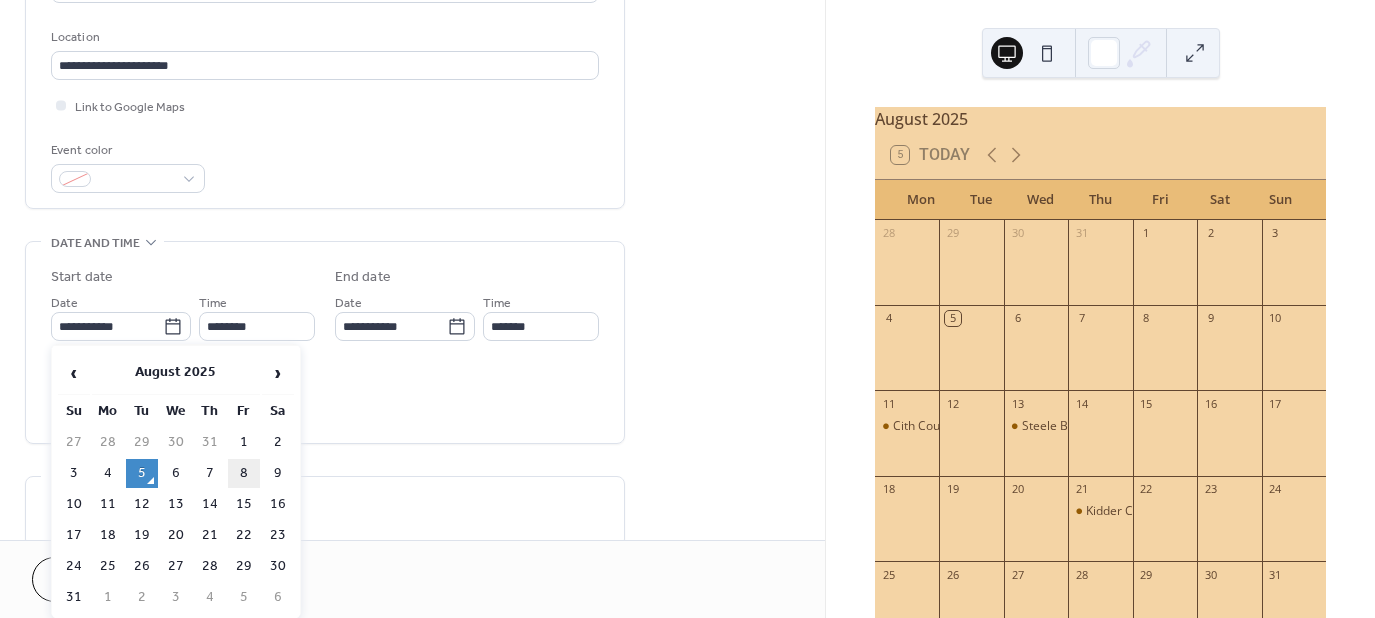click on "8" at bounding box center (244, 473) 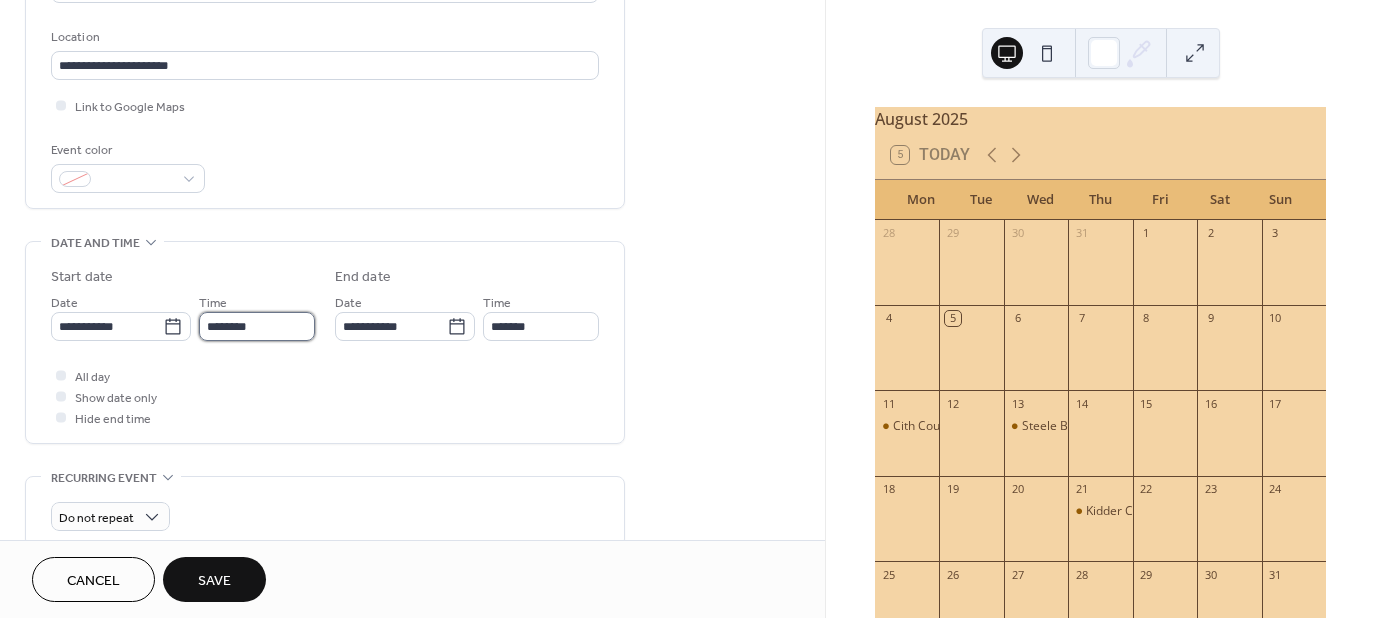 click on "********" at bounding box center [257, 326] 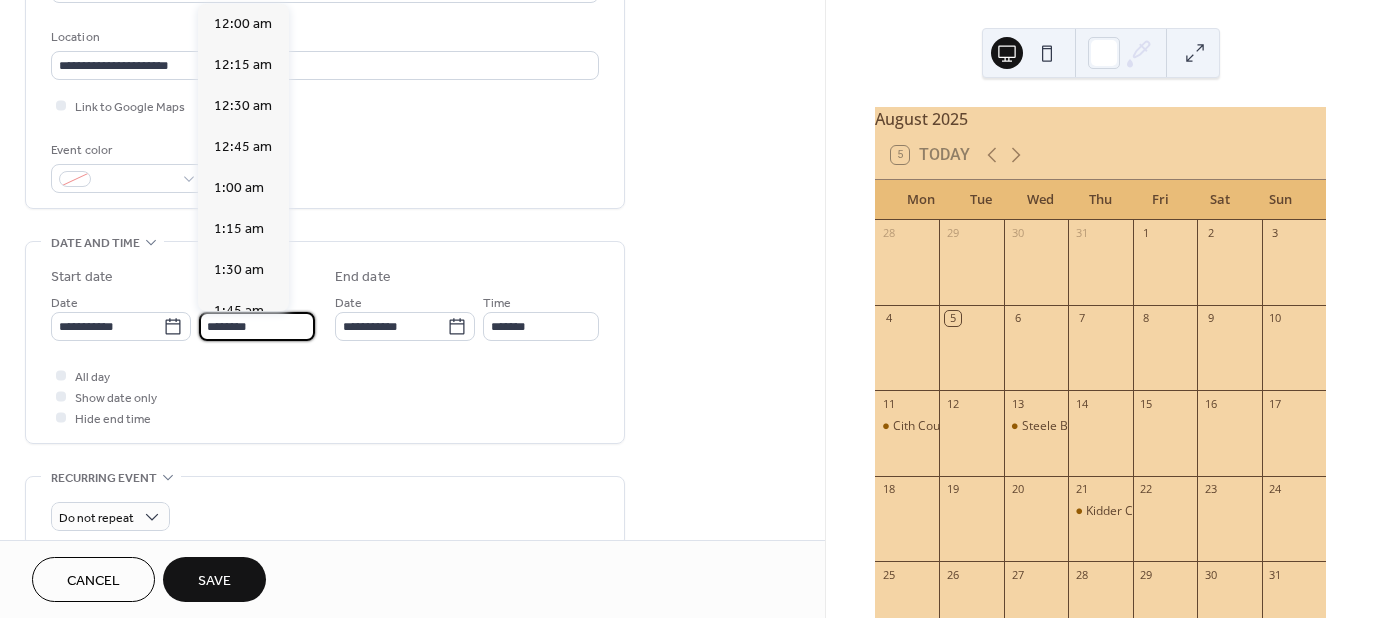 scroll, scrollTop: 1968, scrollLeft: 0, axis: vertical 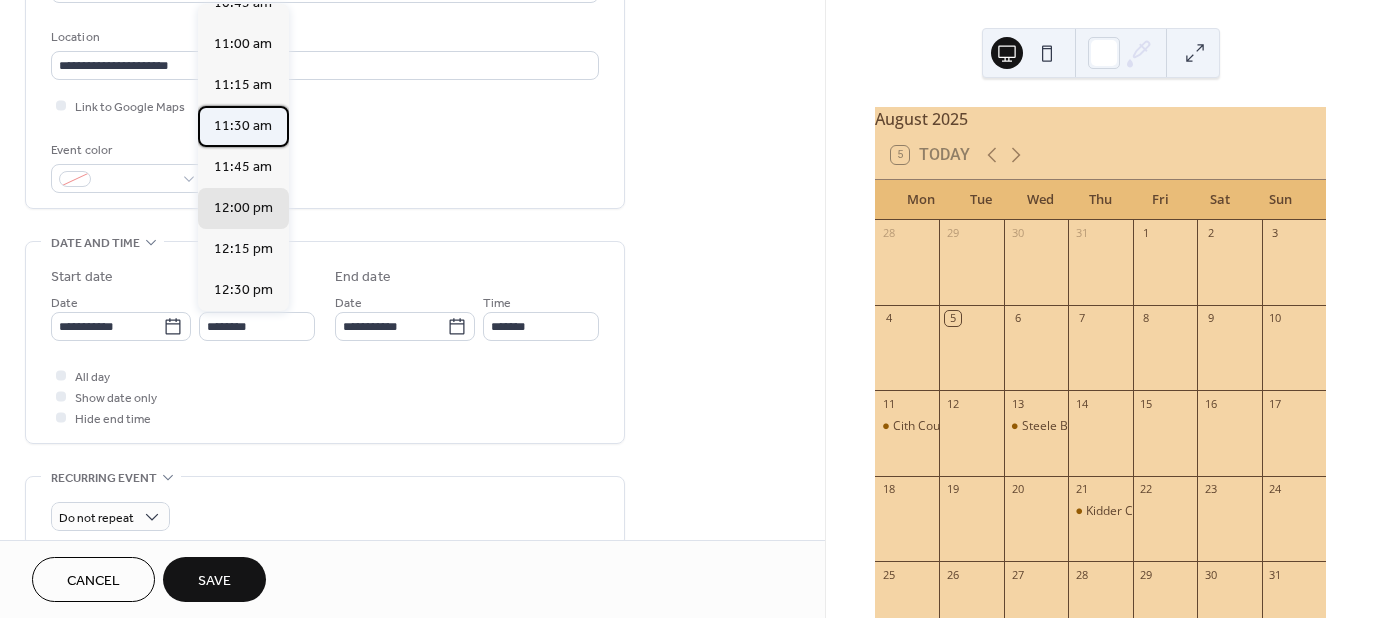 click on "11:30 am" at bounding box center [243, 126] 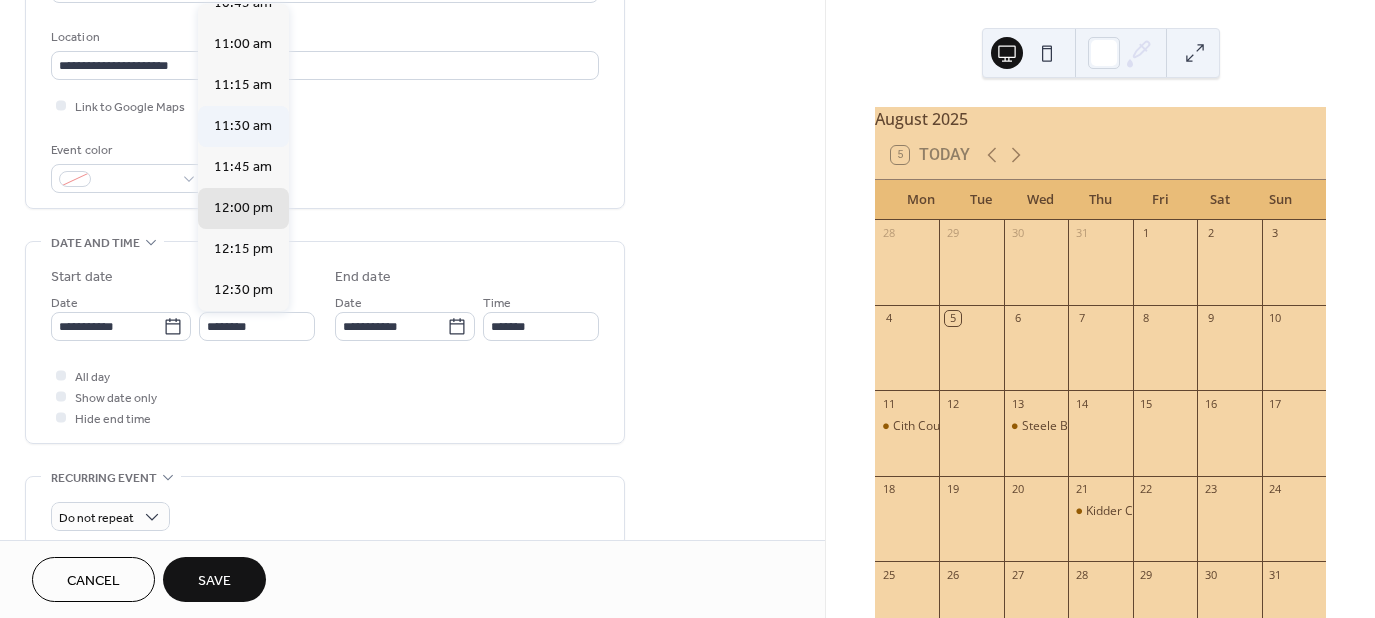 type on "********" 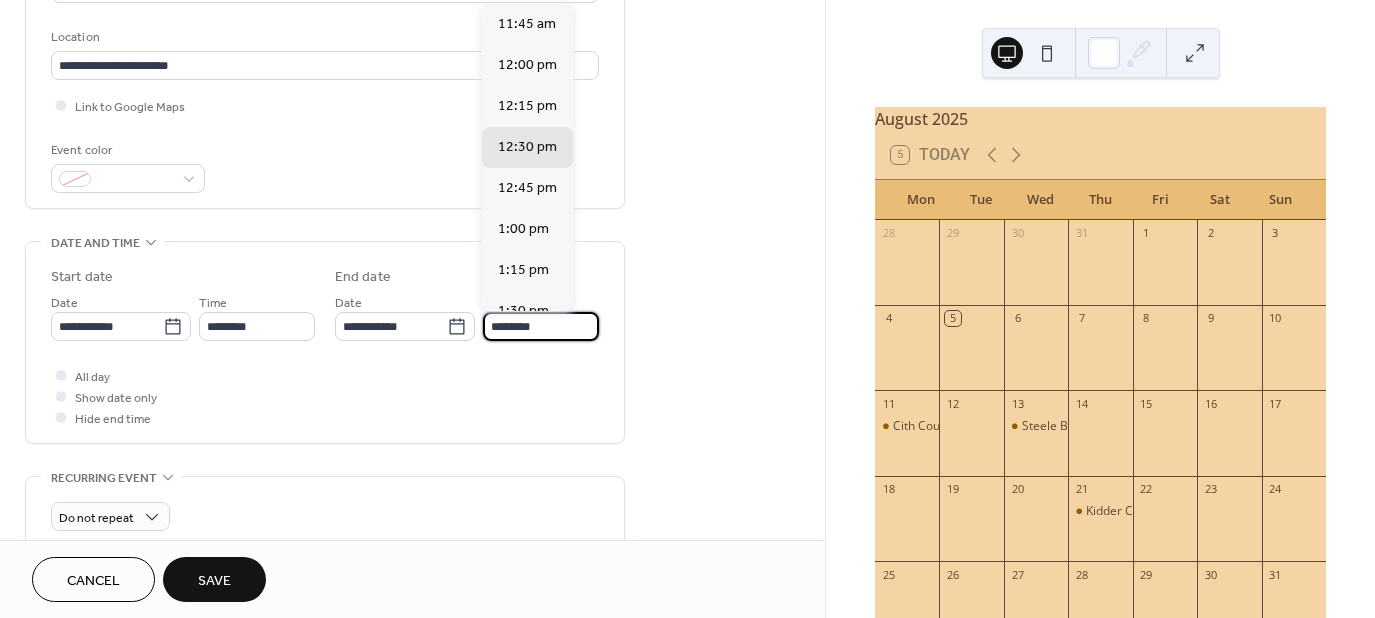 click on "********" at bounding box center (541, 326) 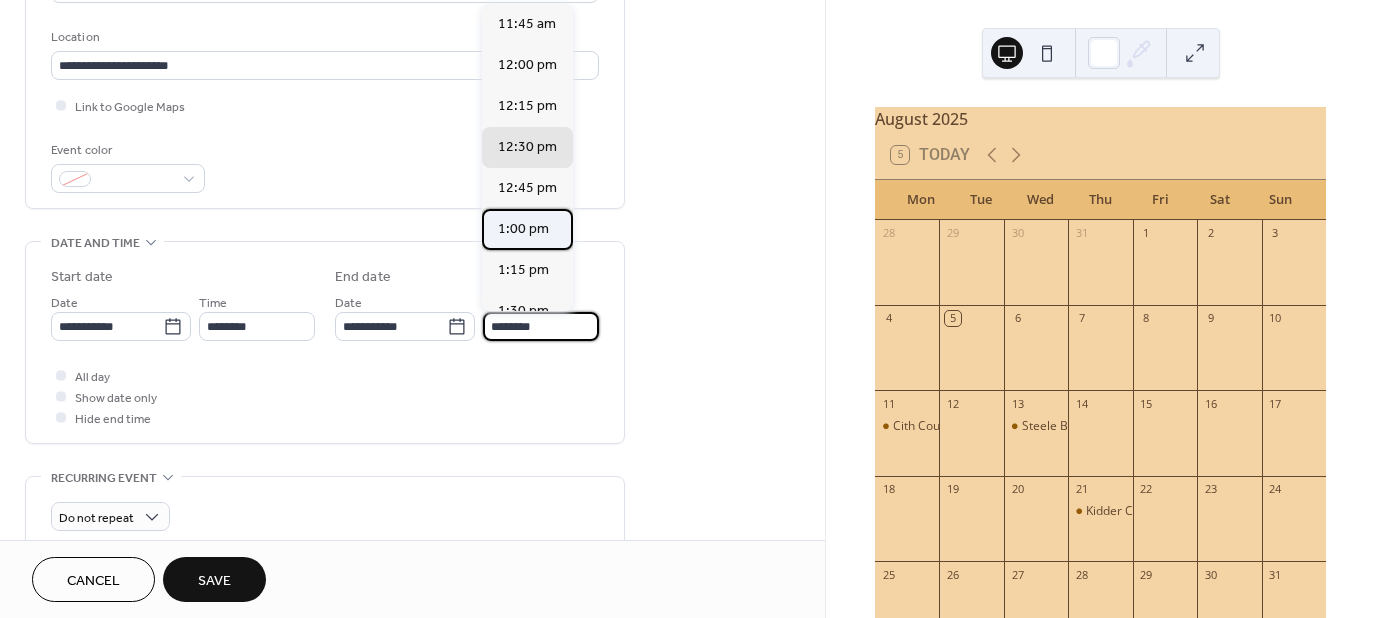 click on "1:00 pm" at bounding box center [523, 229] 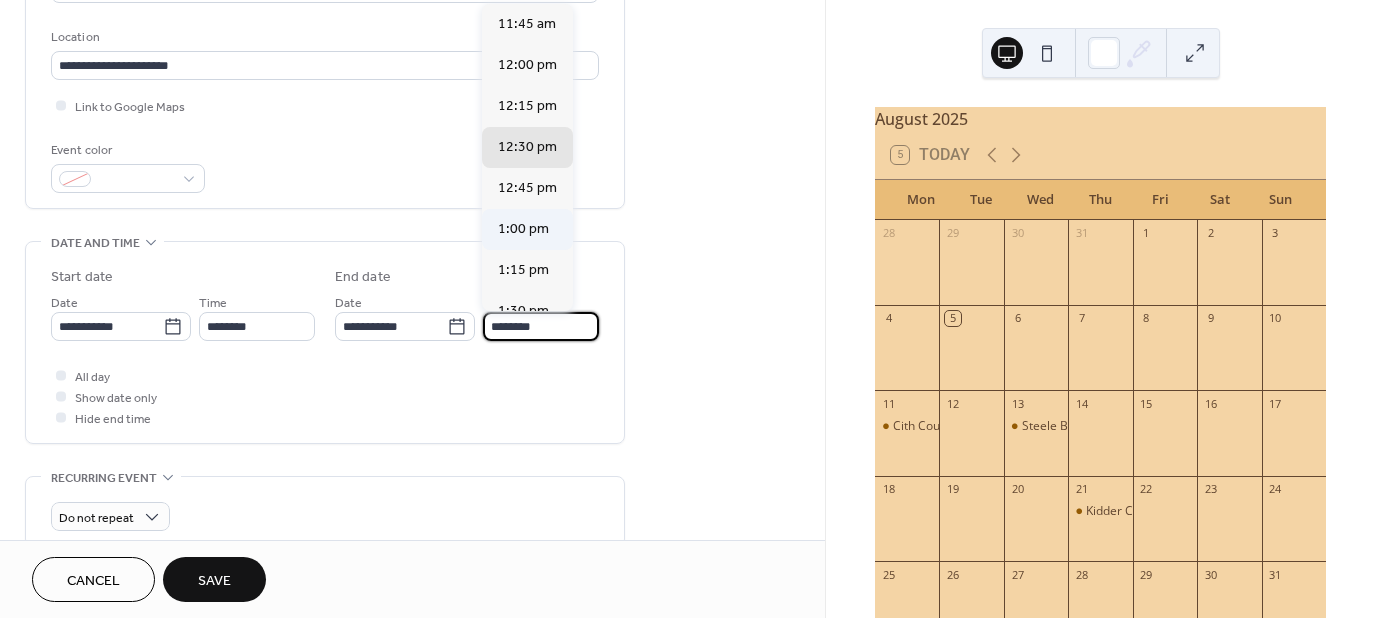 type on "*******" 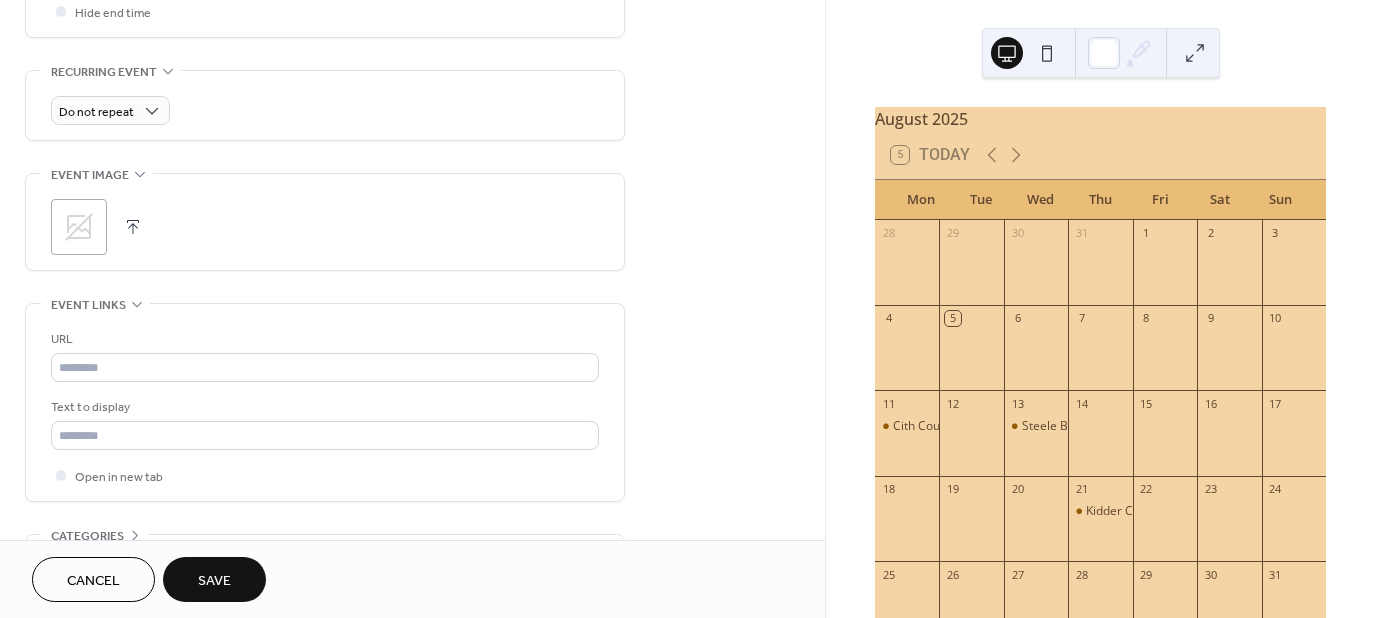 scroll, scrollTop: 833, scrollLeft: 0, axis: vertical 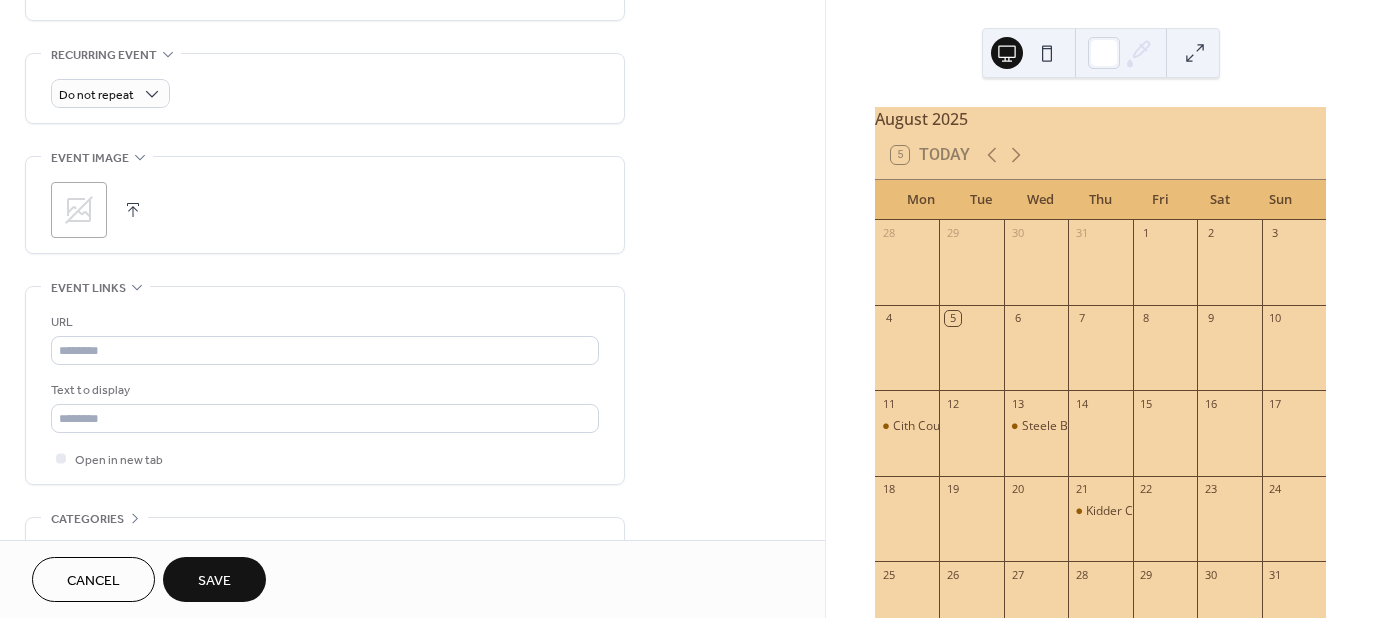 click at bounding box center (133, 210) 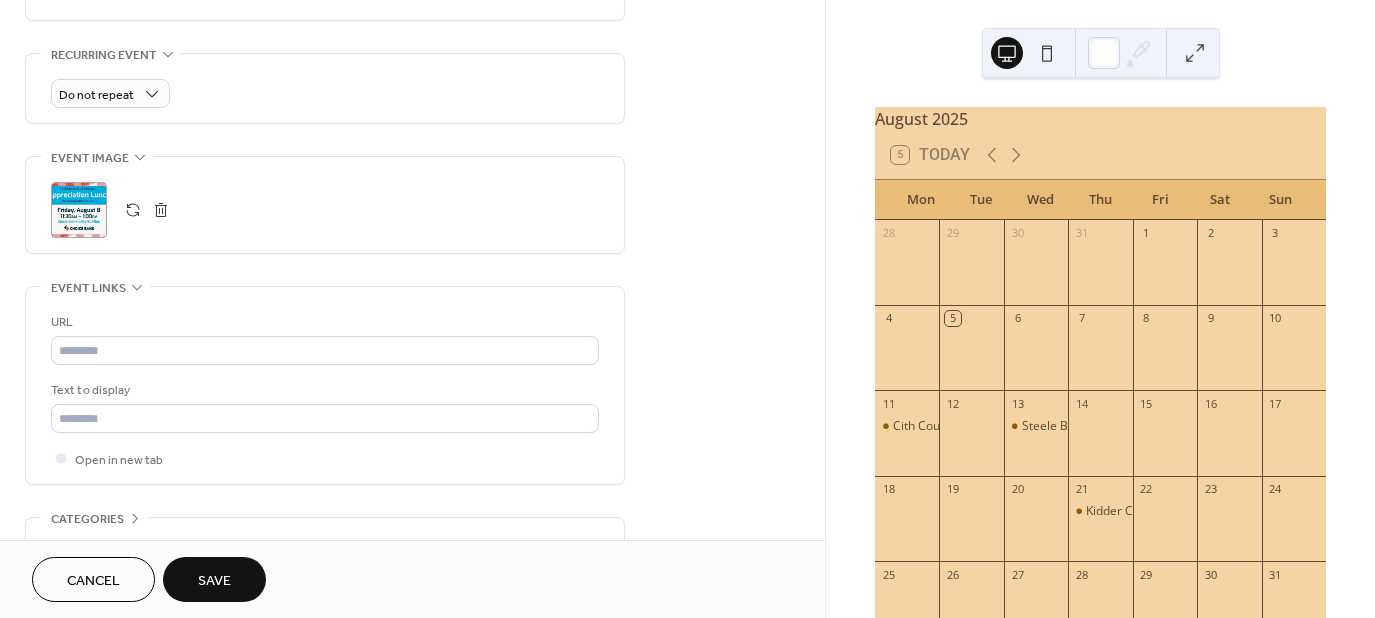 drag, startPoint x: 824, startPoint y: 316, endPoint x: 823, endPoint y: 342, distance: 26.019224 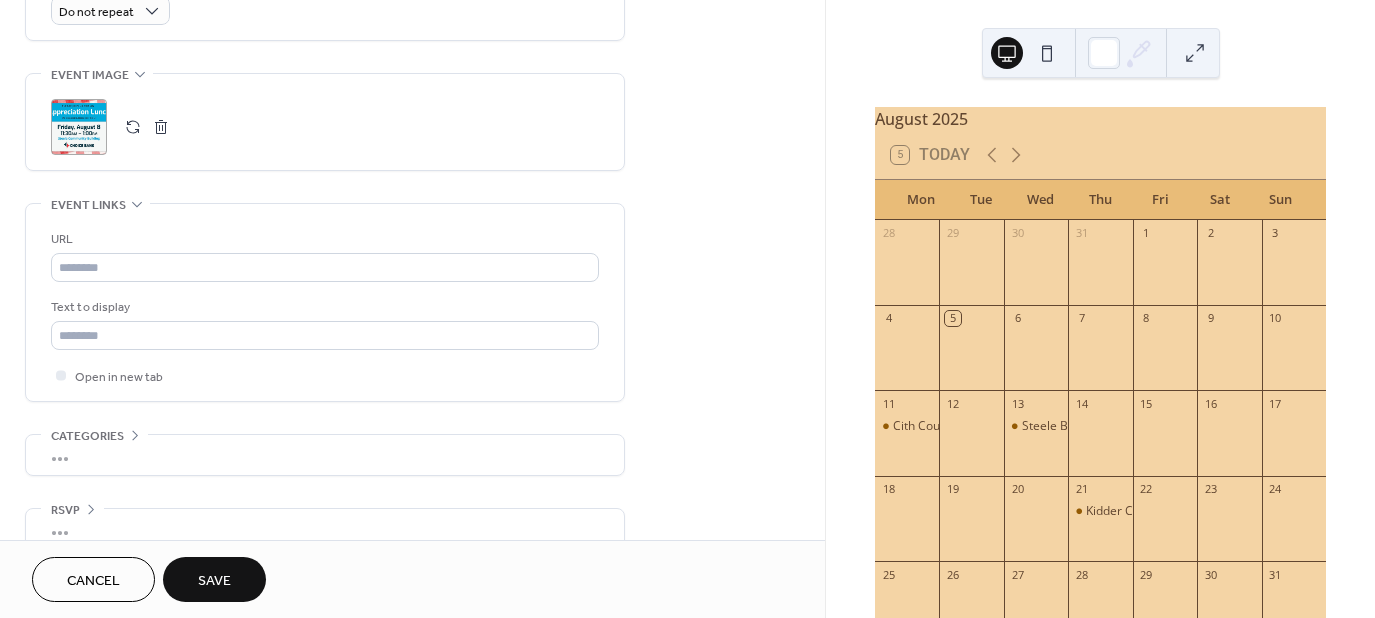scroll, scrollTop: 943, scrollLeft: 0, axis: vertical 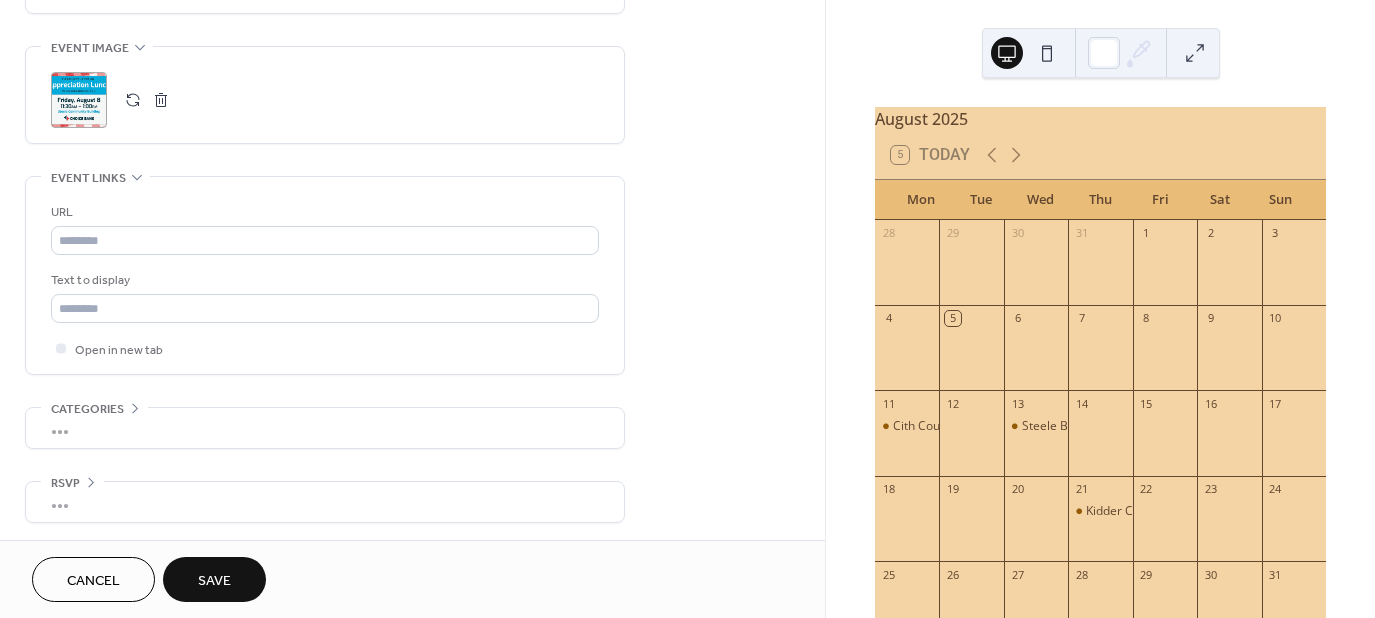 drag, startPoint x: 133, startPoint y: 396, endPoint x: 139, endPoint y: 408, distance: 13.416408 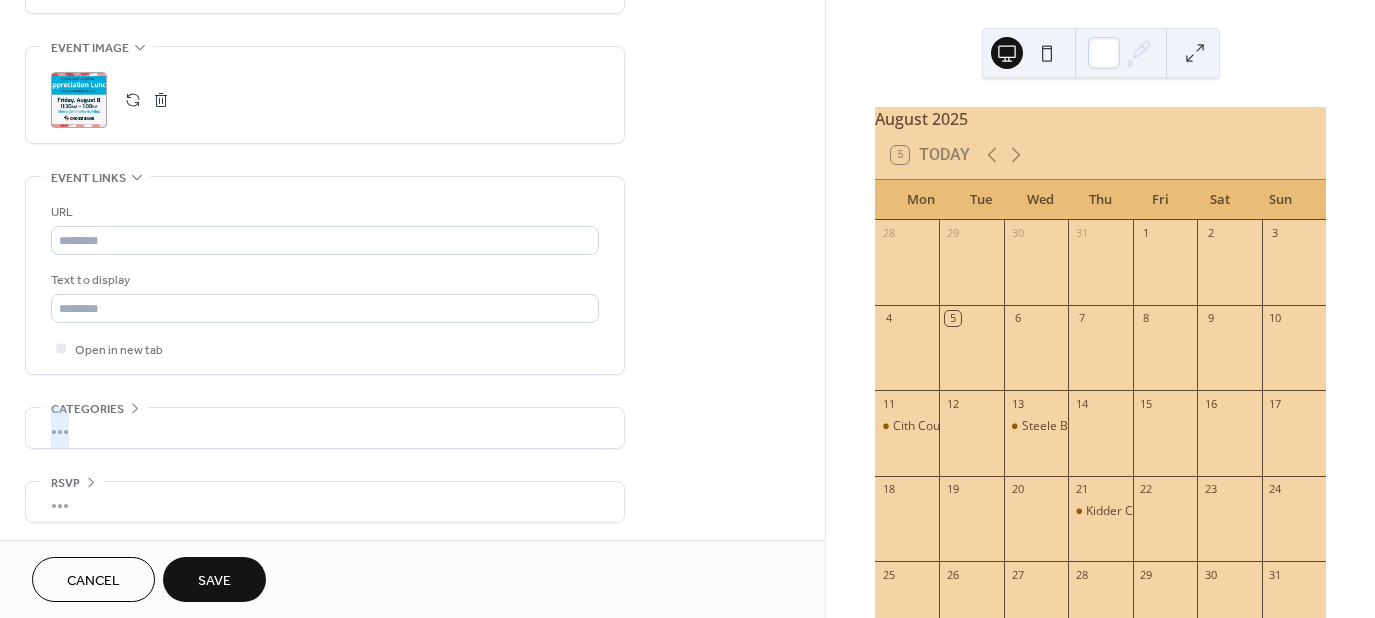 click on "•••" at bounding box center (325, 428) 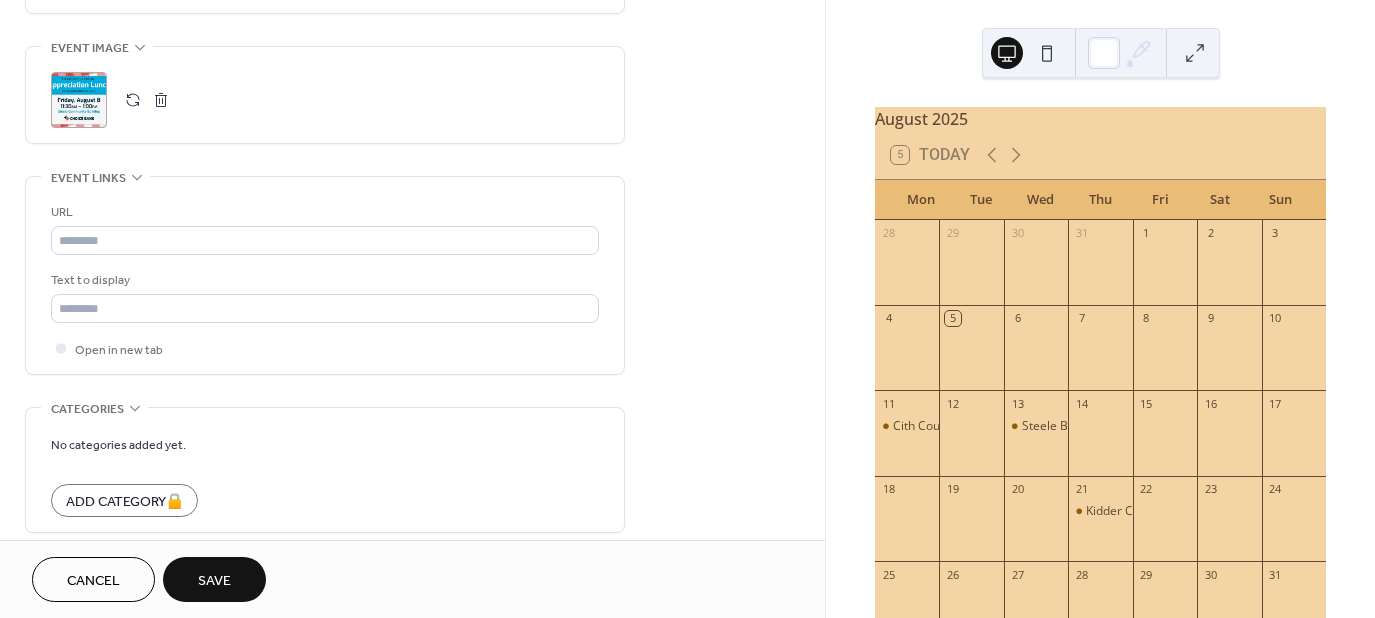 scroll, scrollTop: 943, scrollLeft: 0, axis: vertical 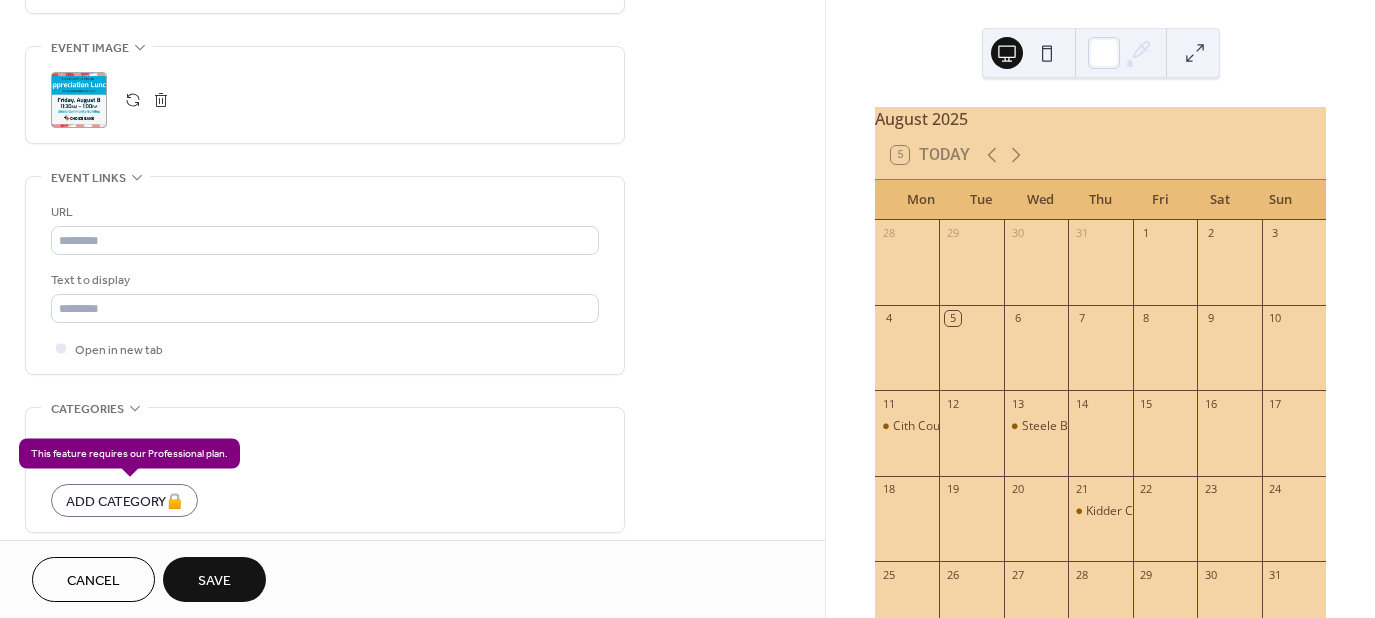 click on "Add Category  🔒" at bounding box center (124, 500) 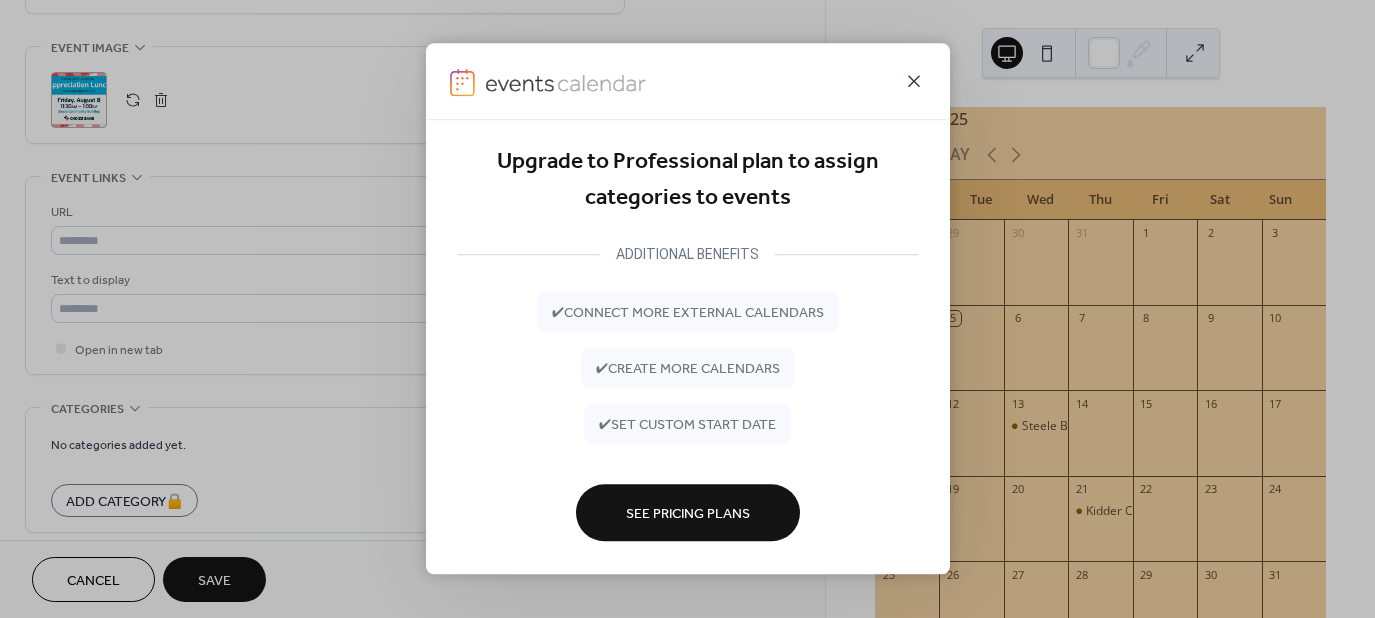 click 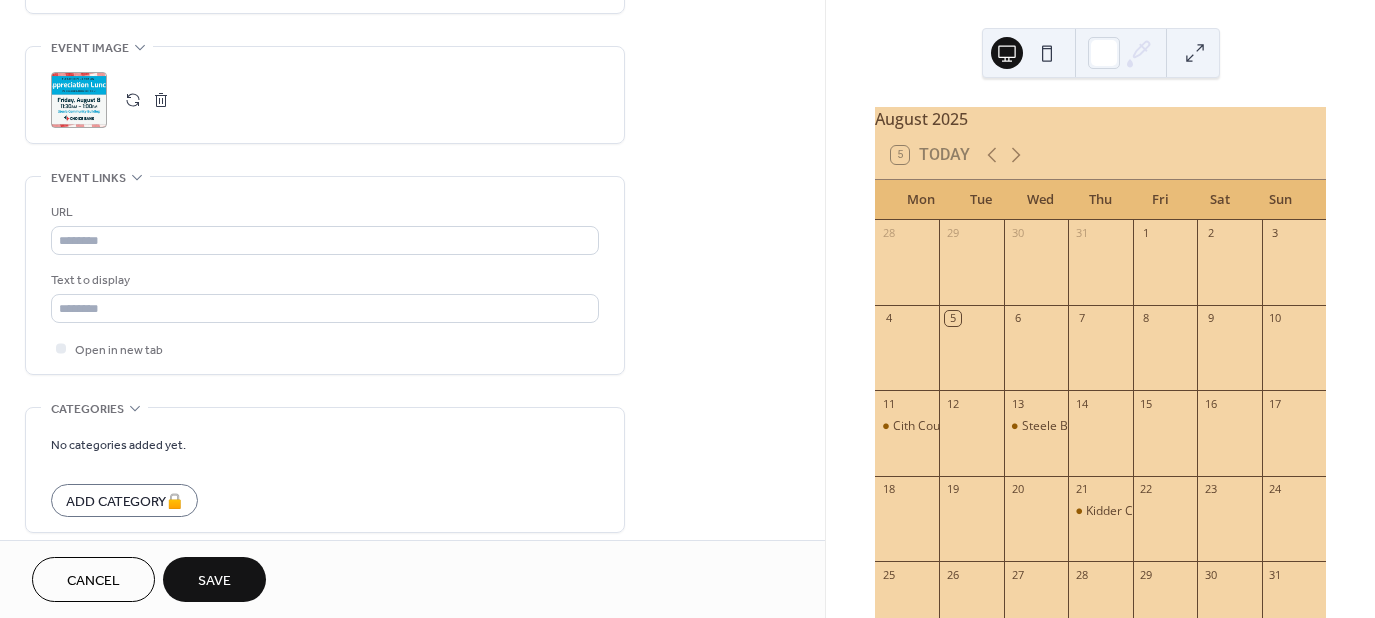 drag, startPoint x: 817, startPoint y: 354, endPoint x: 765, endPoint y: 421, distance: 84.811554 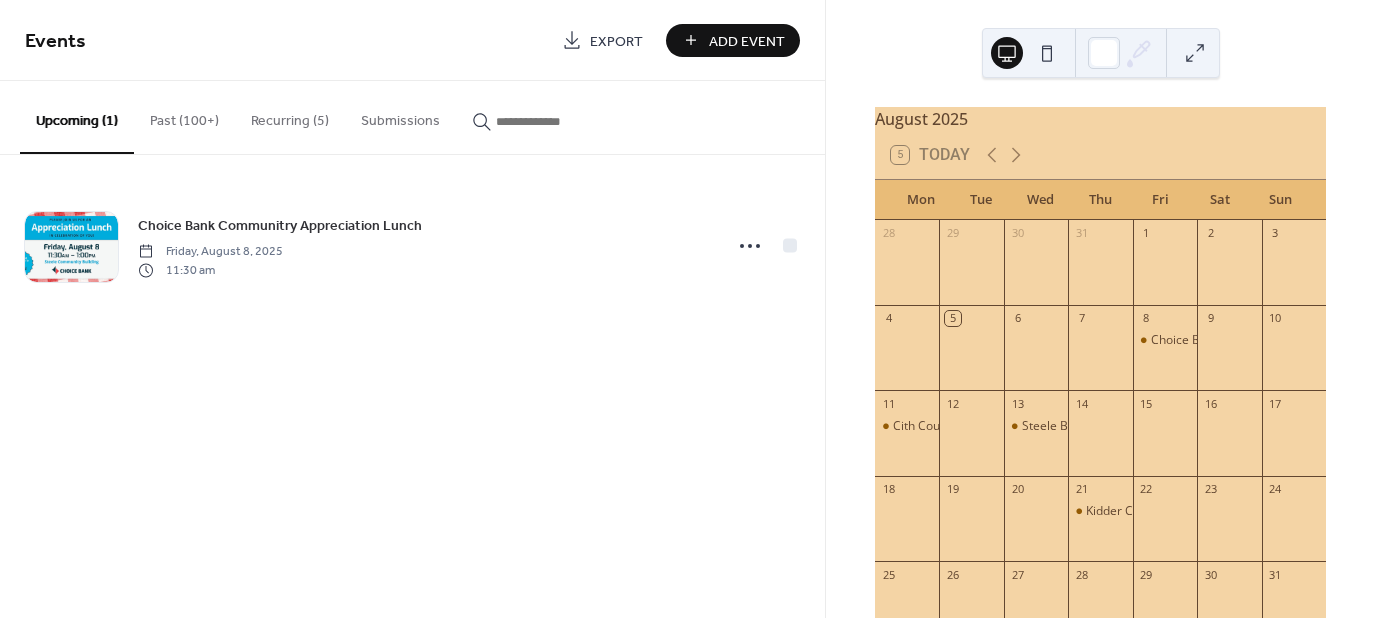 click on "Add Event" at bounding box center [747, 41] 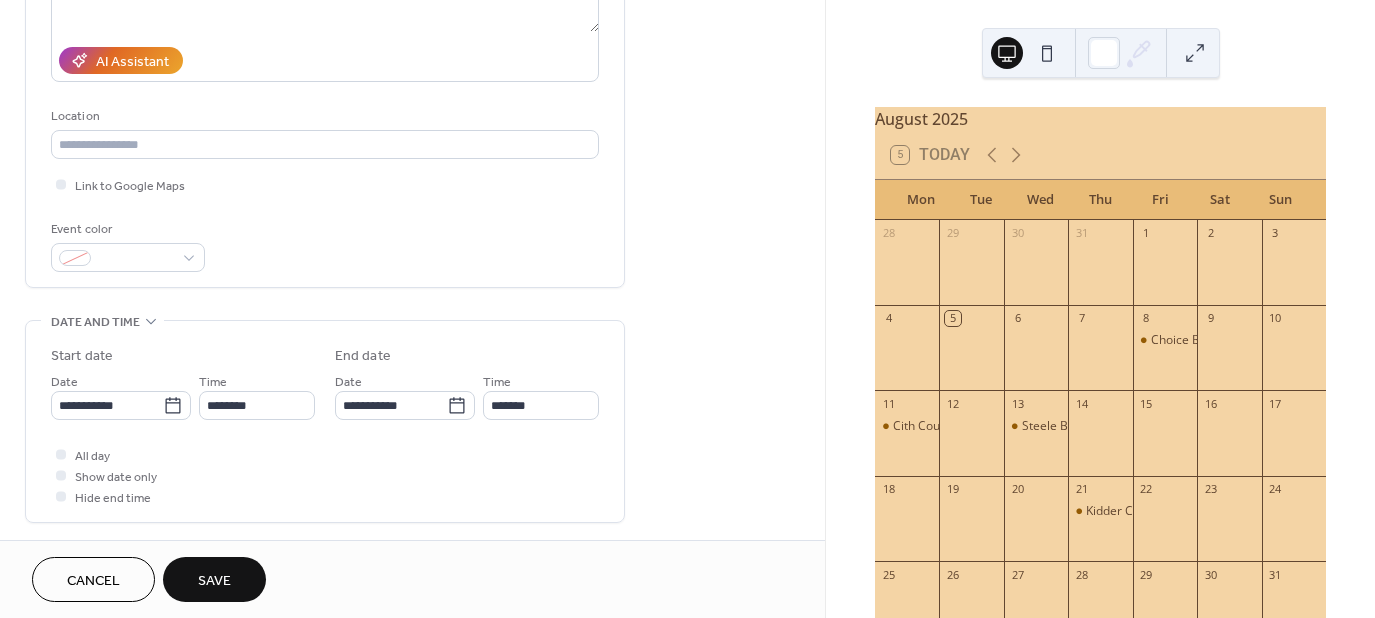 scroll, scrollTop: 334, scrollLeft: 0, axis: vertical 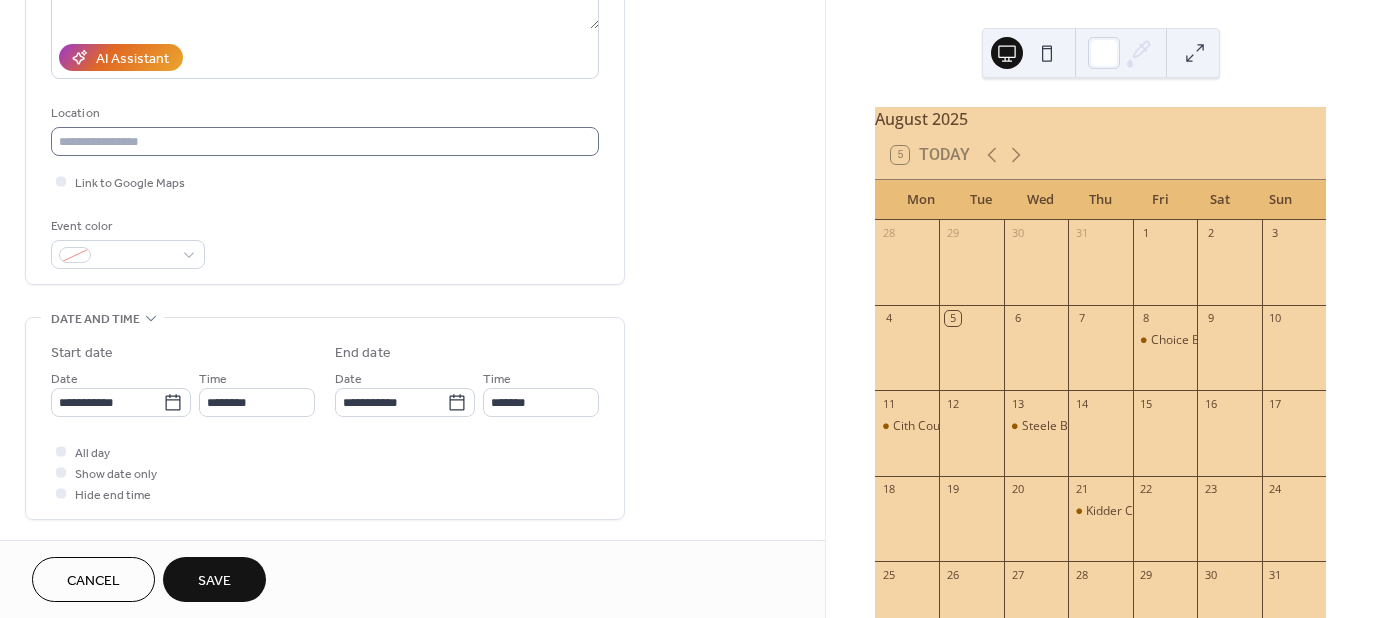 type on "**********" 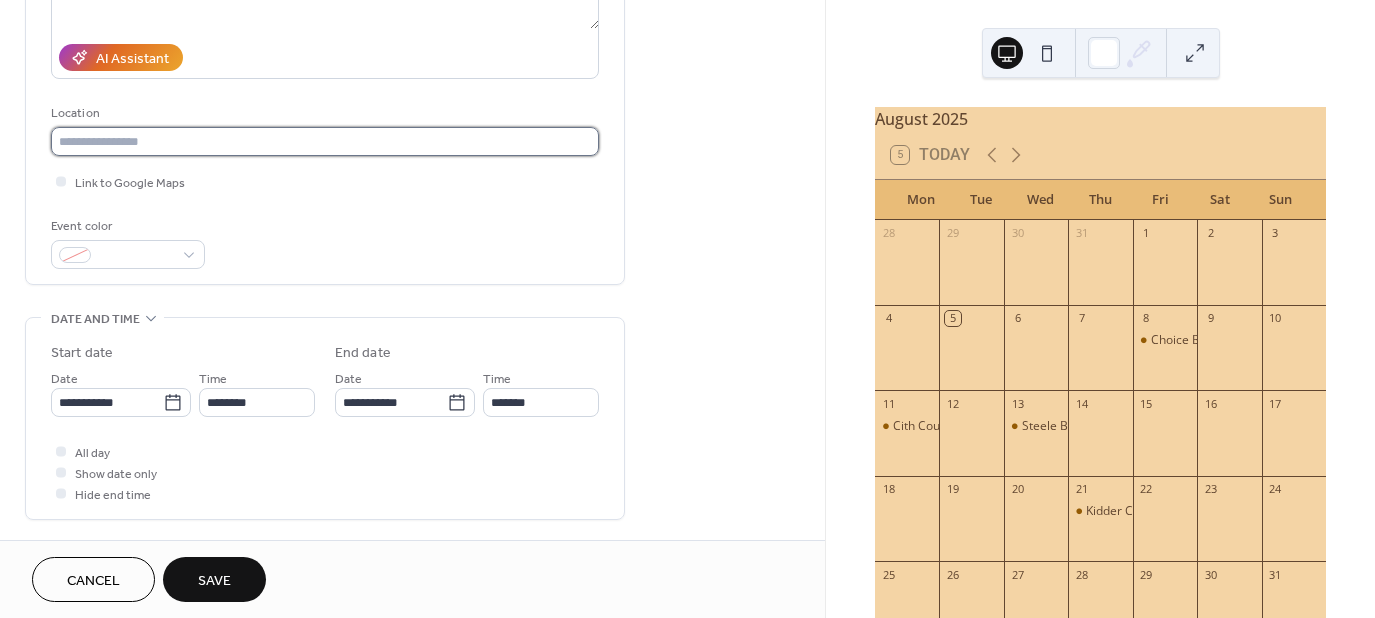 click at bounding box center (325, 141) 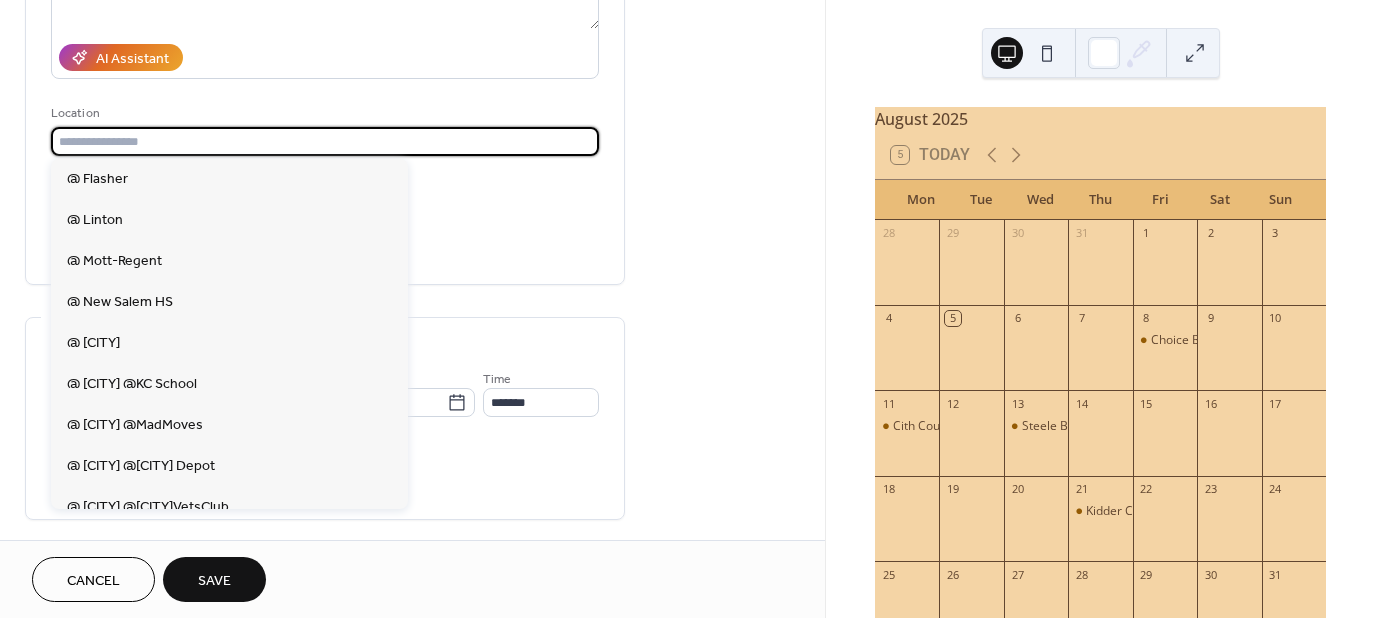click on "**********" at bounding box center [412, 506] 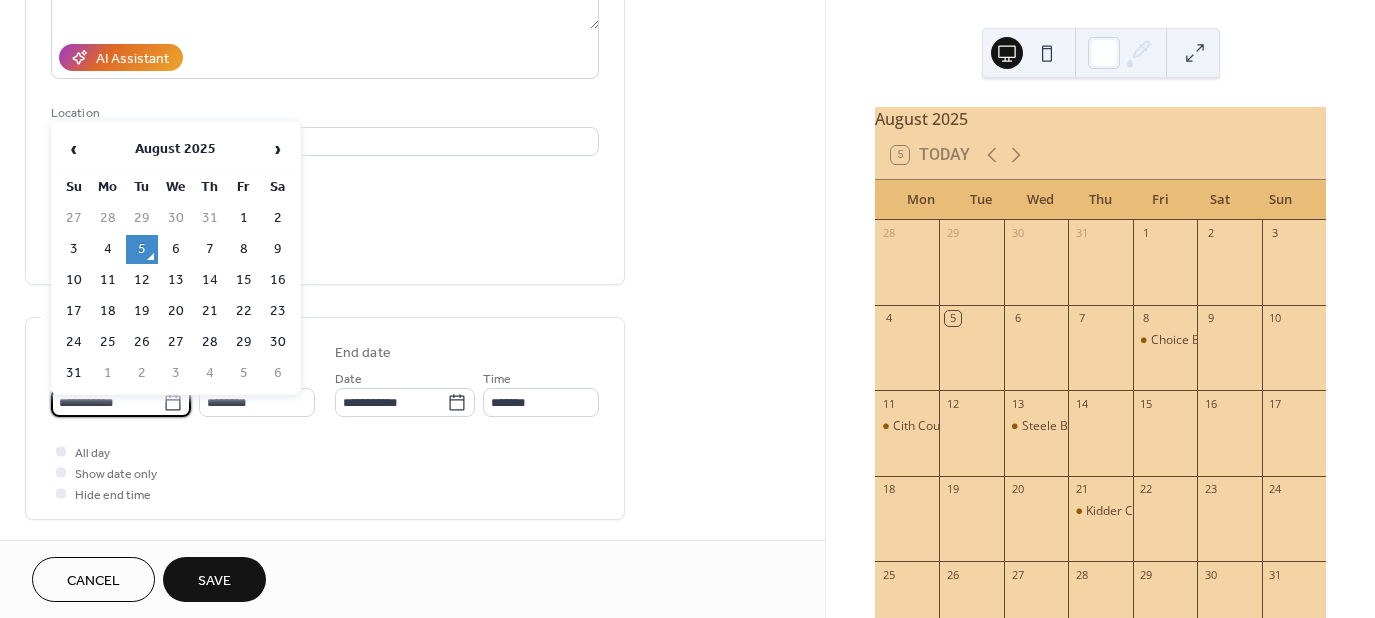 click on "**********" at bounding box center [107, 402] 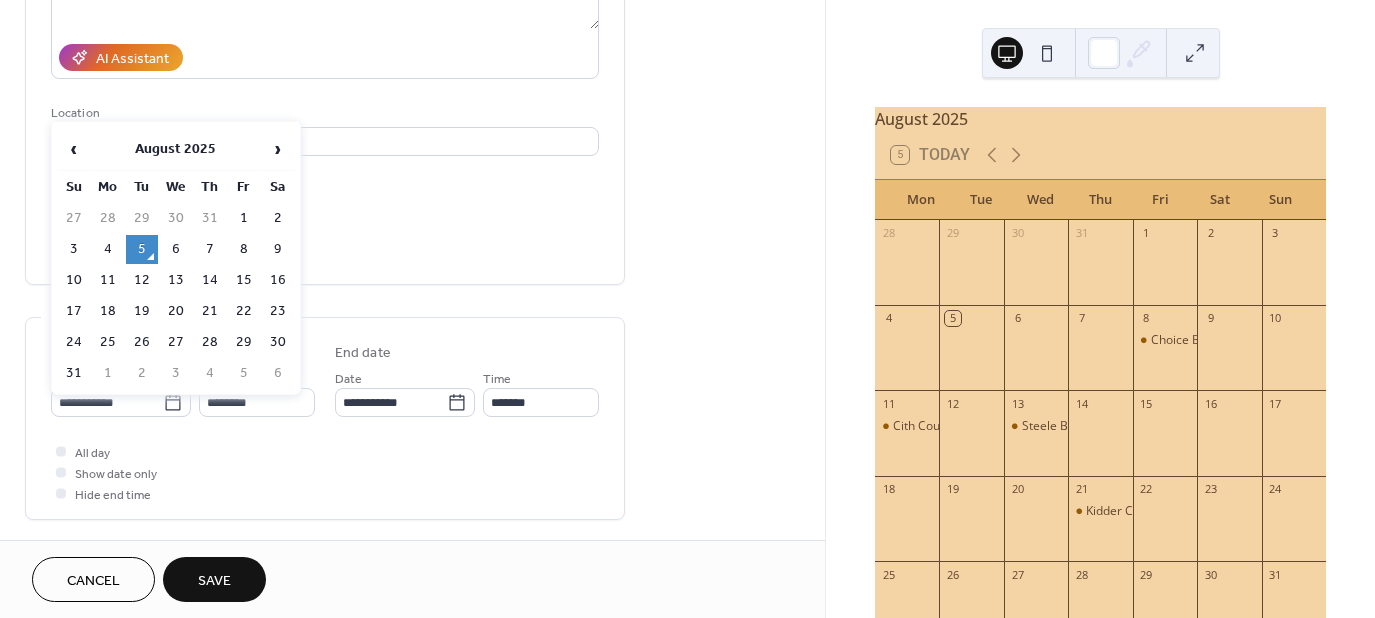 click on "6" at bounding box center [176, 249] 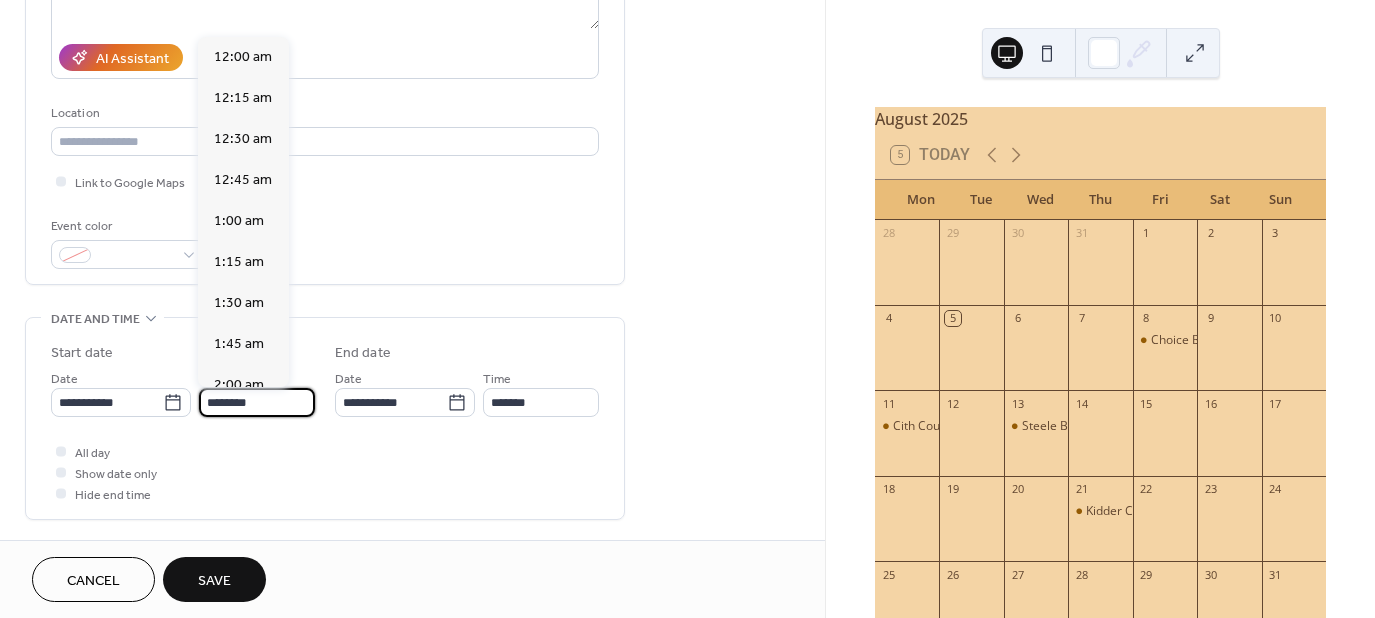click on "********" at bounding box center [257, 402] 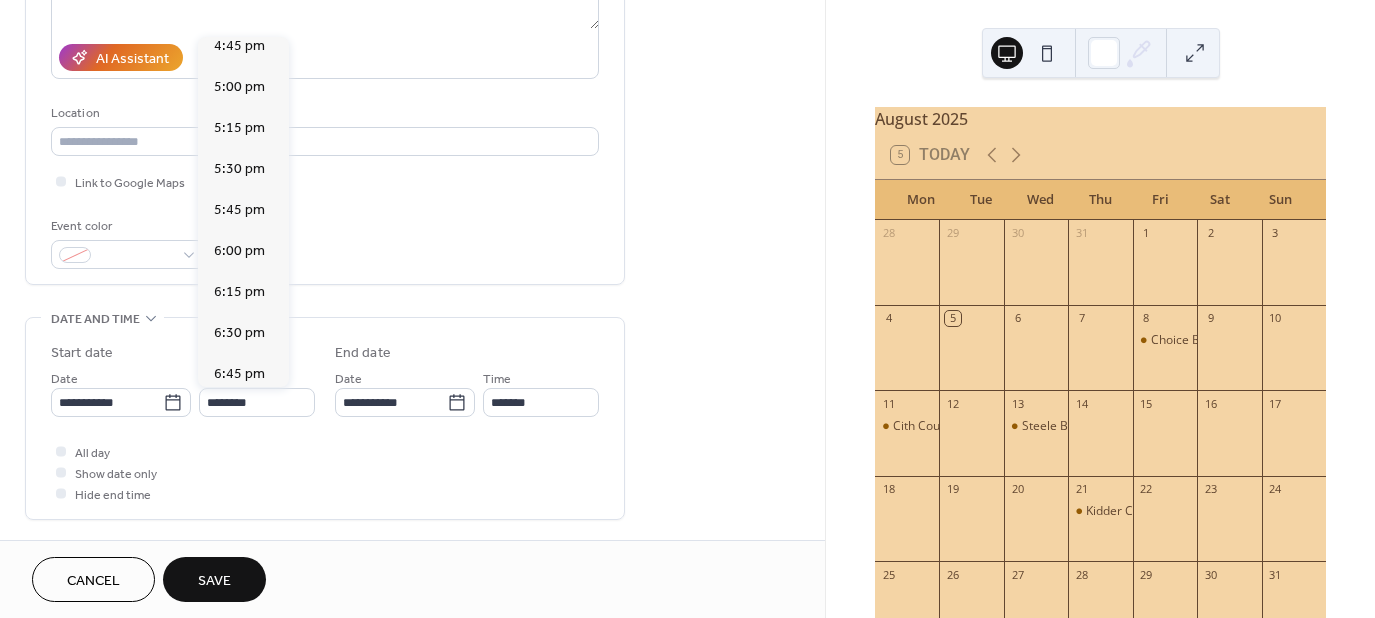 scroll, scrollTop: 2776, scrollLeft: 0, axis: vertical 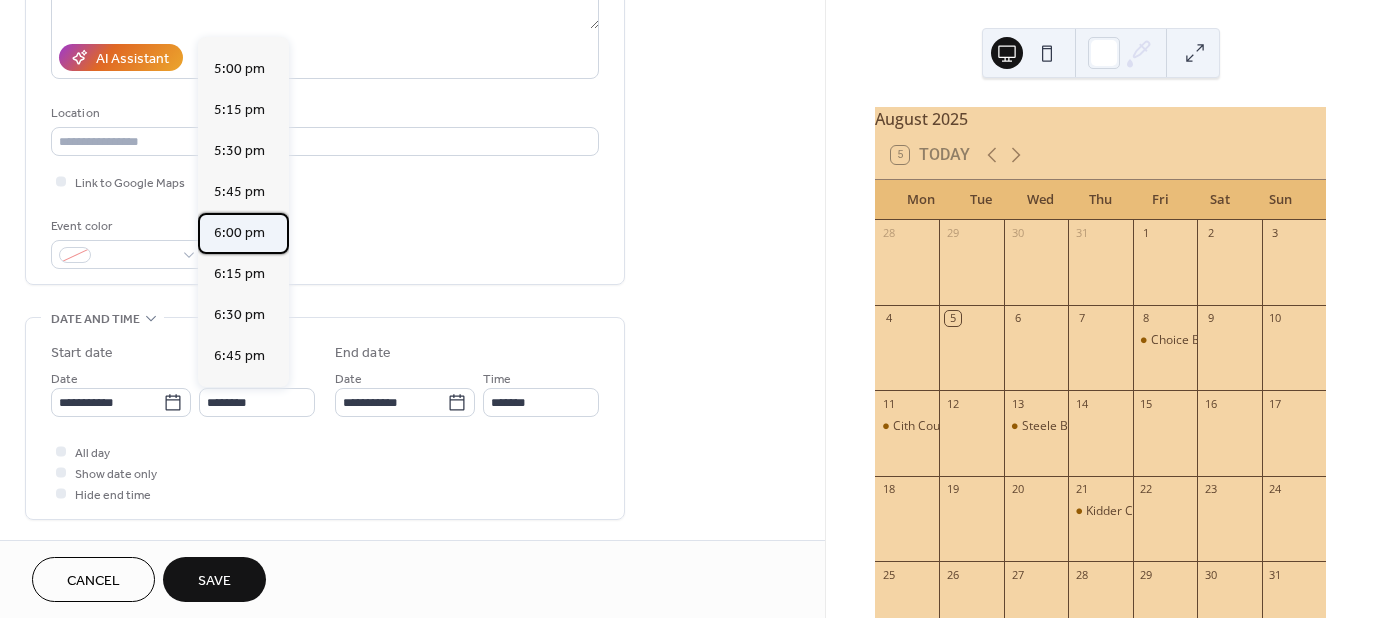 click on "6:00 pm" at bounding box center [239, 232] 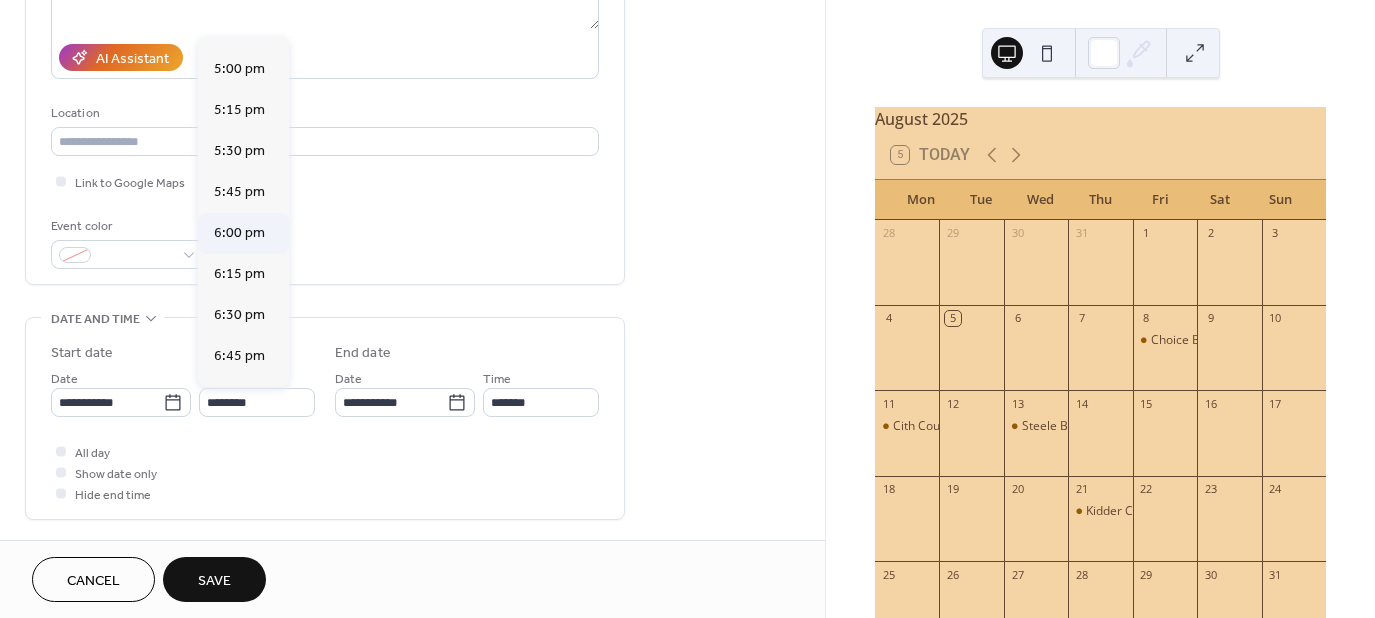 type on "*******" 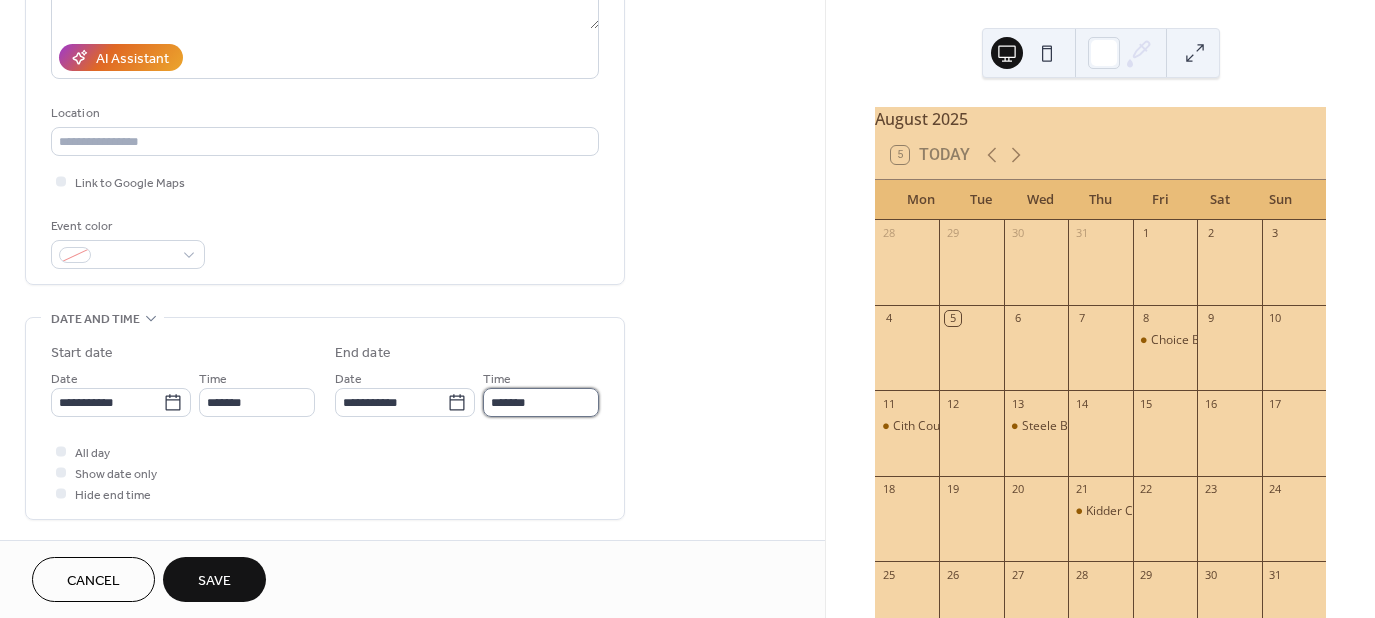 click on "*******" at bounding box center [541, 402] 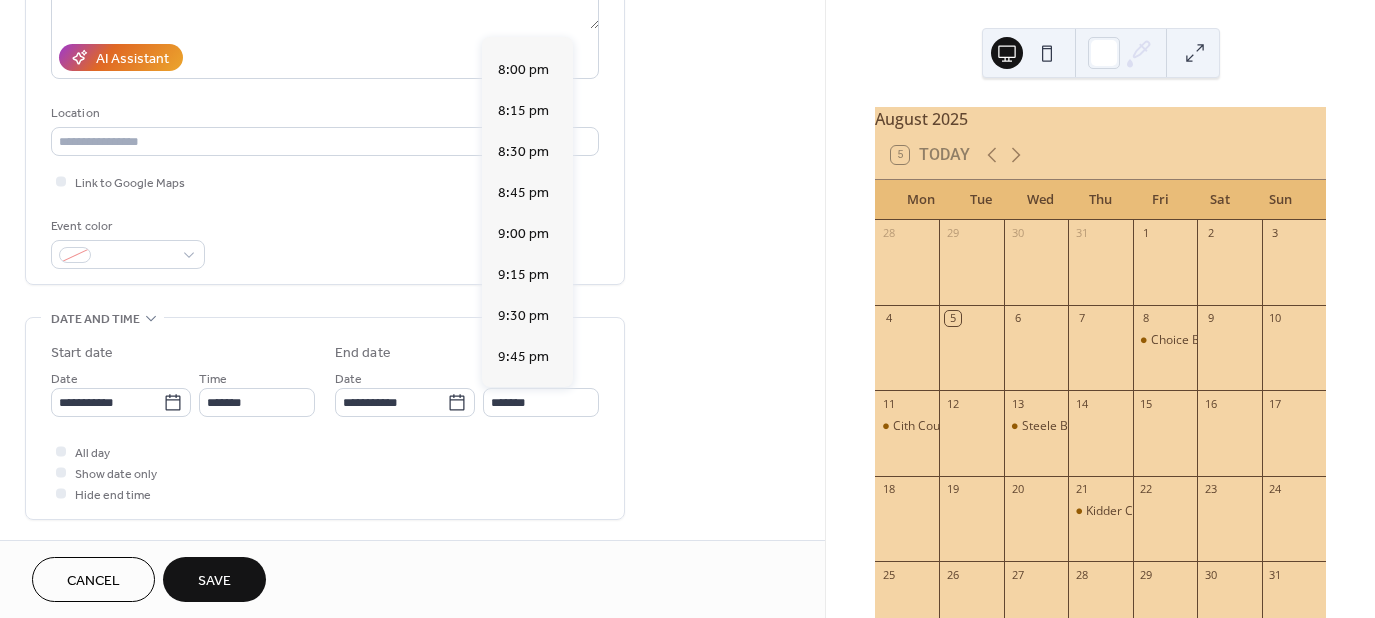 scroll, scrollTop: 287, scrollLeft: 0, axis: vertical 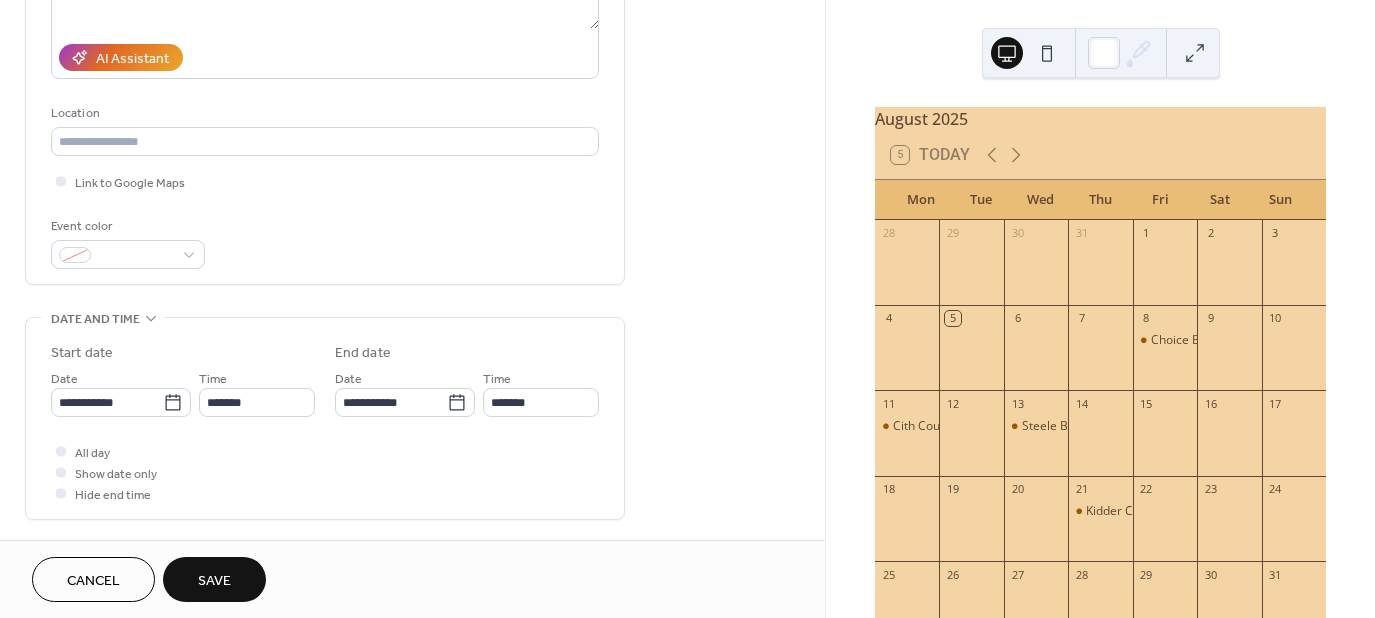 click on "Event color" at bounding box center (325, 242) 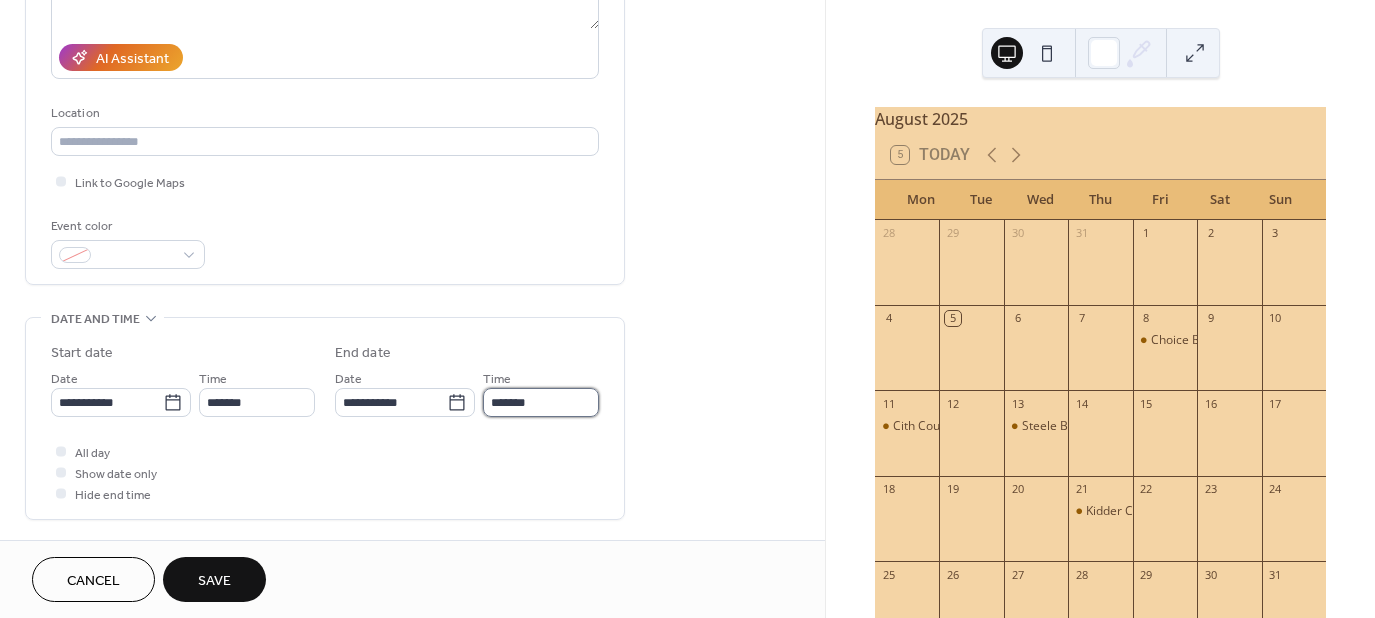 click on "*******" at bounding box center [541, 402] 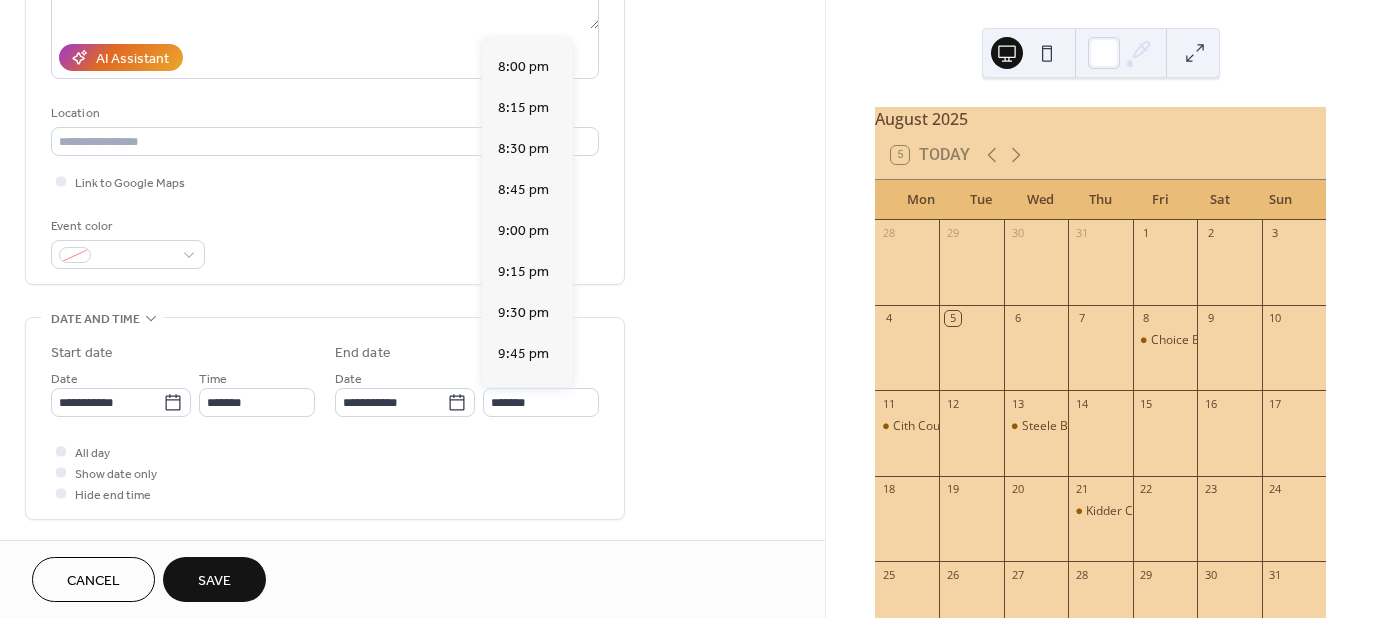 scroll, scrollTop: 295, scrollLeft: 0, axis: vertical 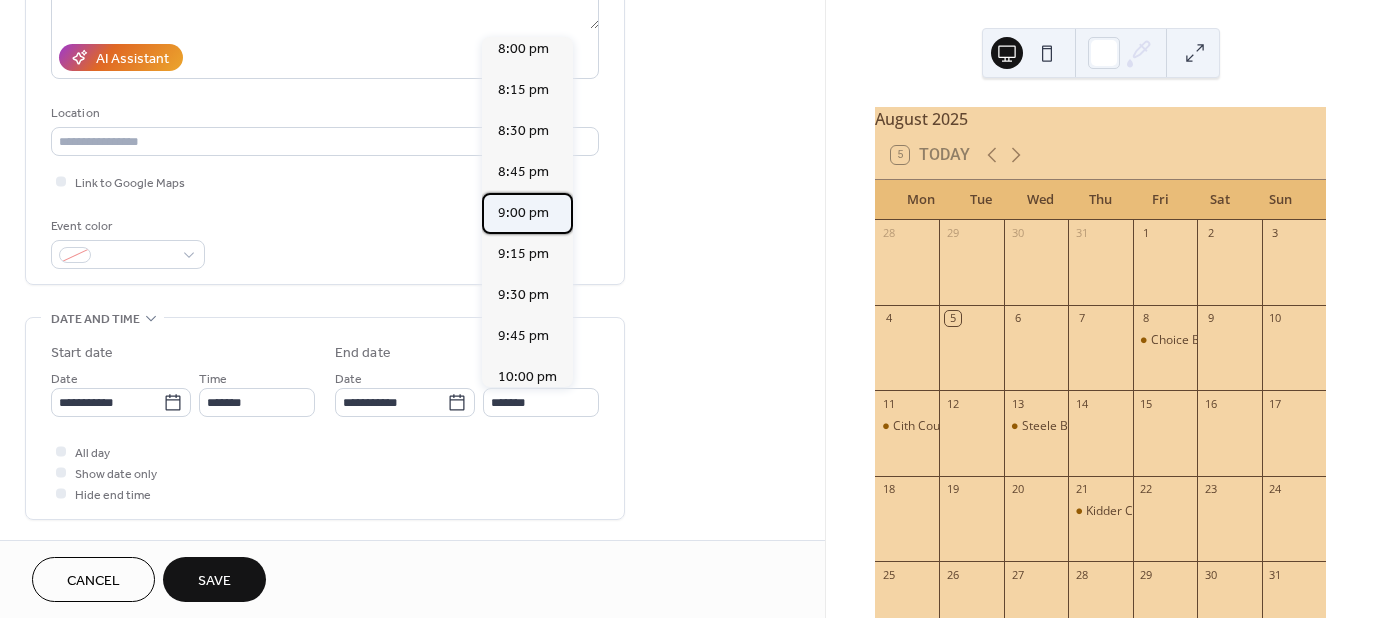 click on "9:00 pm" at bounding box center [523, 212] 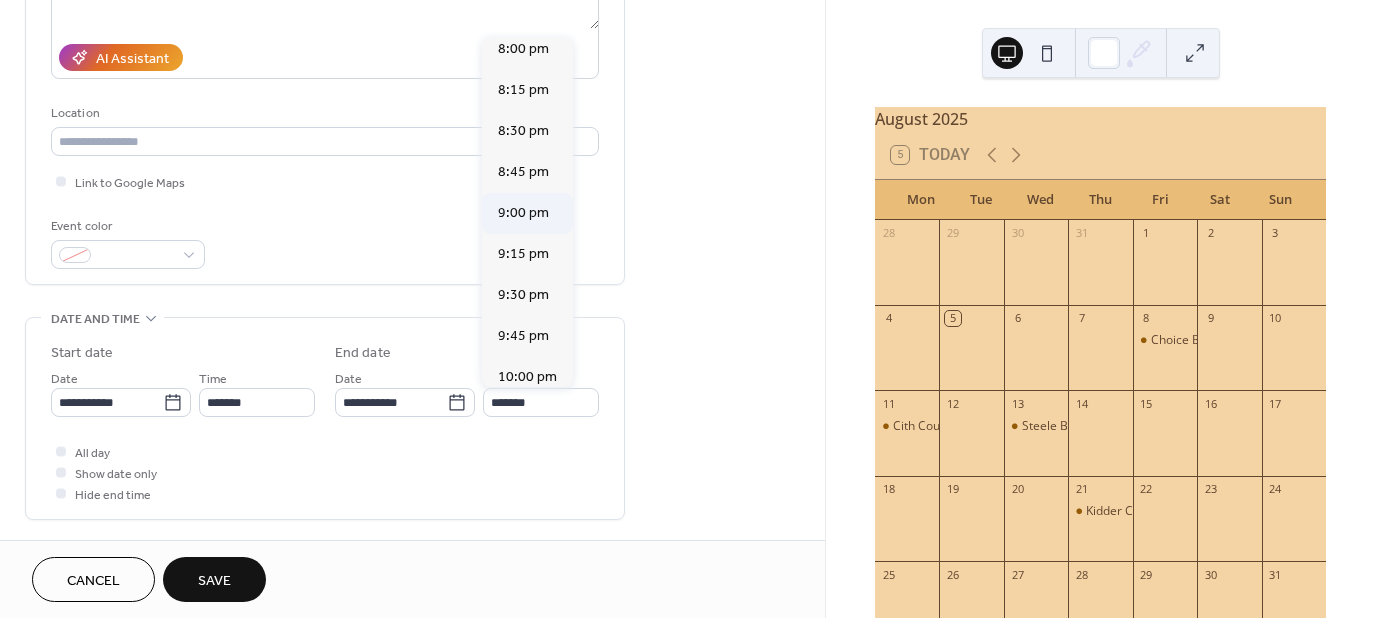 type on "*******" 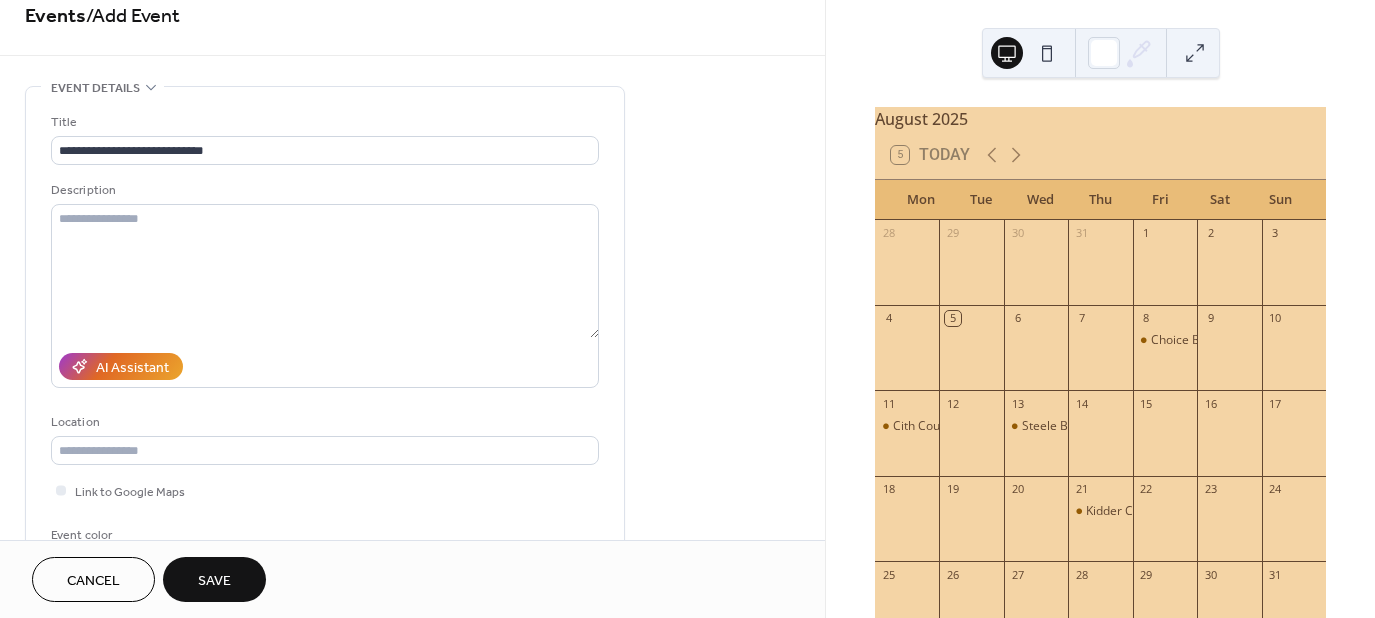 scroll, scrollTop: 0, scrollLeft: 0, axis: both 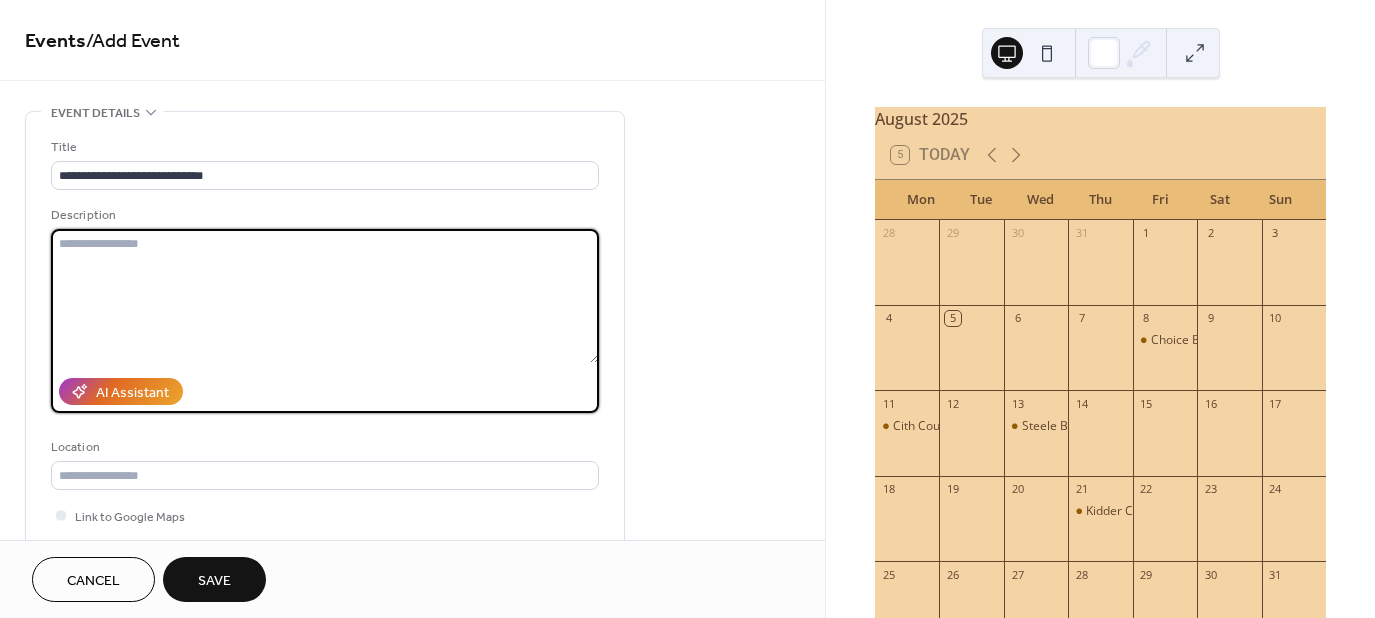 click at bounding box center (325, 296) 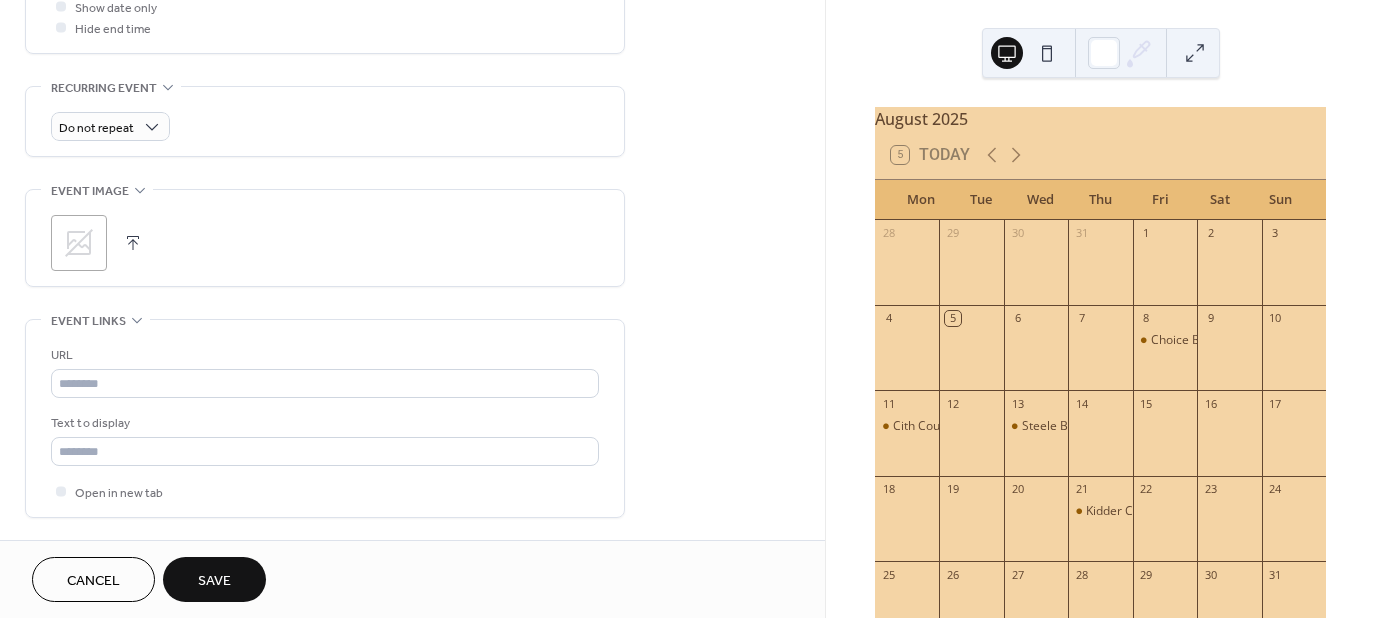 scroll, scrollTop: 841, scrollLeft: 0, axis: vertical 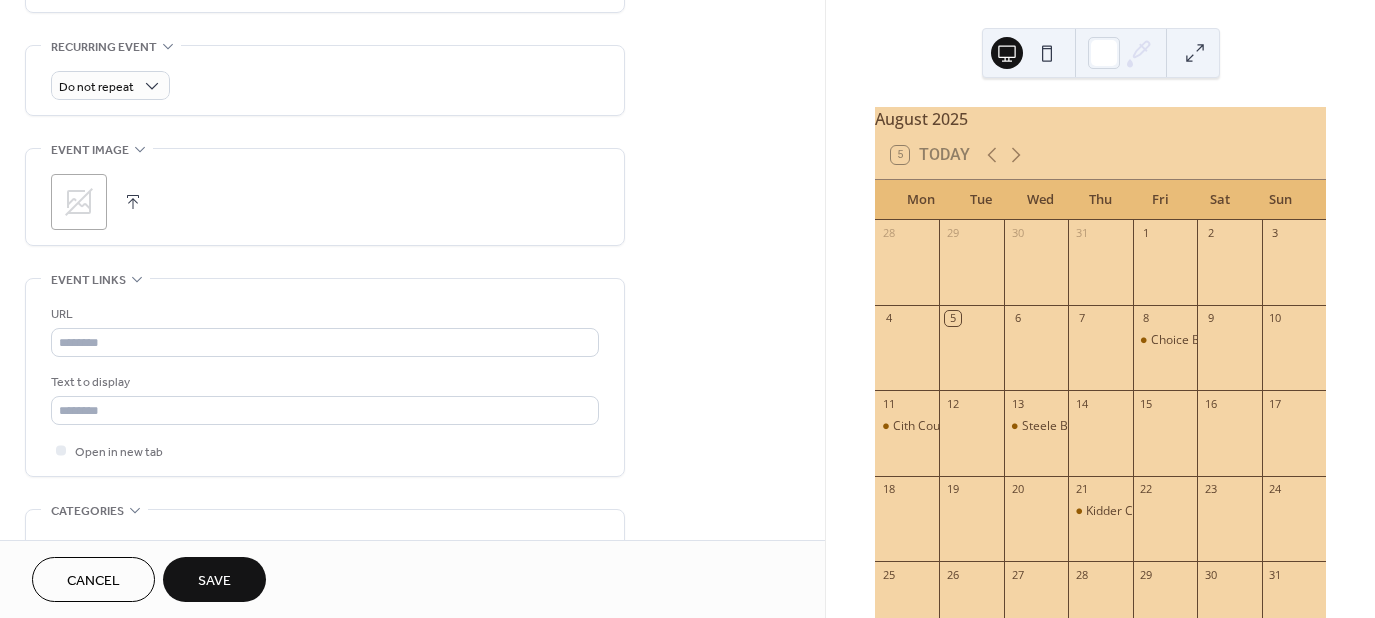 type on "**********" 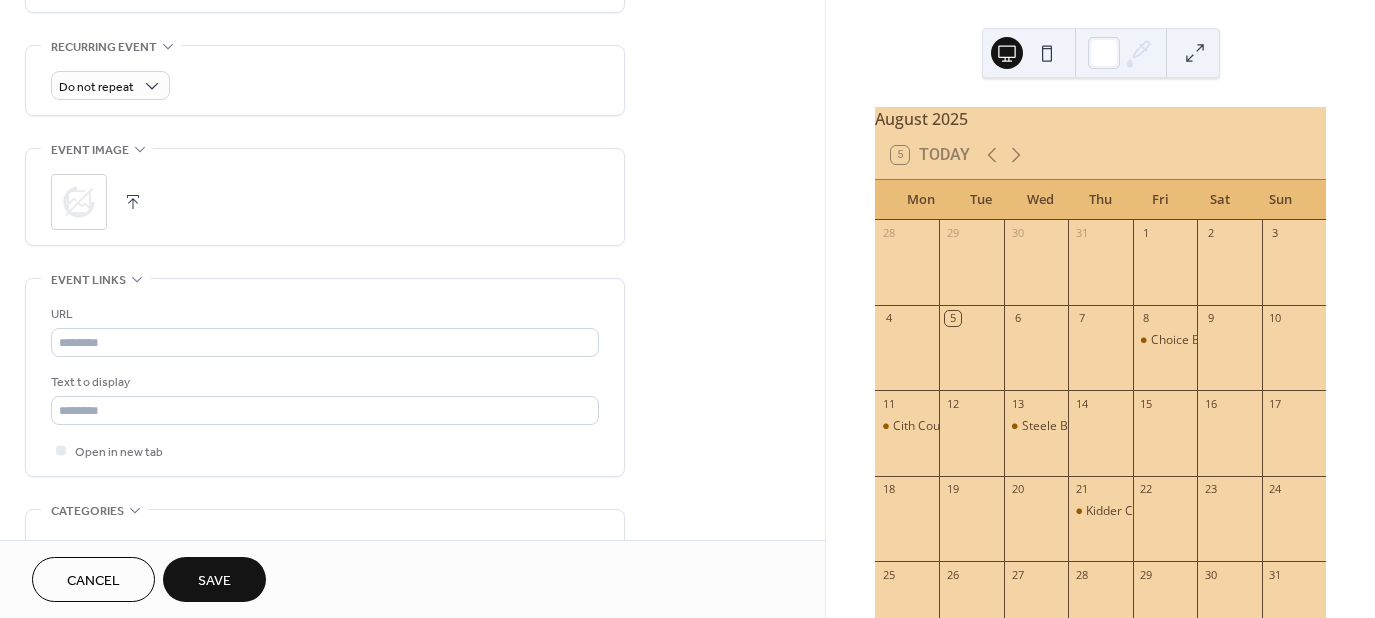 click on "Save" at bounding box center [214, 581] 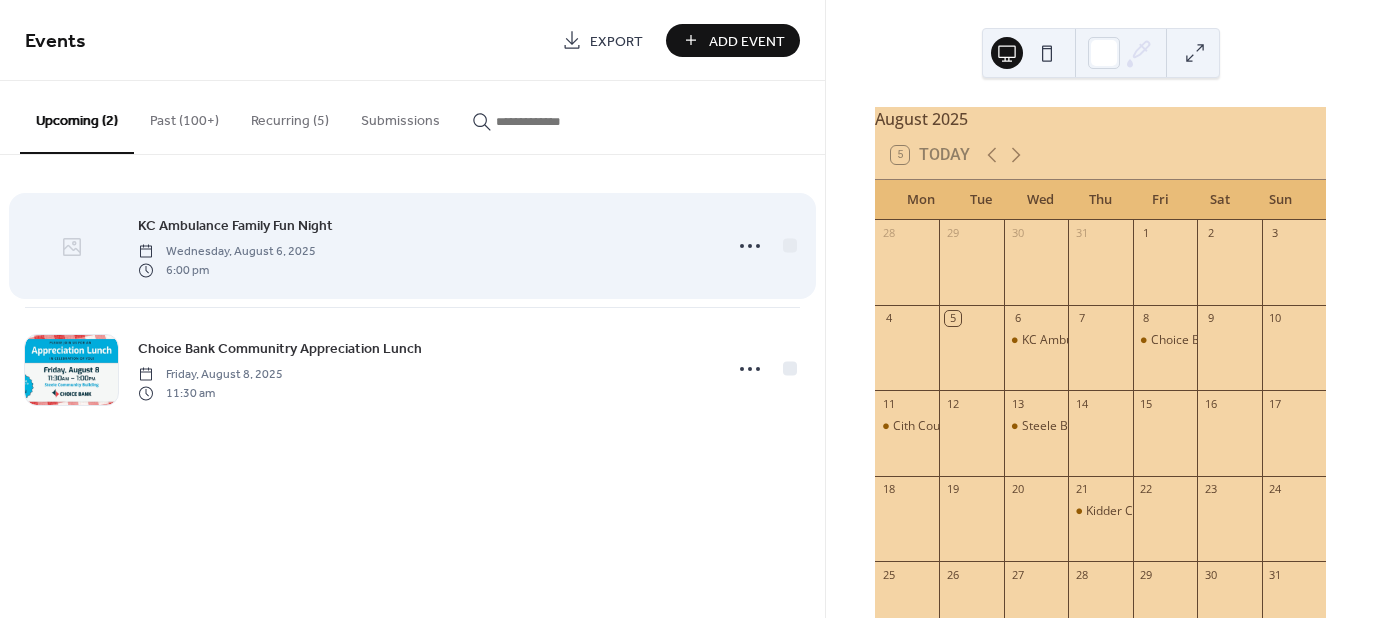 click 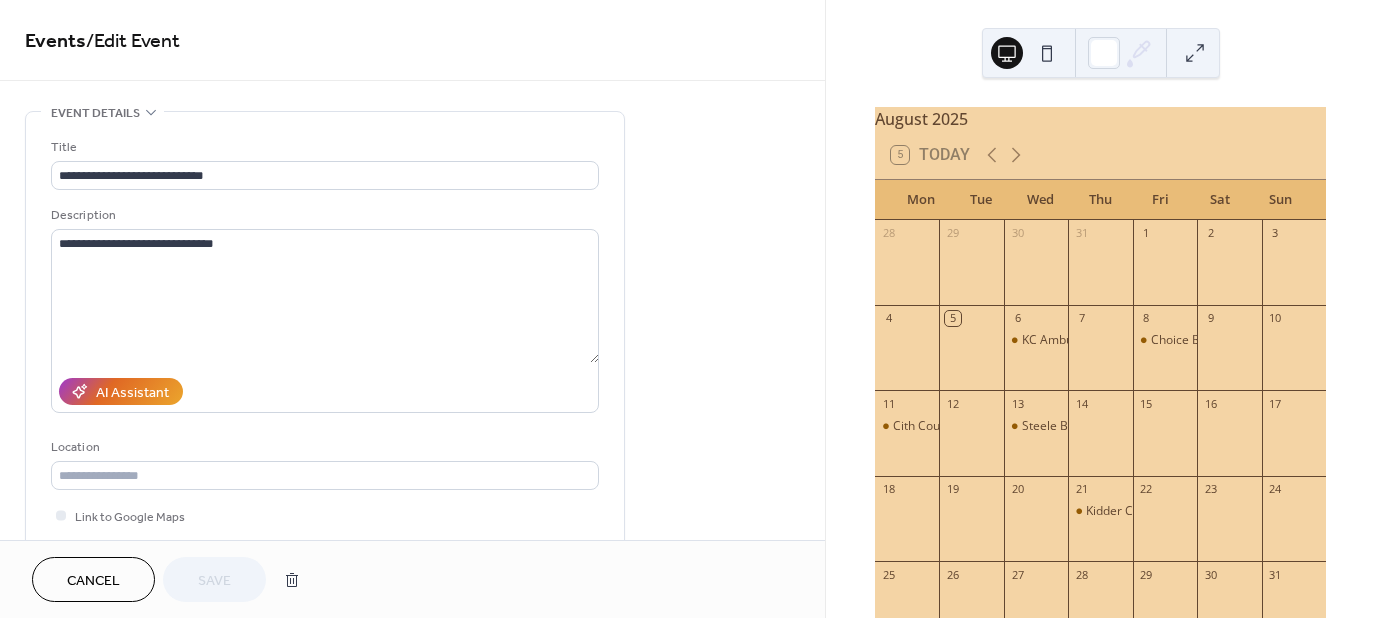 drag, startPoint x: 818, startPoint y: 74, endPoint x: 824, endPoint y: 88, distance: 15.231546 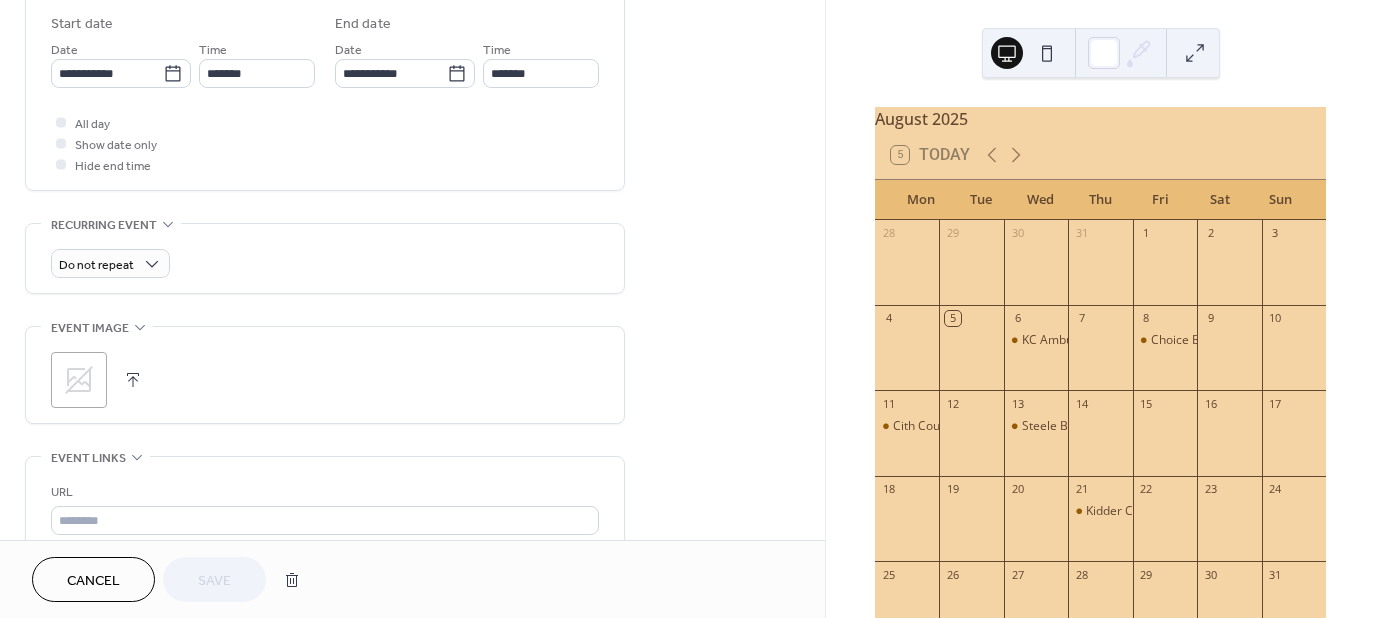 scroll, scrollTop: 779, scrollLeft: 0, axis: vertical 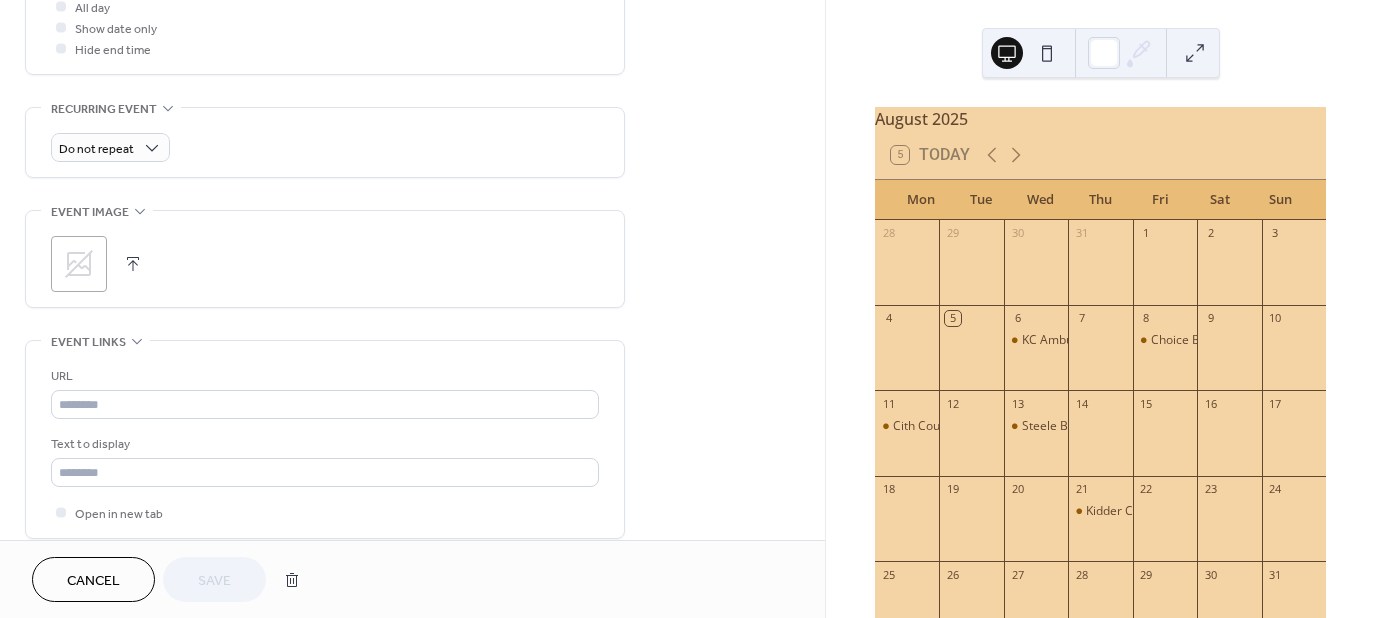 click at bounding box center (133, 264) 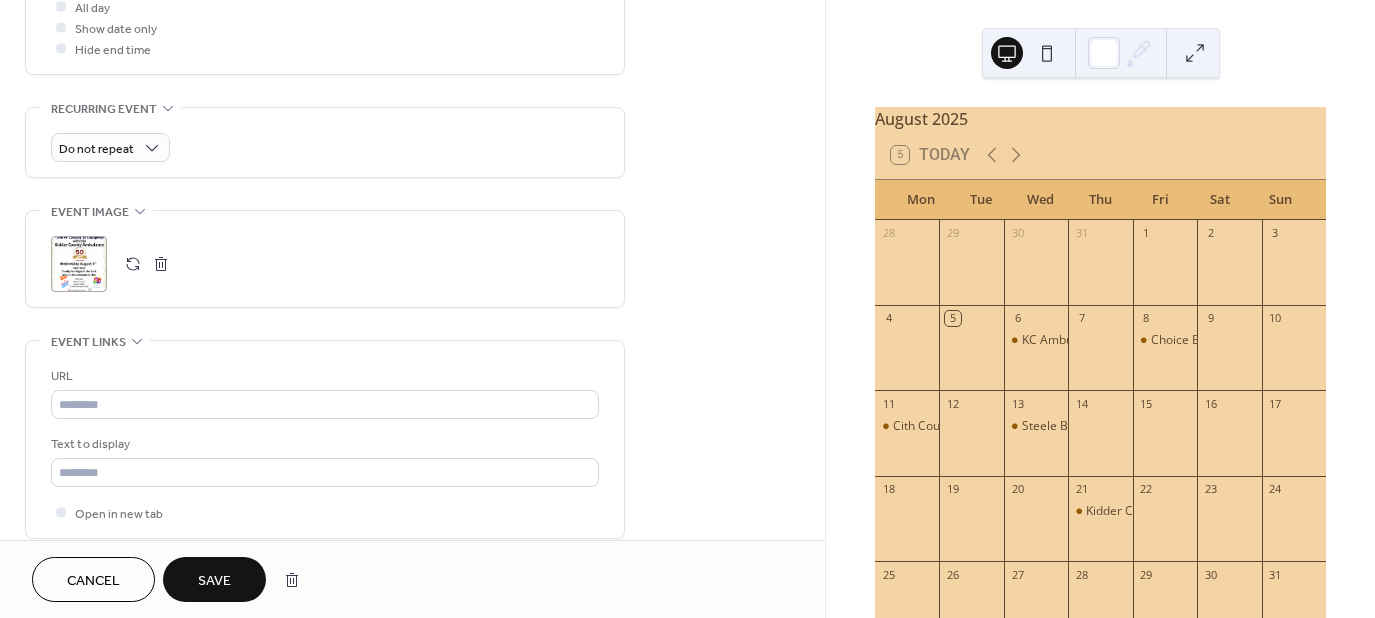 click on "Save" at bounding box center (214, 581) 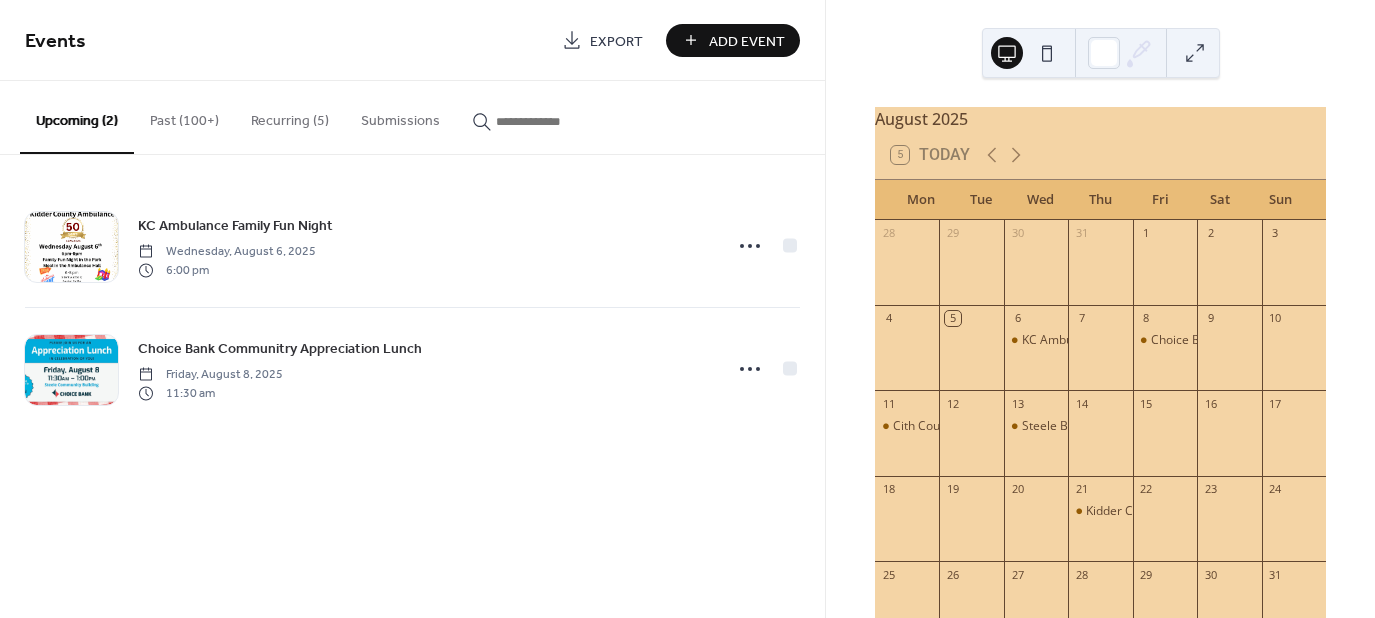 click on "Add Event" at bounding box center [747, 41] 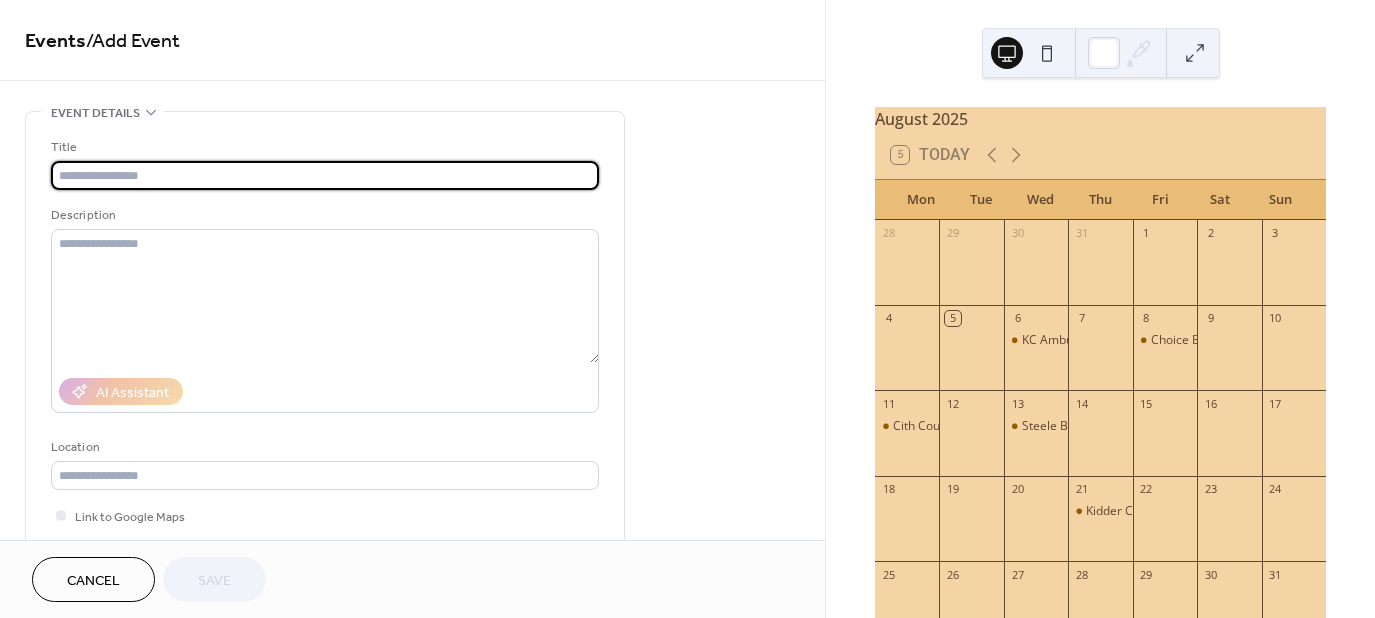 click at bounding box center [325, 175] 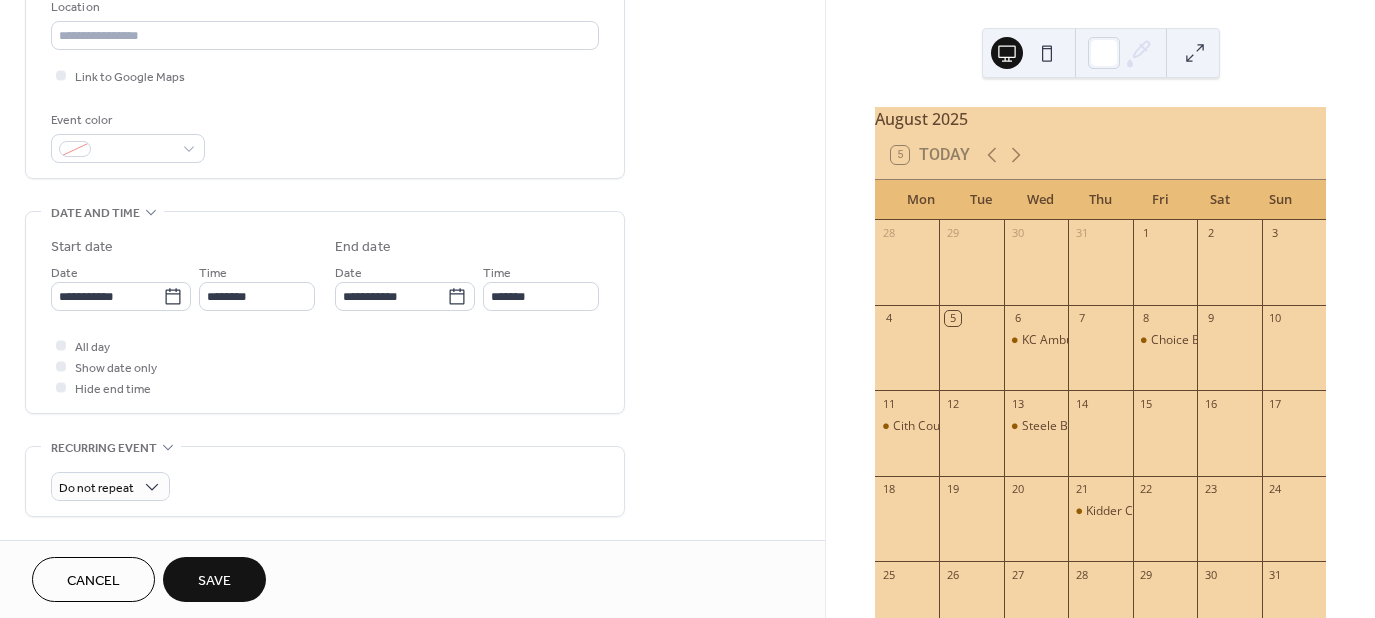scroll, scrollTop: 466, scrollLeft: 0, axis: vertical 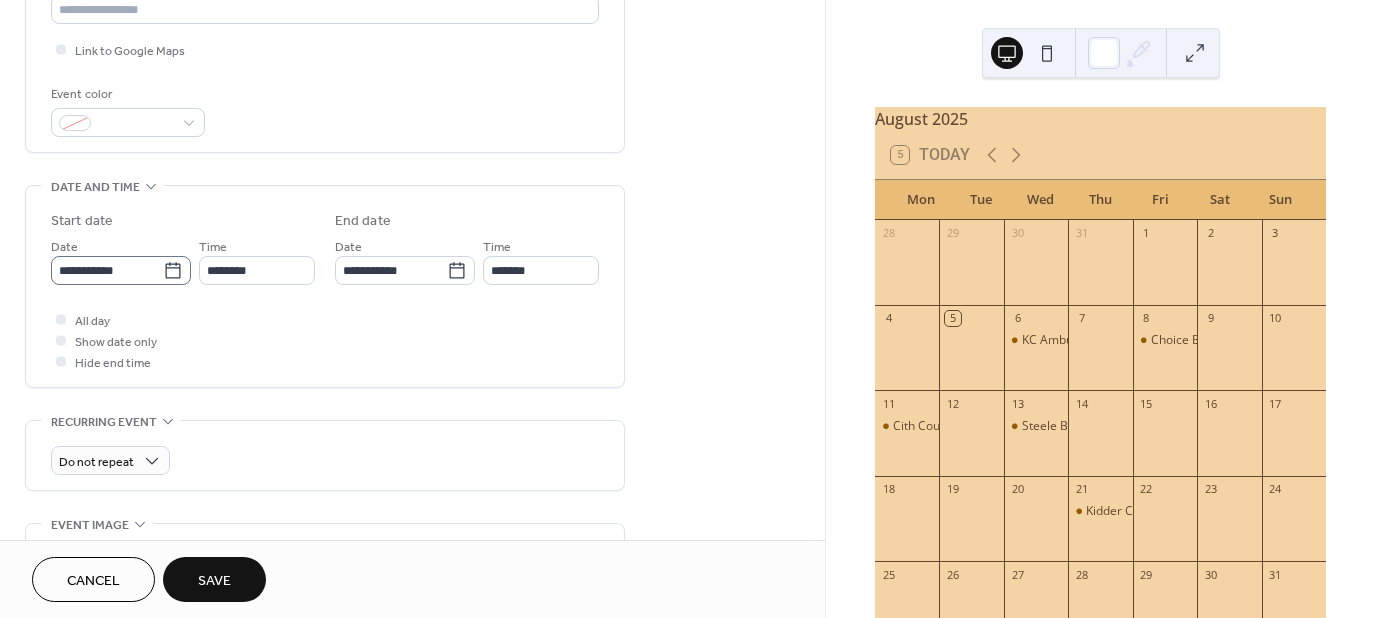 type on "**********" 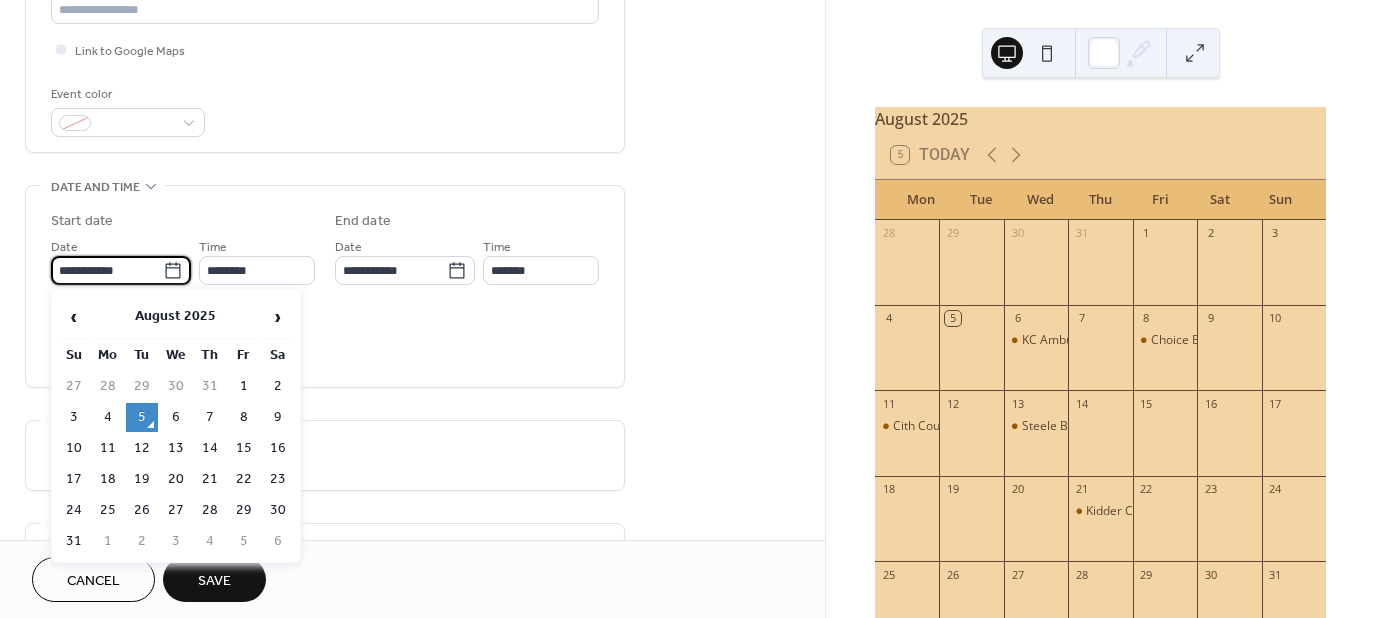click on "**********" at bounding box center [107, 270] 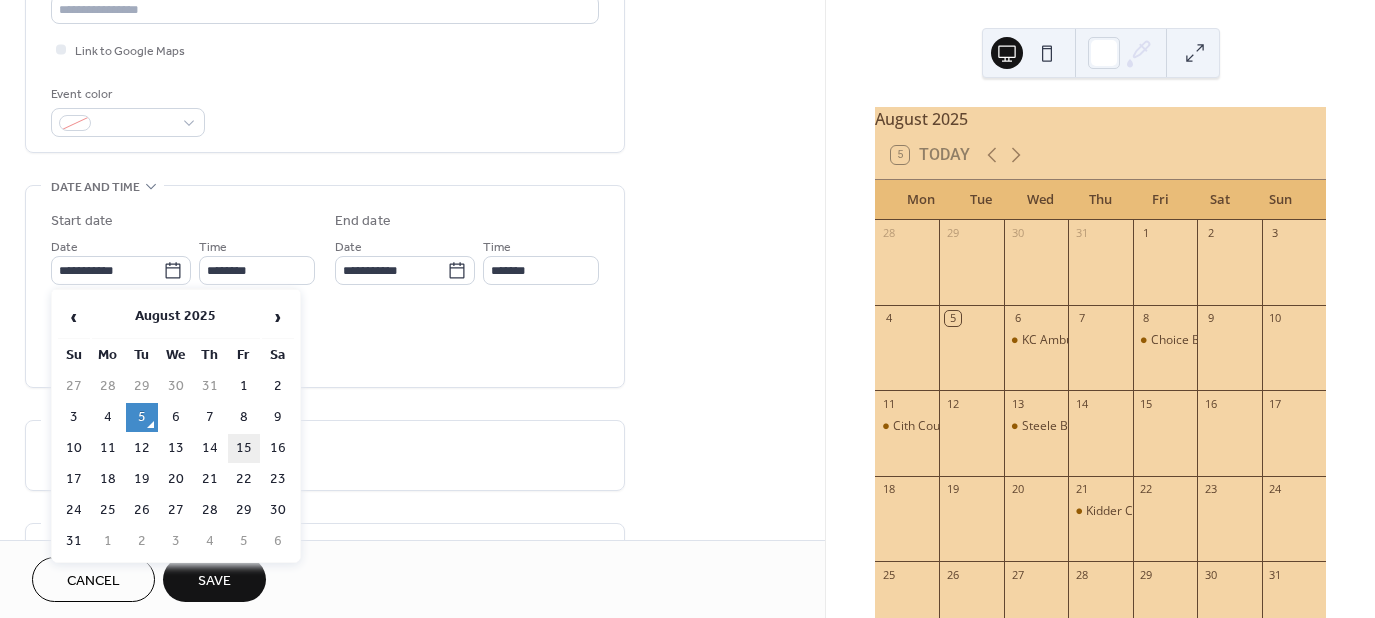 click on "15" at bounding box center [244, 448] 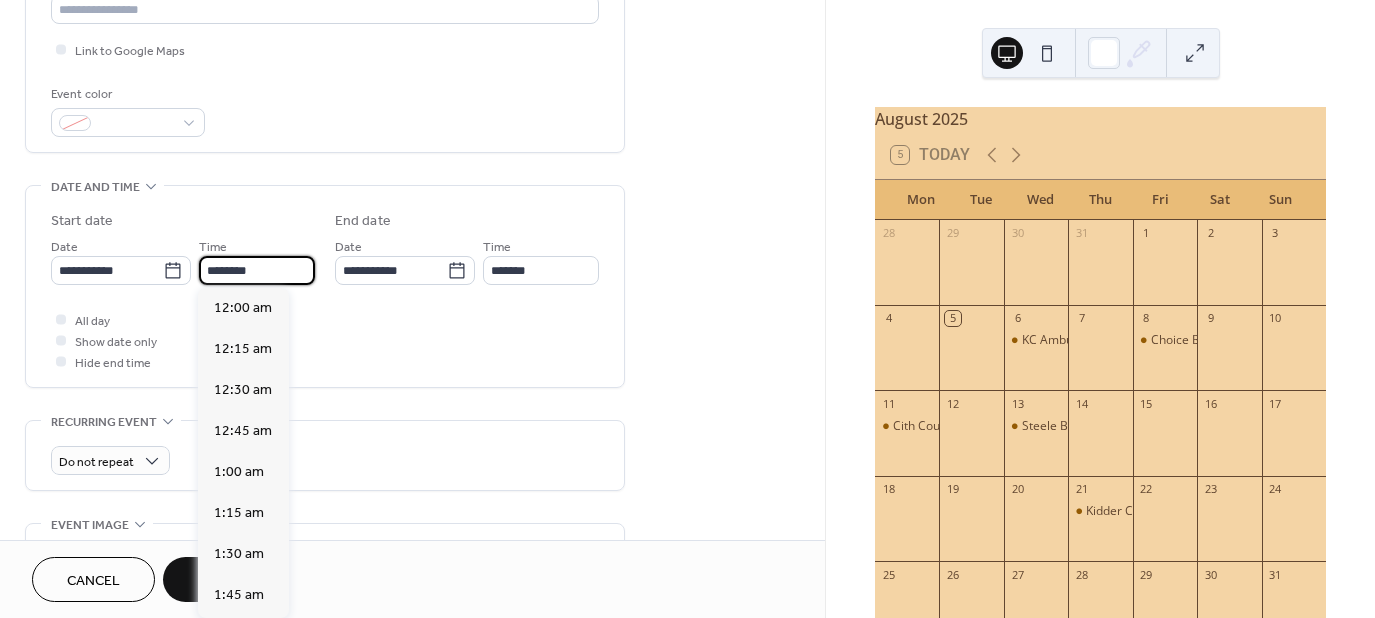 scroll, scrollTop: 1968, scrollLeft: 0, axis: vertical 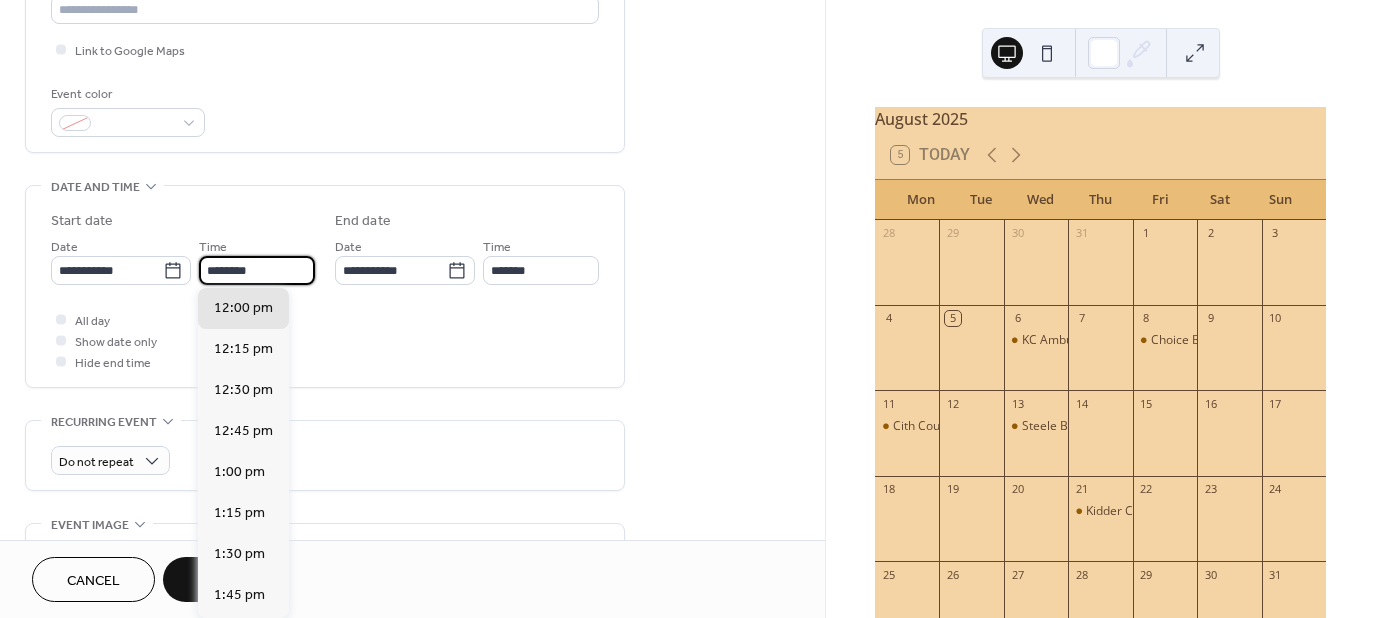 click on "********" at bounding box center [257, 270] 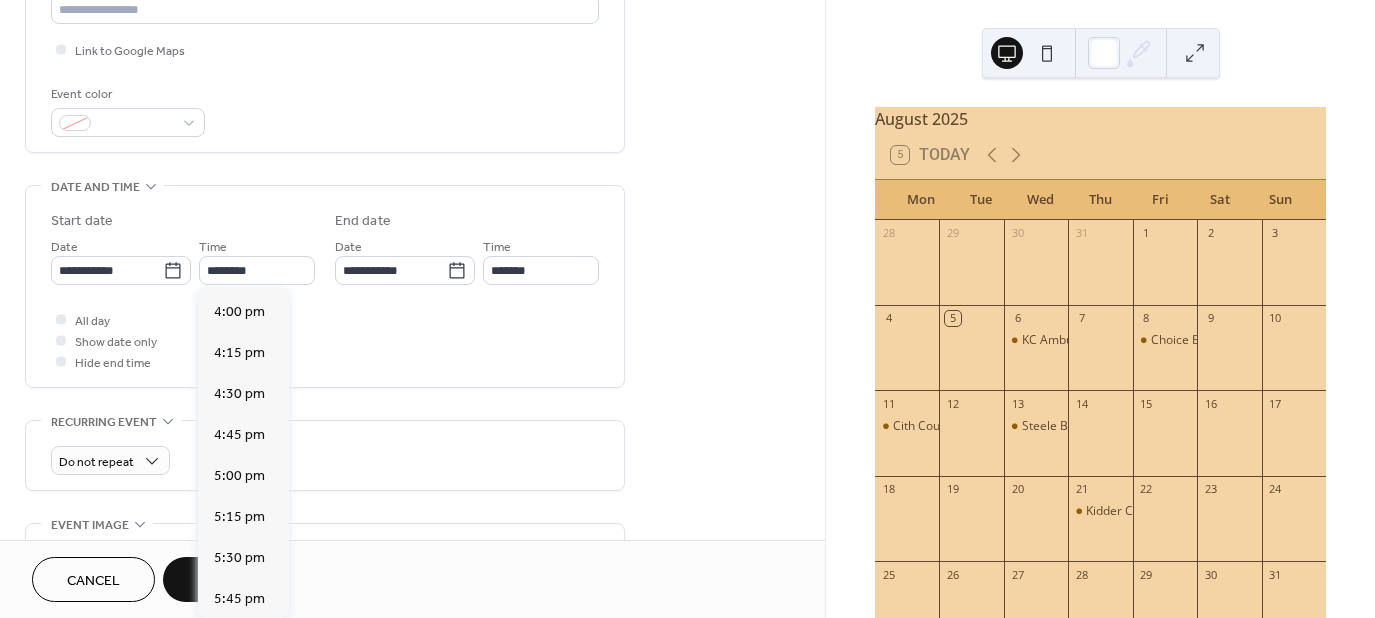 scroll, scrollTop: 2764, scrollLeft: 0, axis: vertical 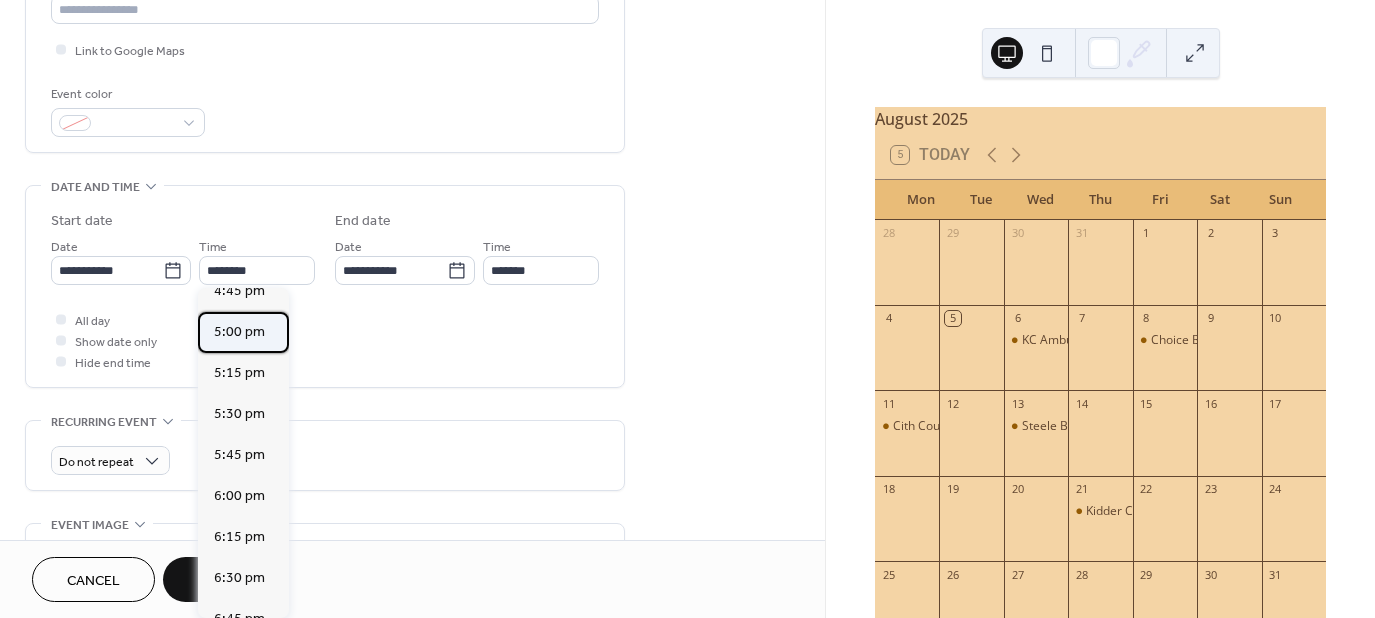 click on "5:00 pm" at bounding box center (239, 331) 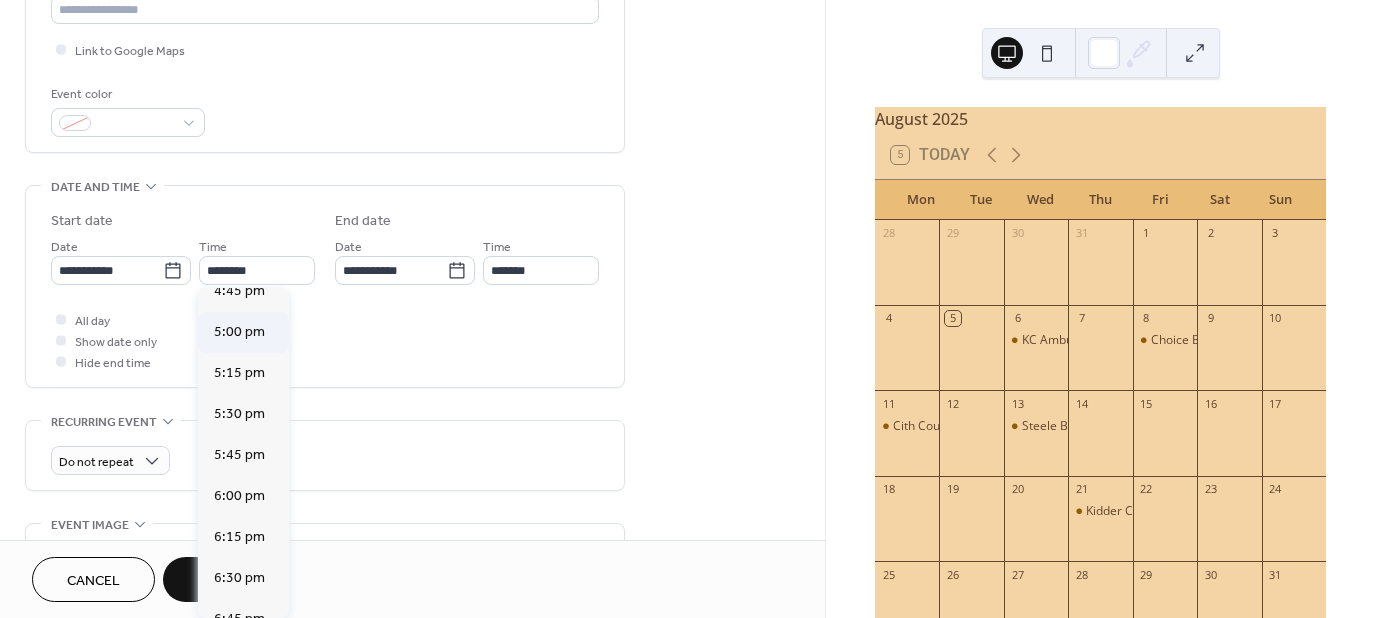 type on "*******" 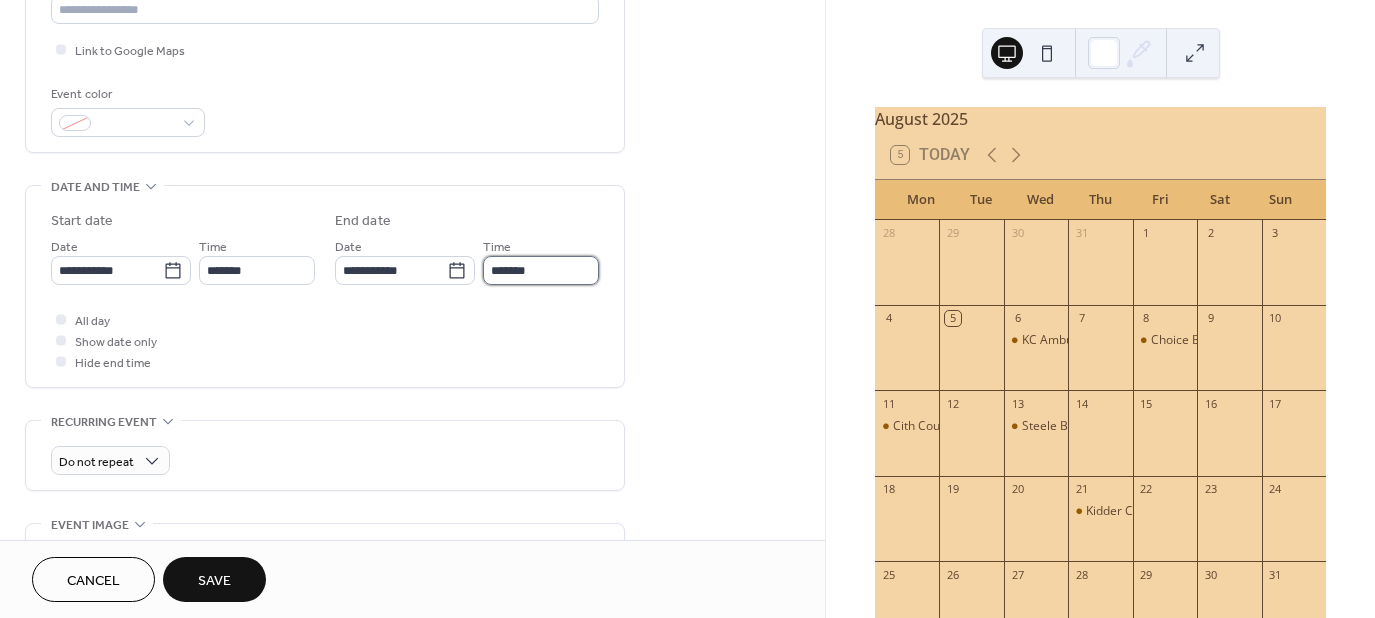 click on "*******" at bounding box center [541, 270] 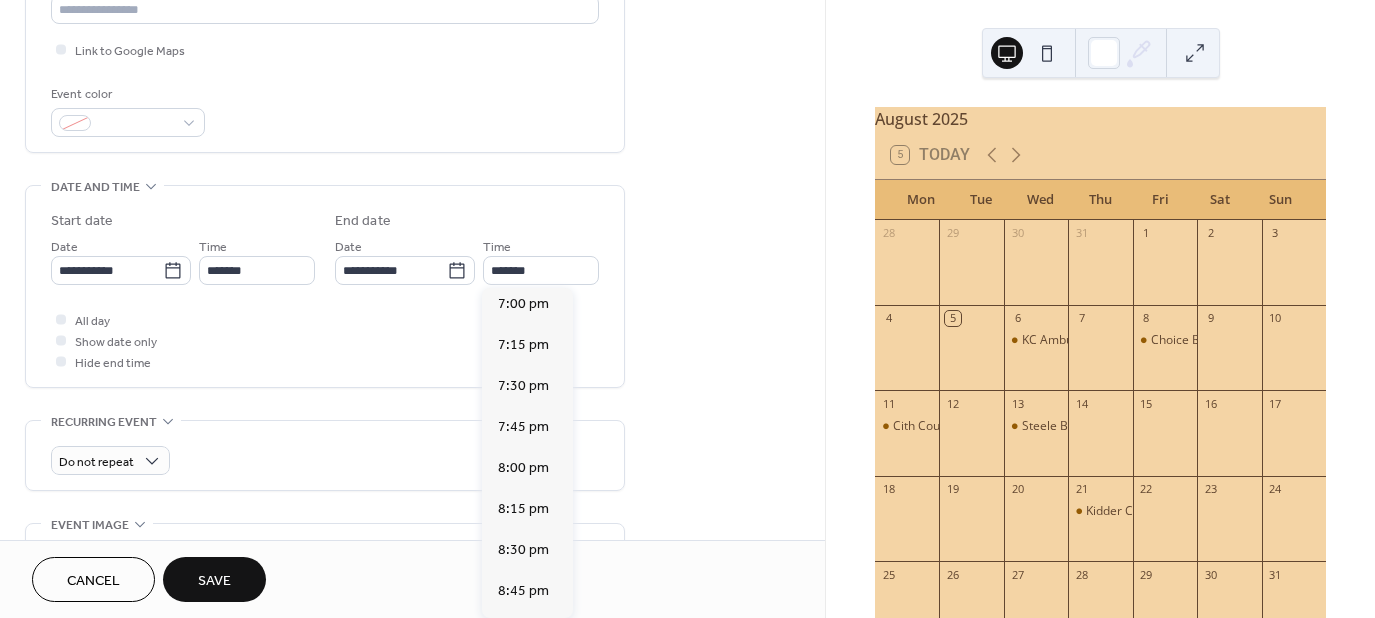 scroll, scrollTop: 299, scrollLeft: 0, axis: vertical 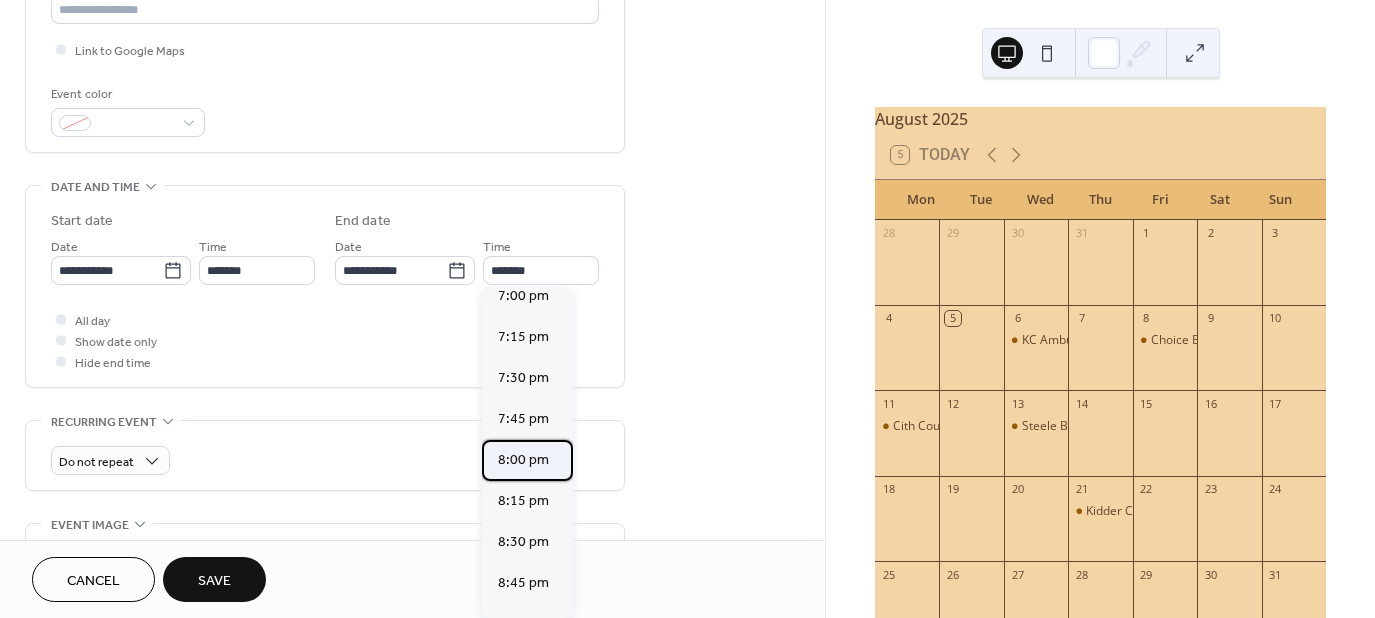 click on "8:00 pm" at bounding box center (523, 459) 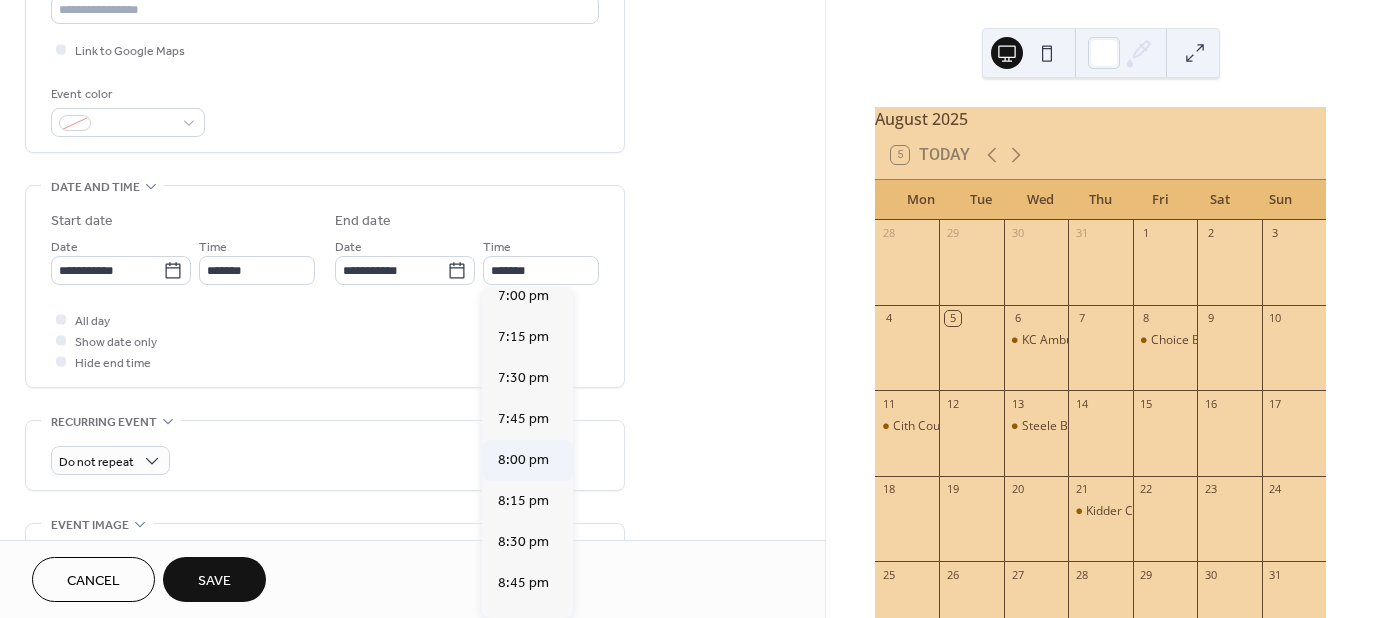 type on "*******" 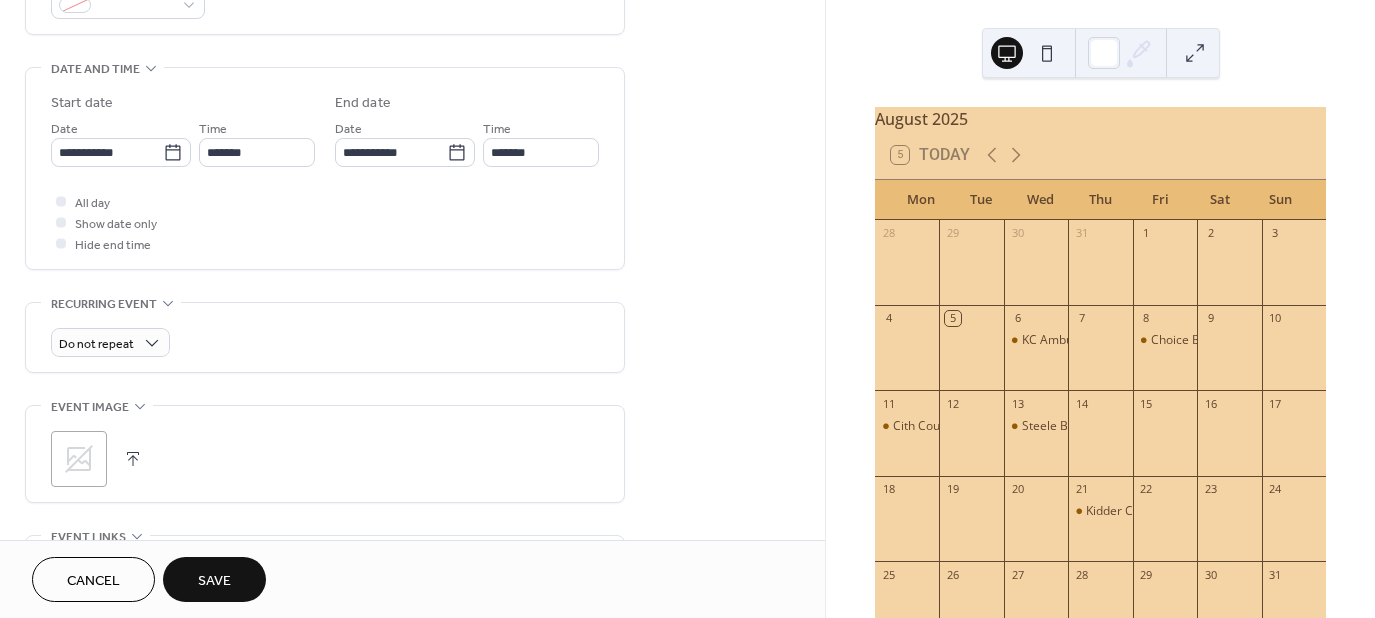 scroll, scrollTop: 637, scrollLeft: 0, axis: vertical 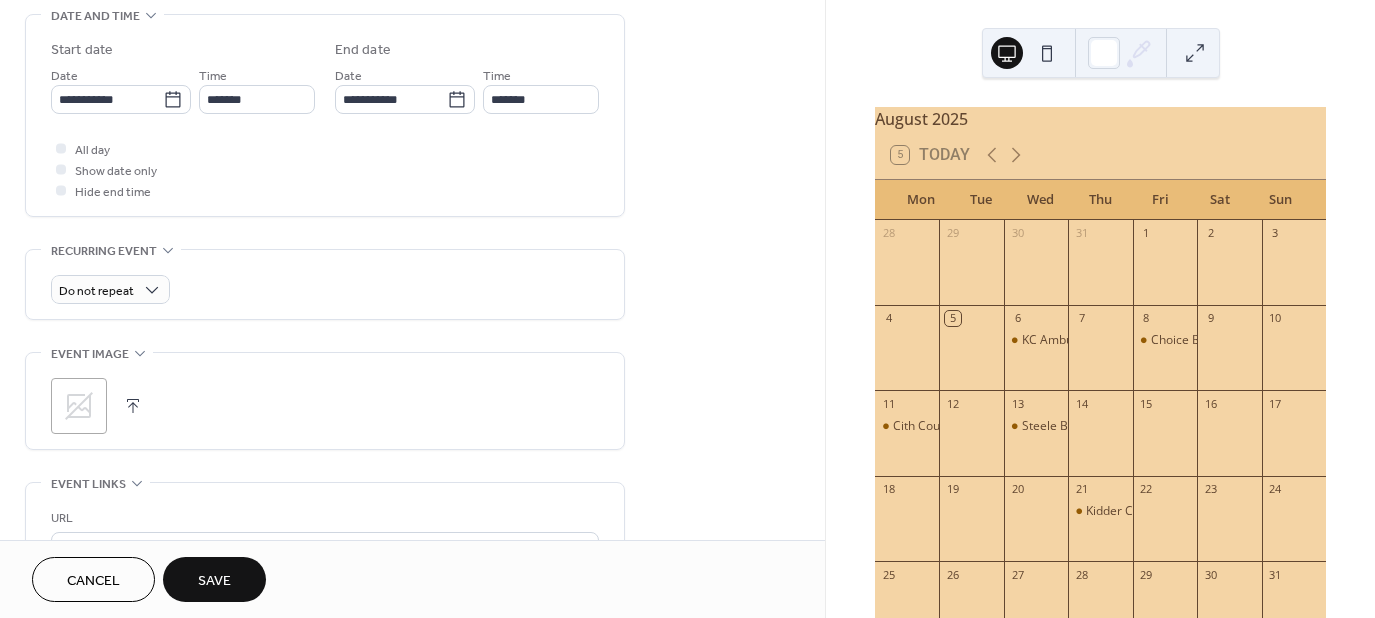 click 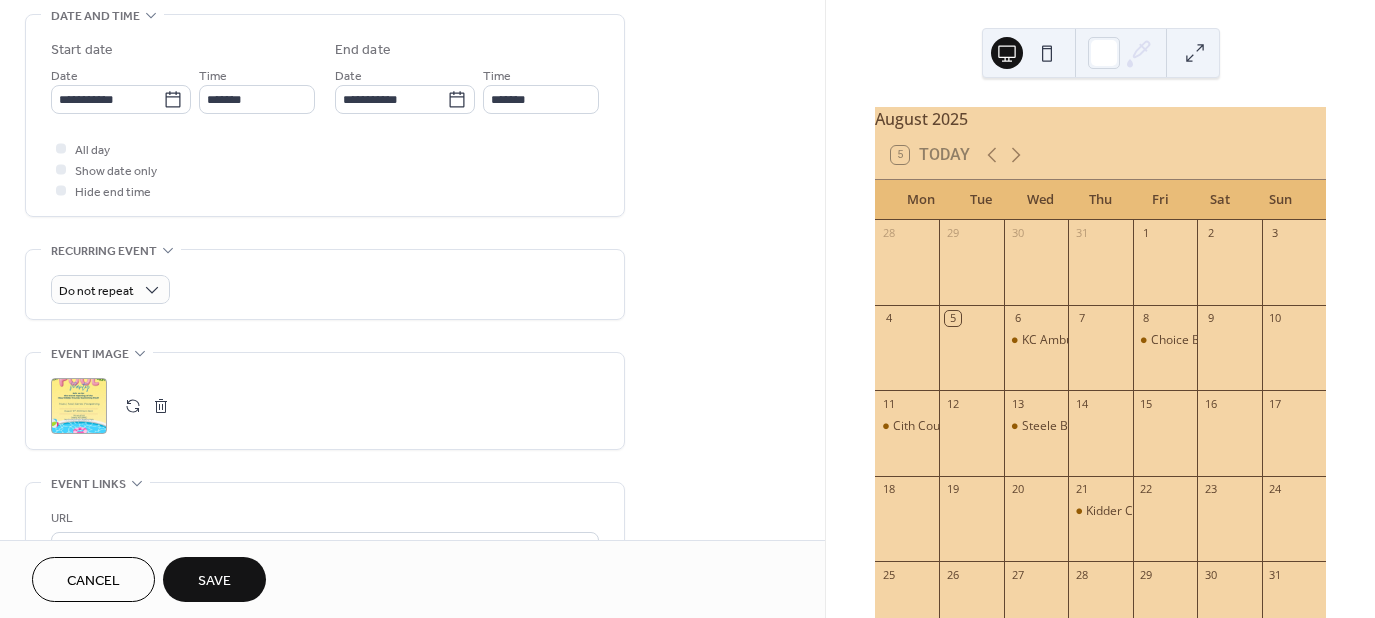 click on "Save" at bounding box center [214, 579] 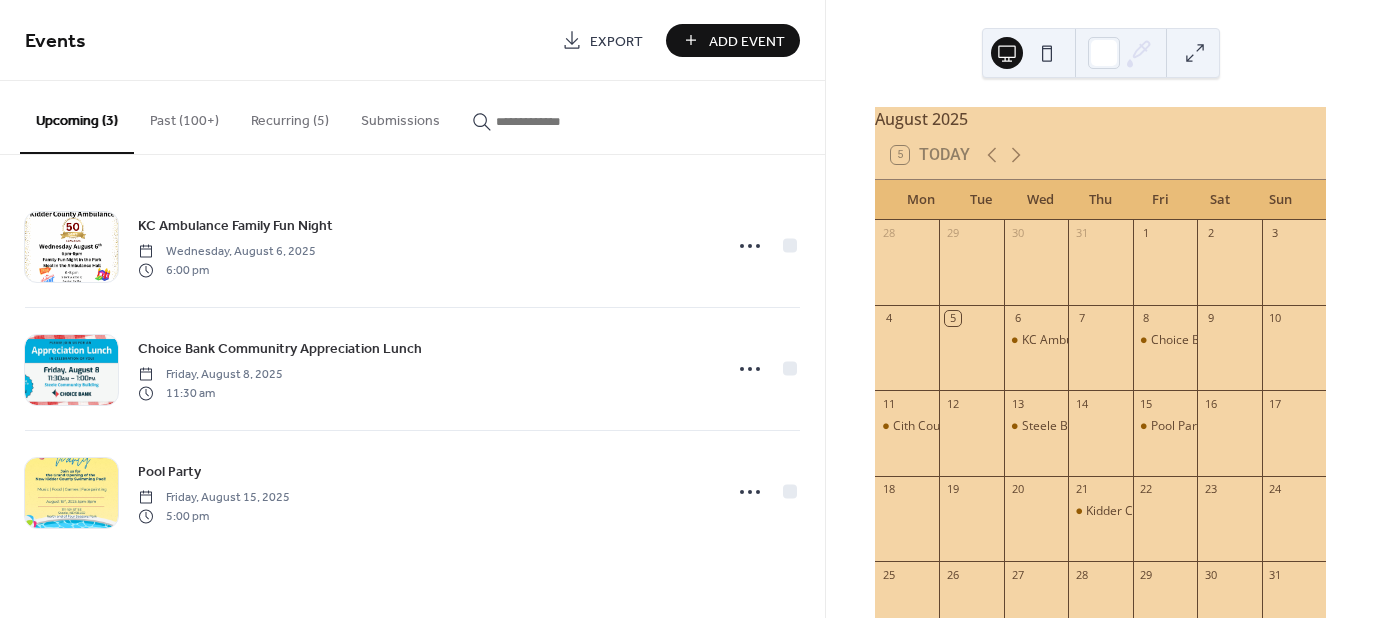 click on "Add Event" at bounding box center [747, 41] 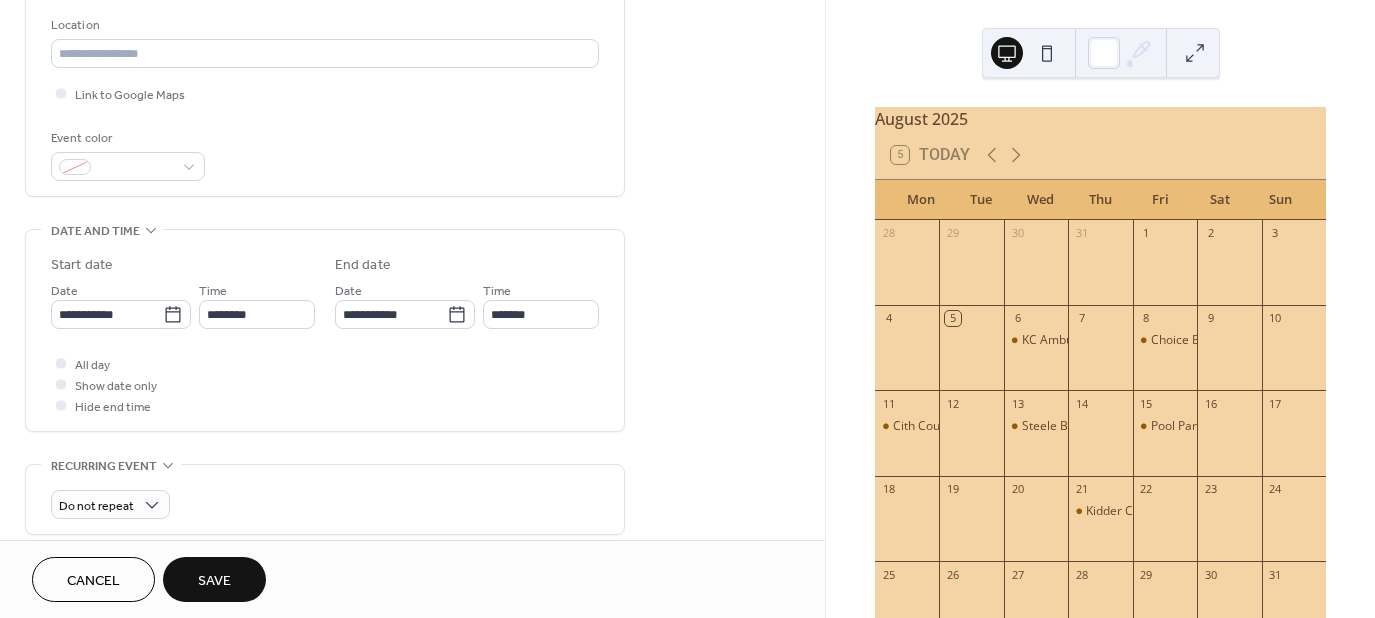 scroll, scrollTop: 444, scrollLeft: 0, axis: vertical 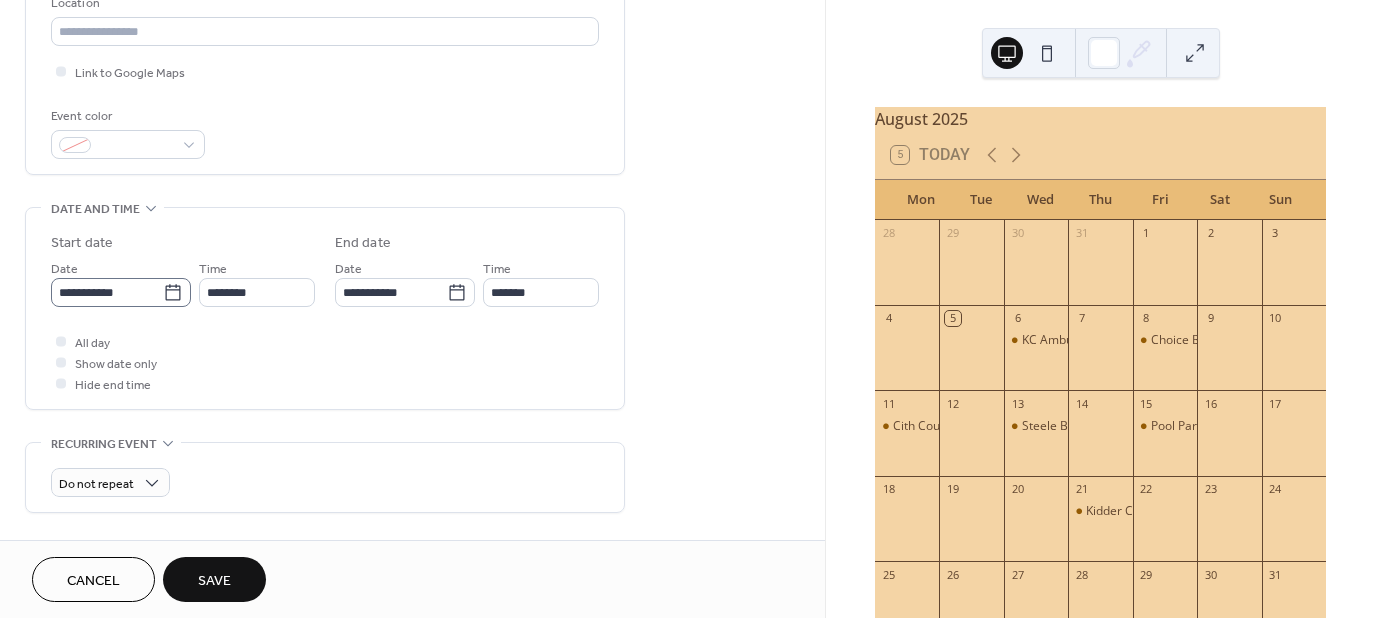 type on "**********" 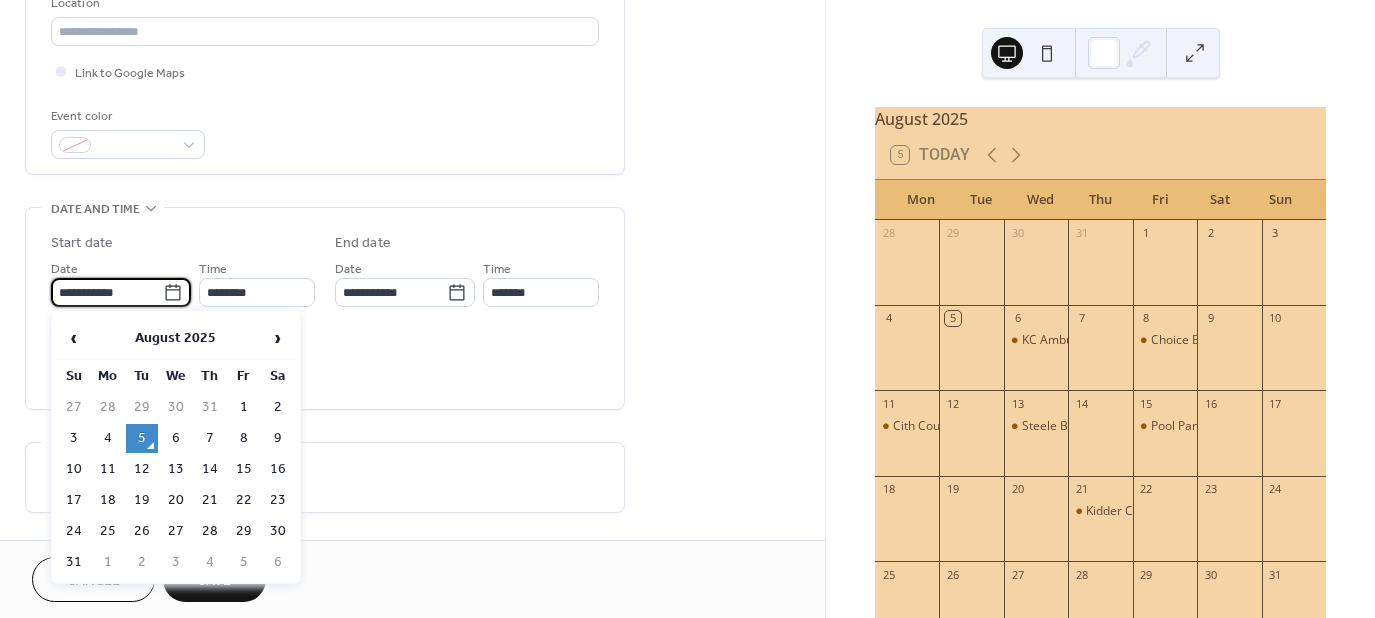 click on "**********" at bounding box center (107, 292) 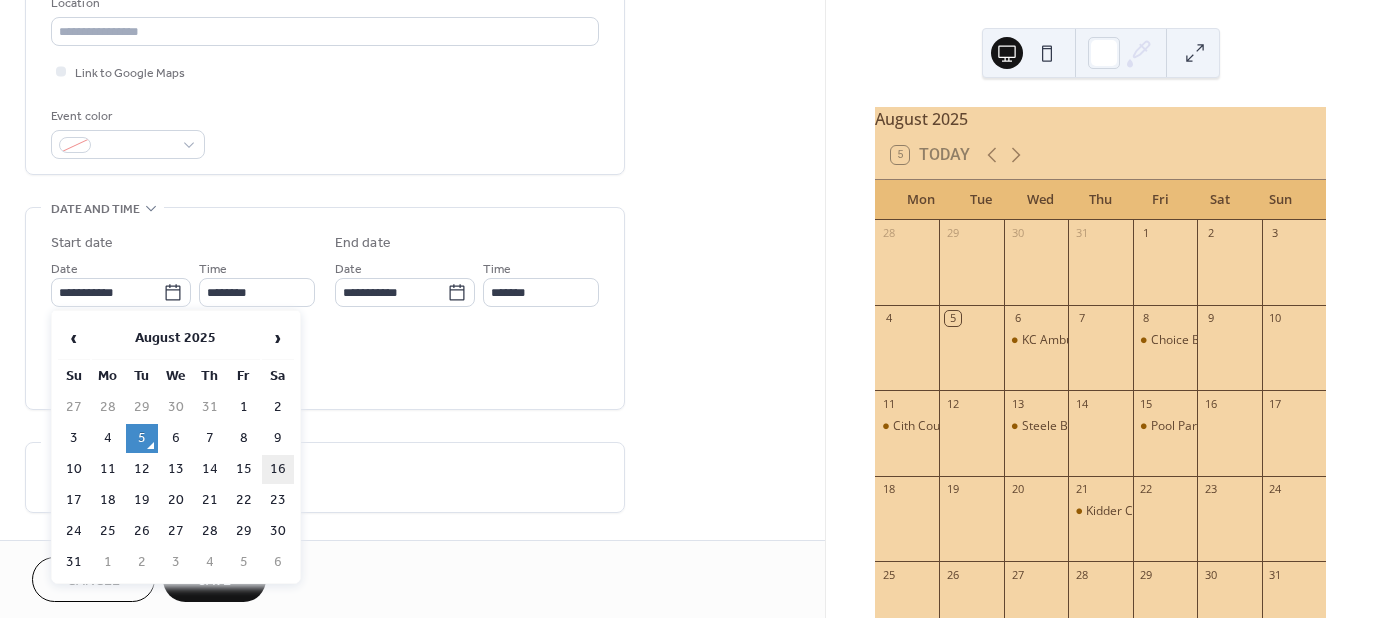 click on "16" at bounding box center [278, 469] 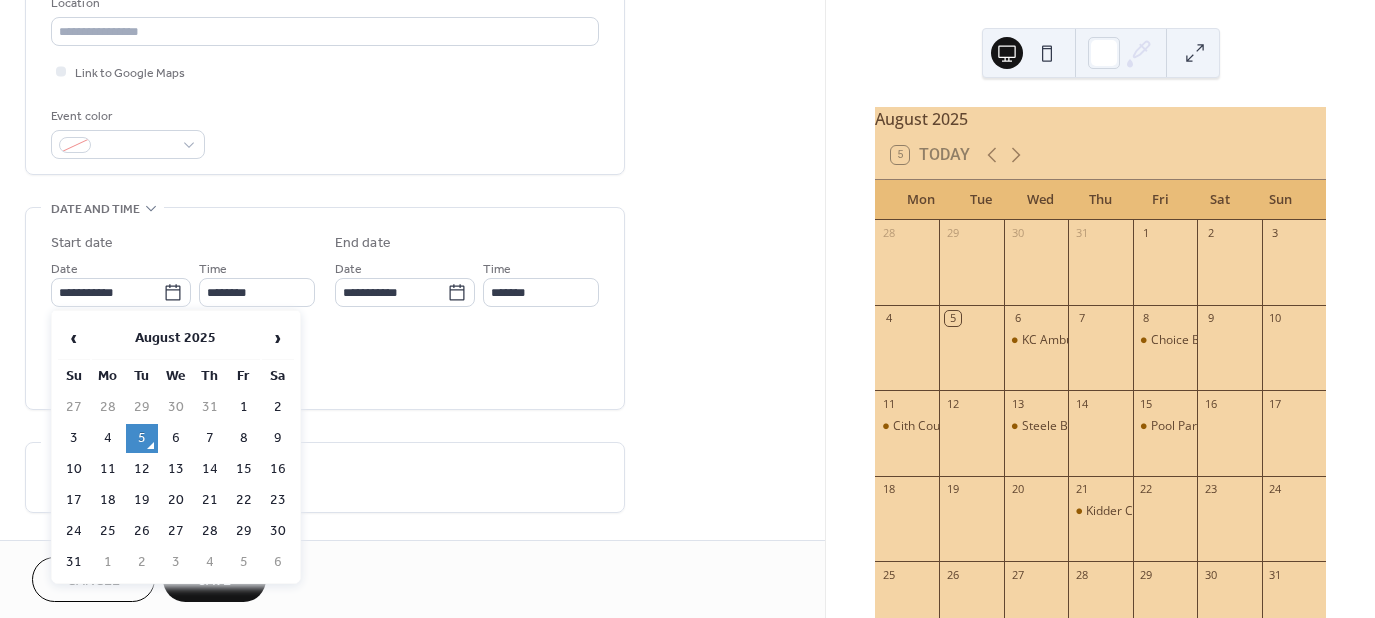 type on "**********" 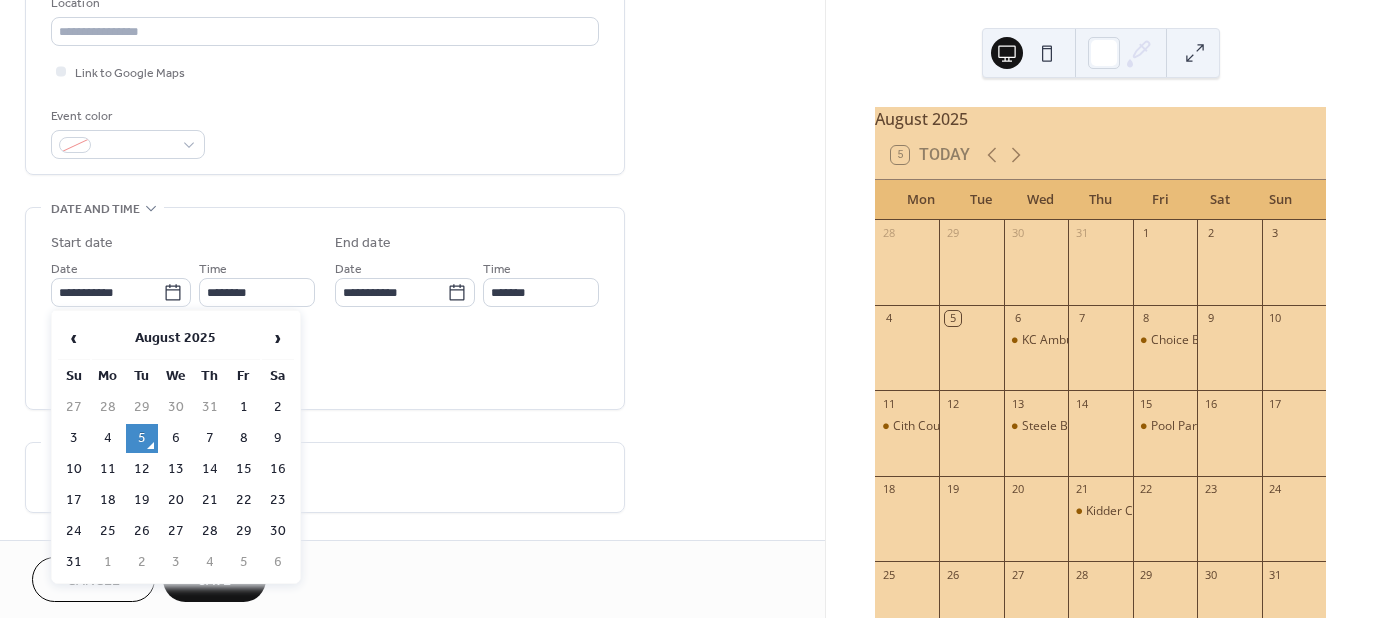 type on "**********" 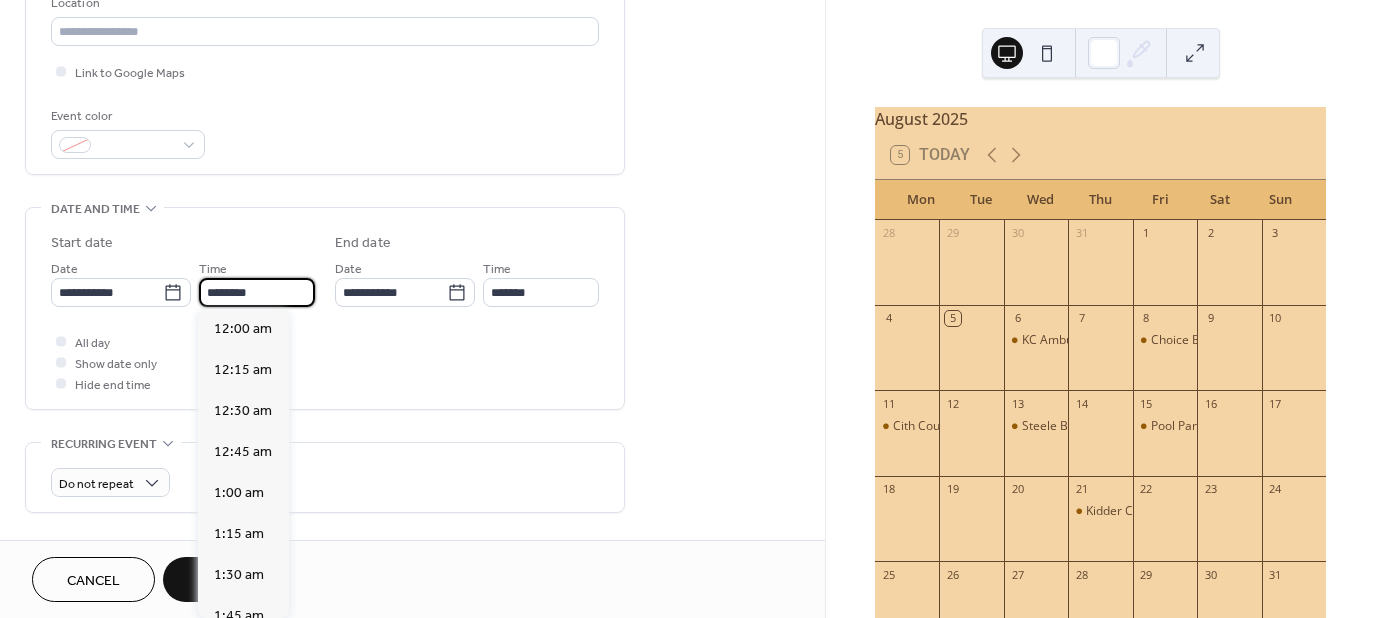 click on "********" at bounding box center [257, 292] 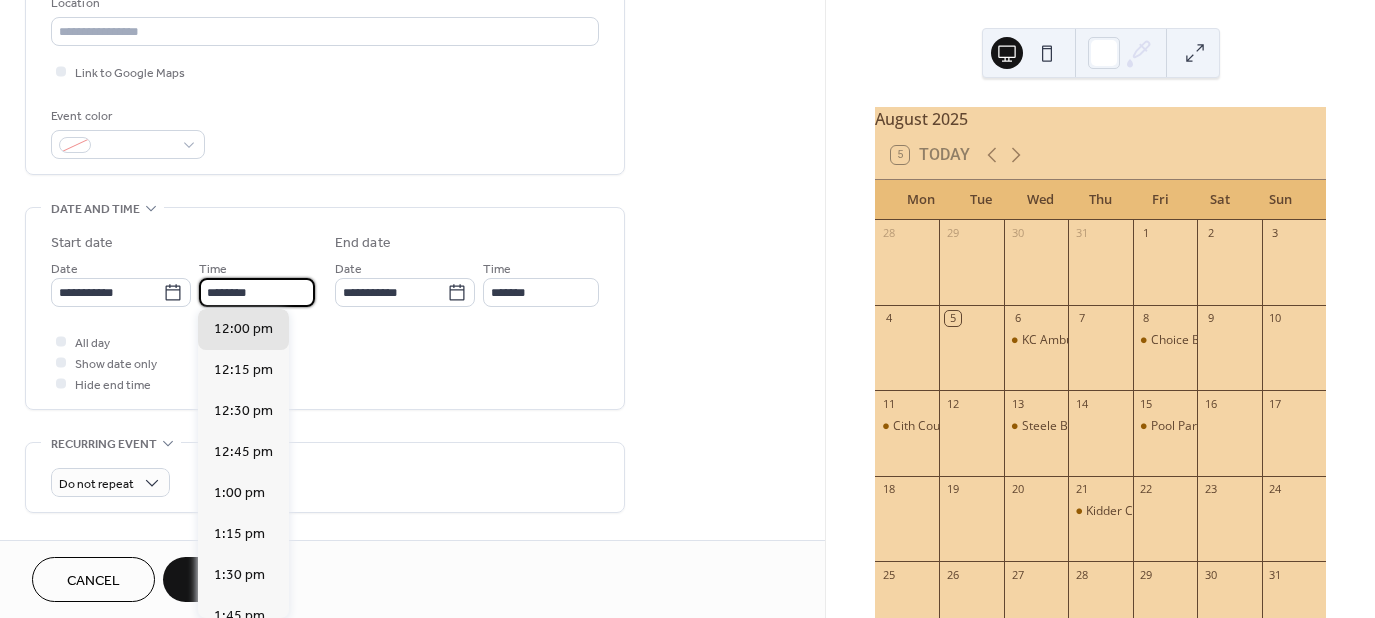 click on "********" at bounding box center [257, 292] 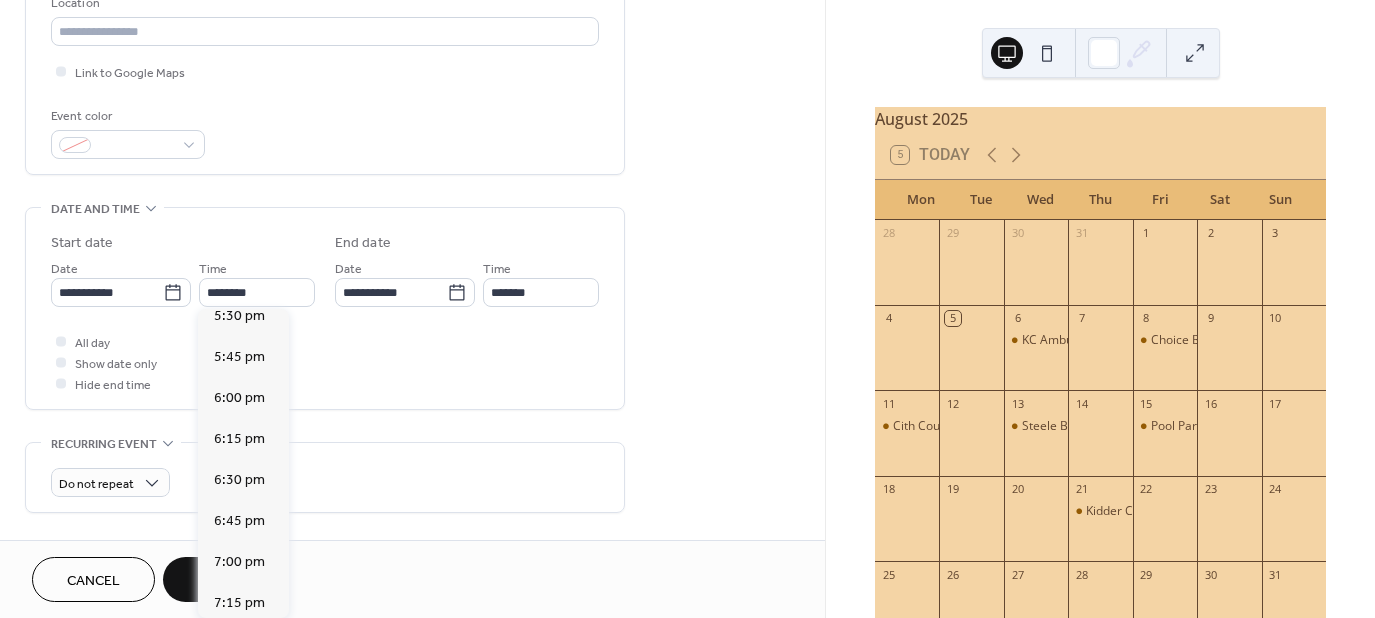 scroll, scrollTop: 2934, scrollLeft: 0, axis: vertical 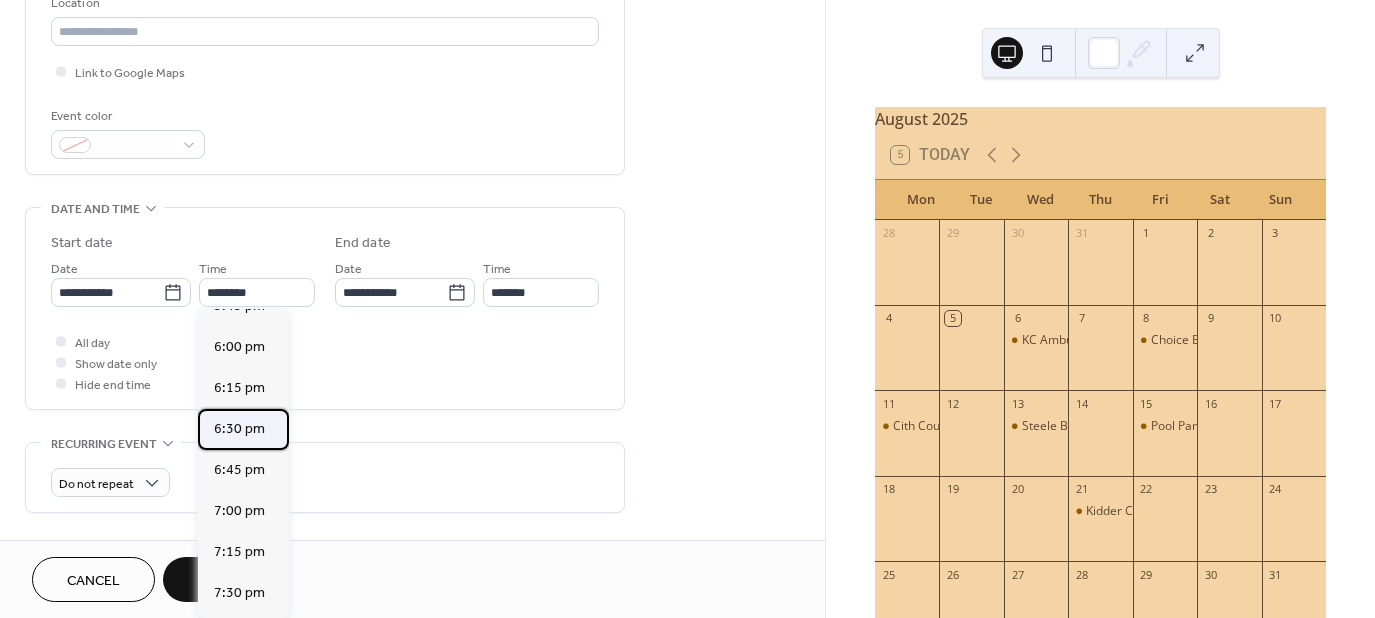 click on "6:30 pm" at bounding box center [239, 429] 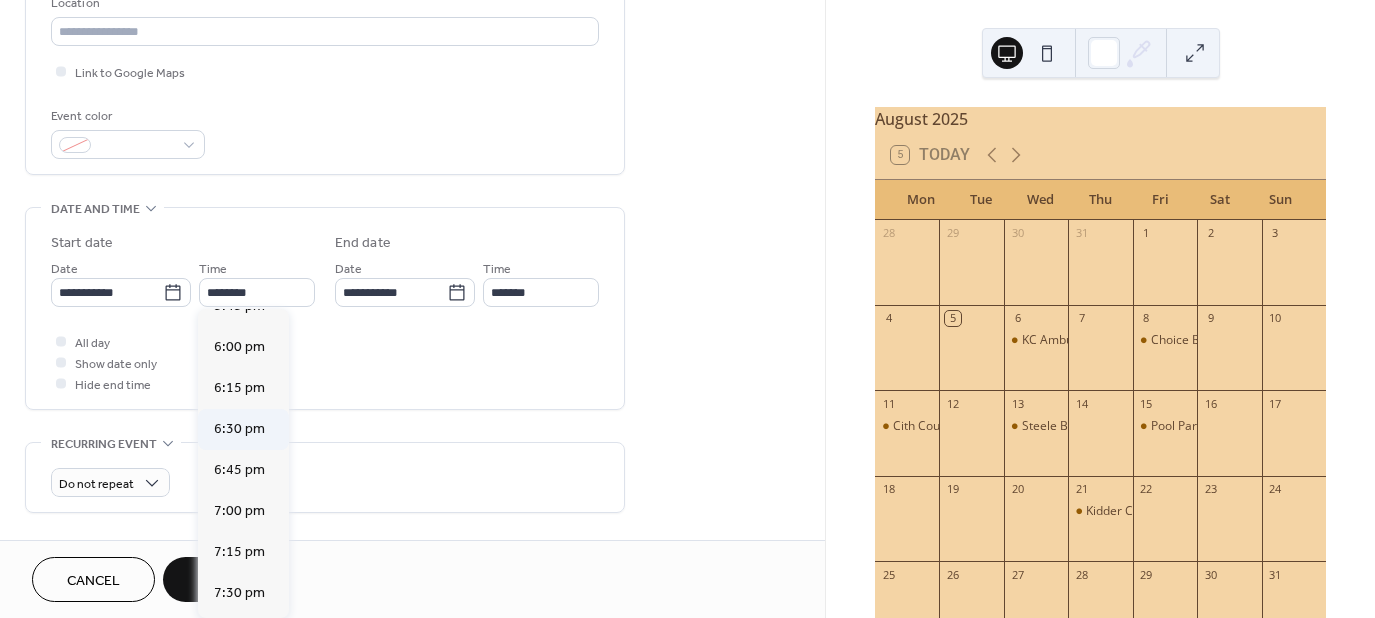 type on "*******" 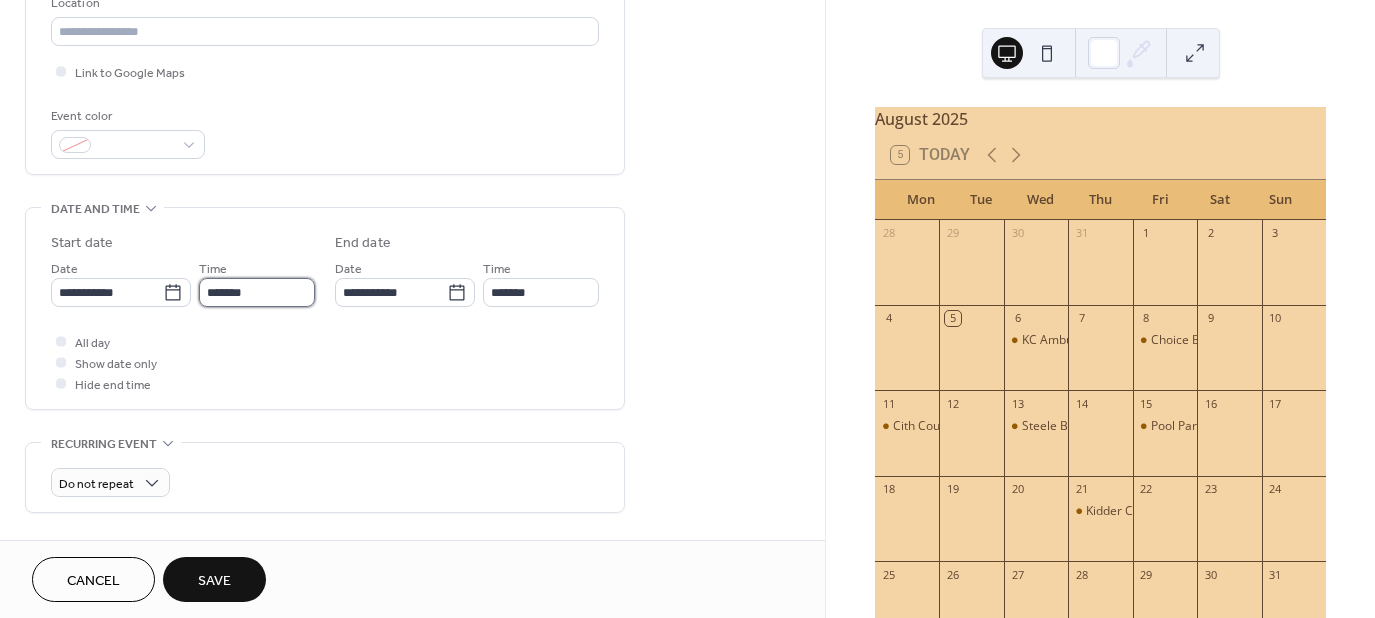 click on "*******" at bounding box center [257, 292] 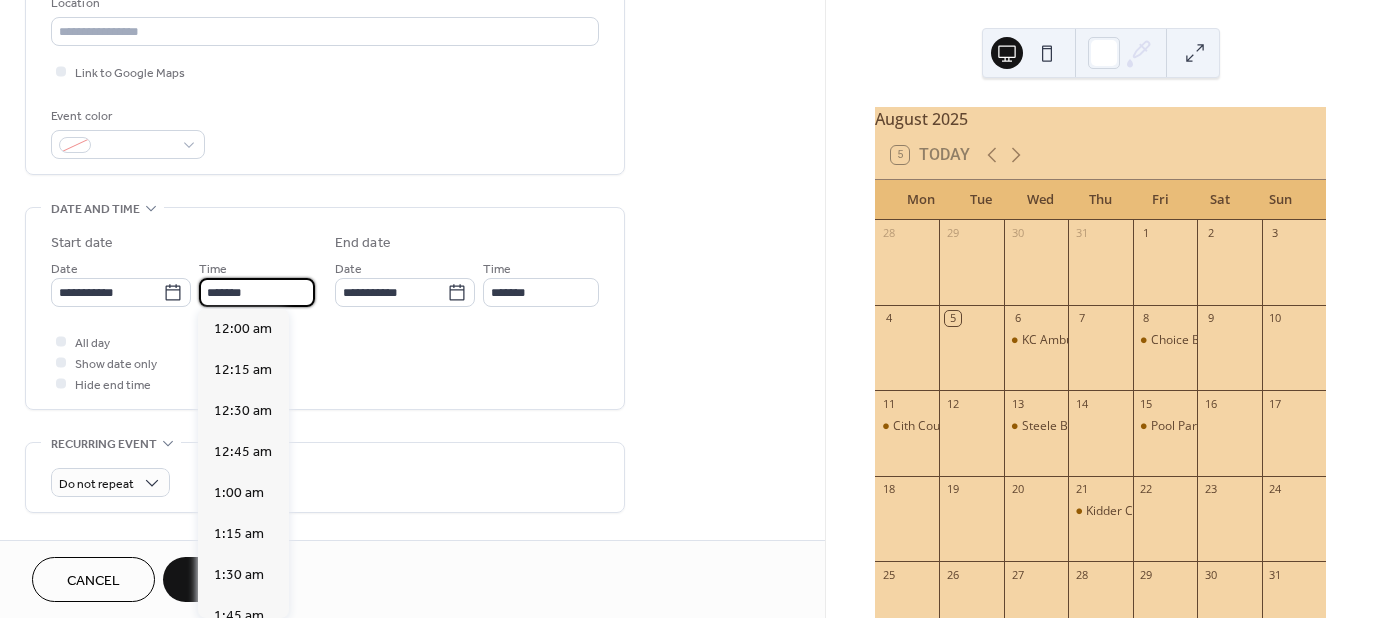 scroll, scrollTop: 3034, scrollLeft: 0, axis: vertical 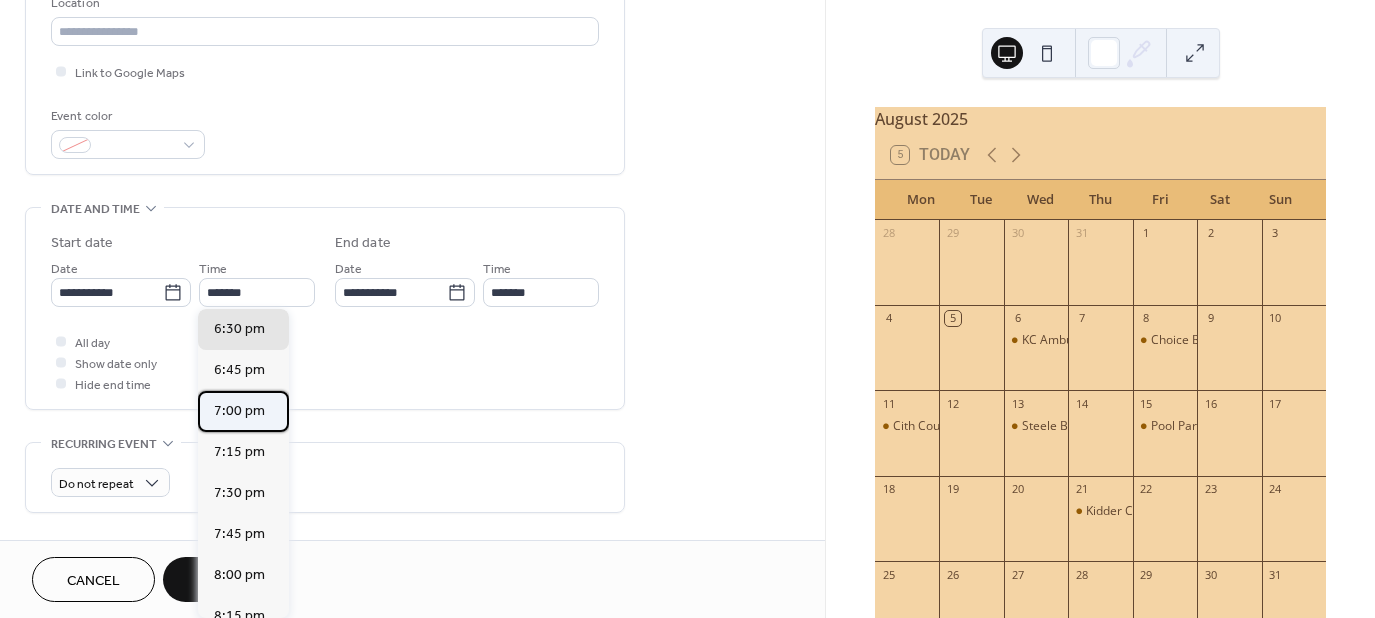 click on "7:00 pm" at bounding box center (239, 411) 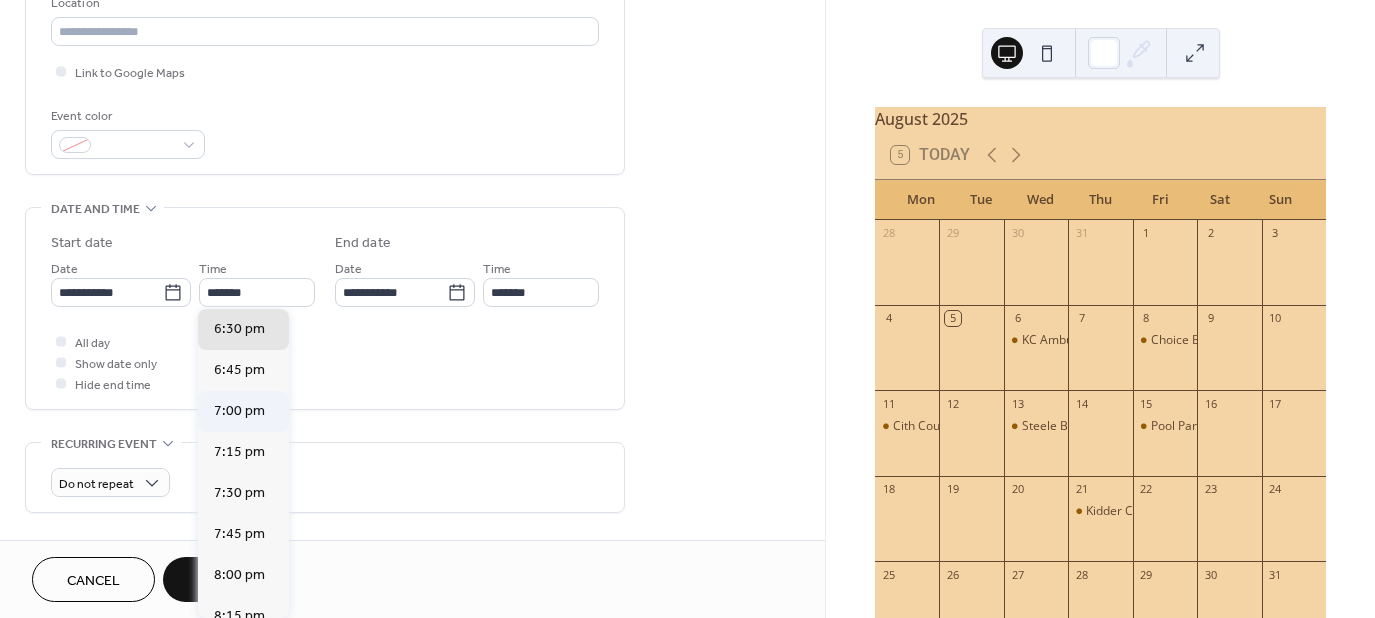 type on "*******" 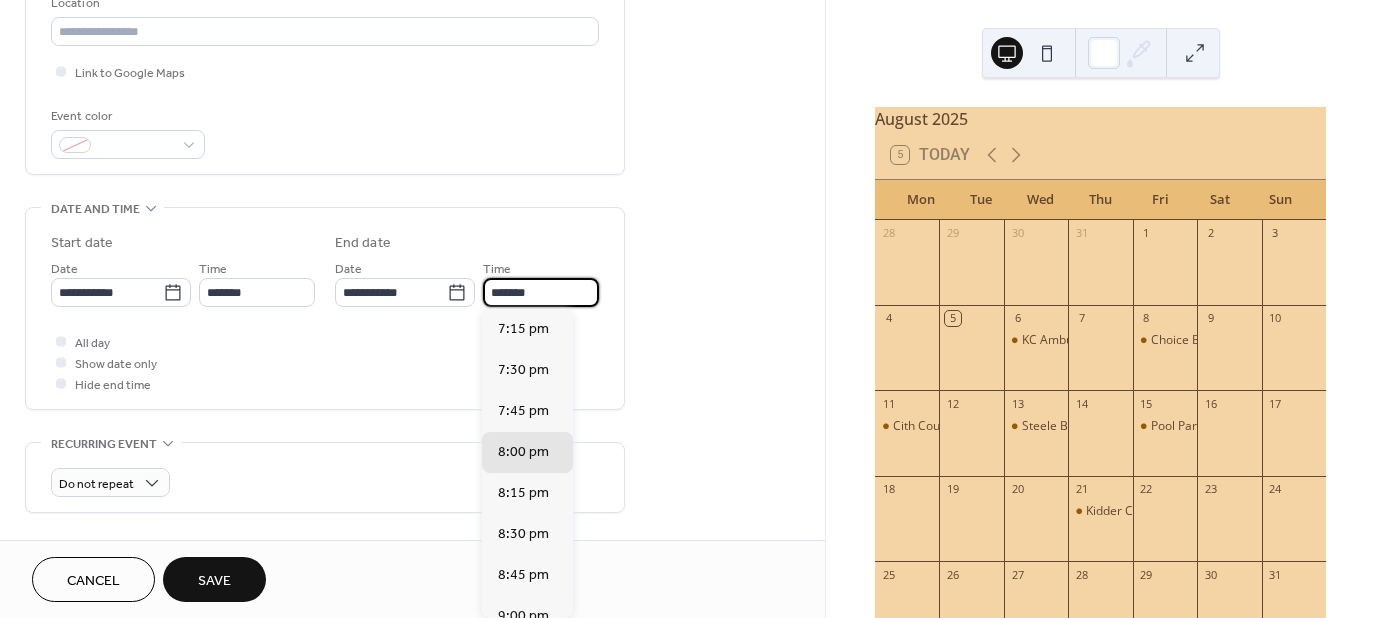 click on "*******" at bounding box center (541, 292) 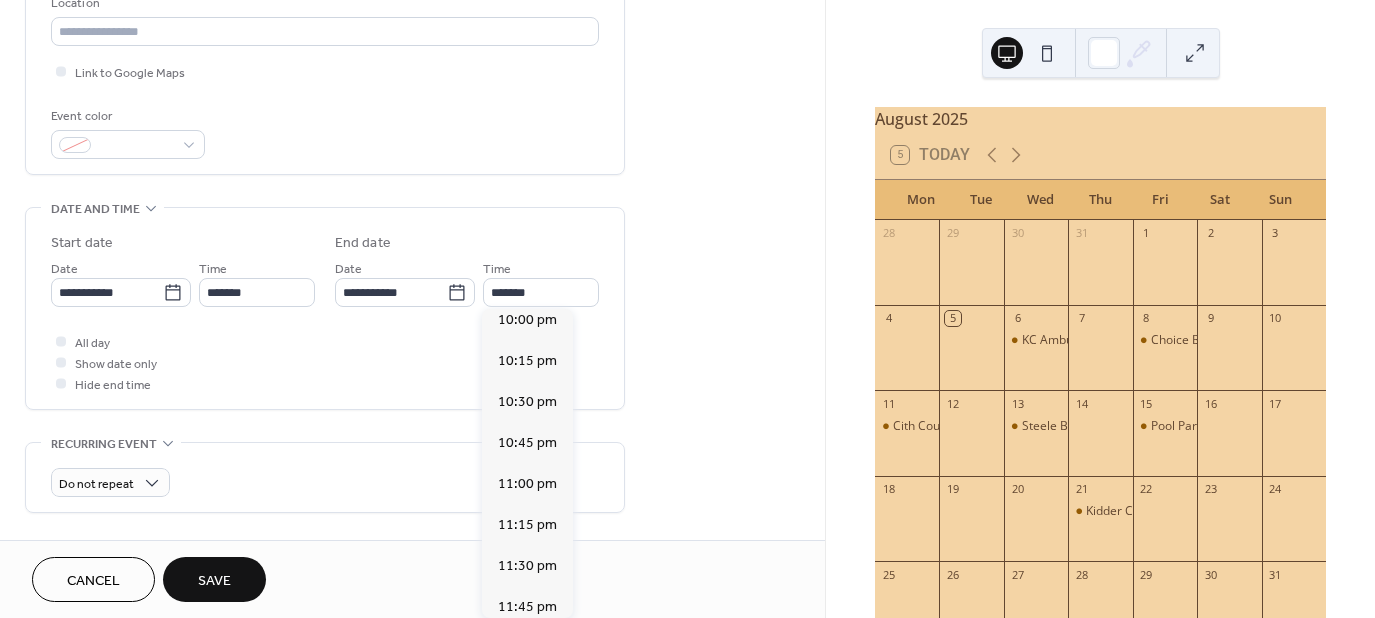 scroll, scrollTop: 470, scrollLeft: 0, axis: vertical 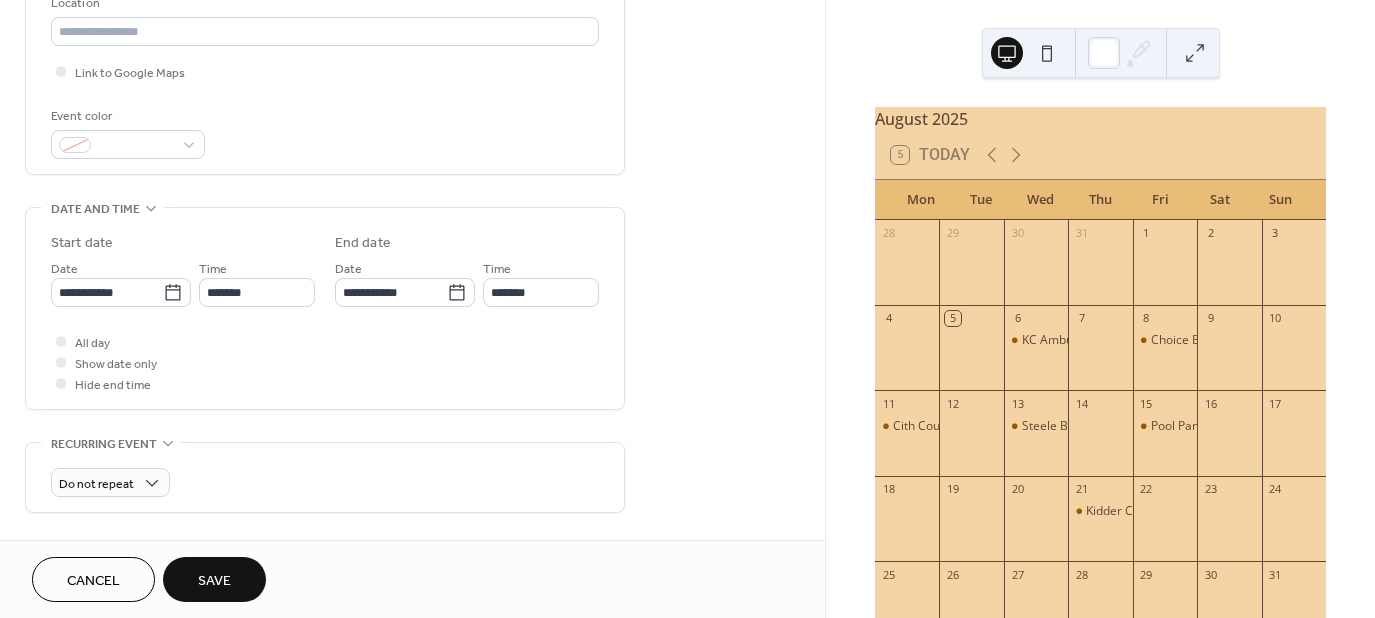 click on "**********" at bounding box center (412, 396) 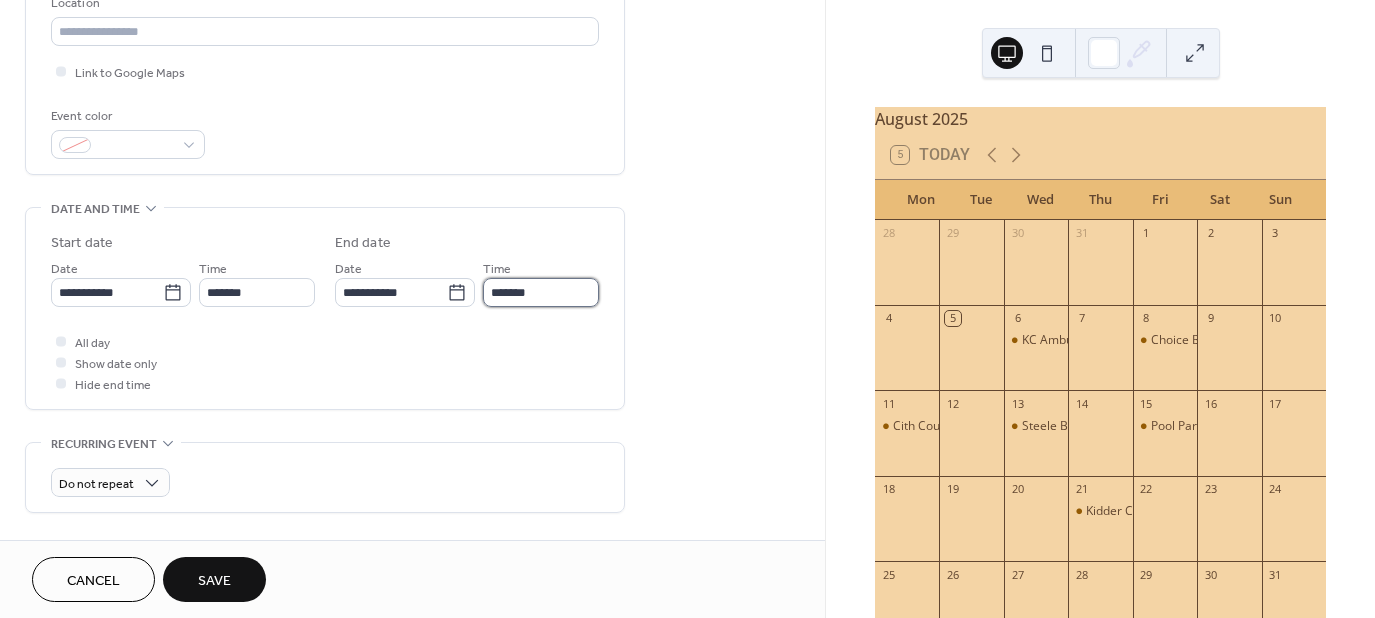 click on "*******" at bounding box center (541, 292) 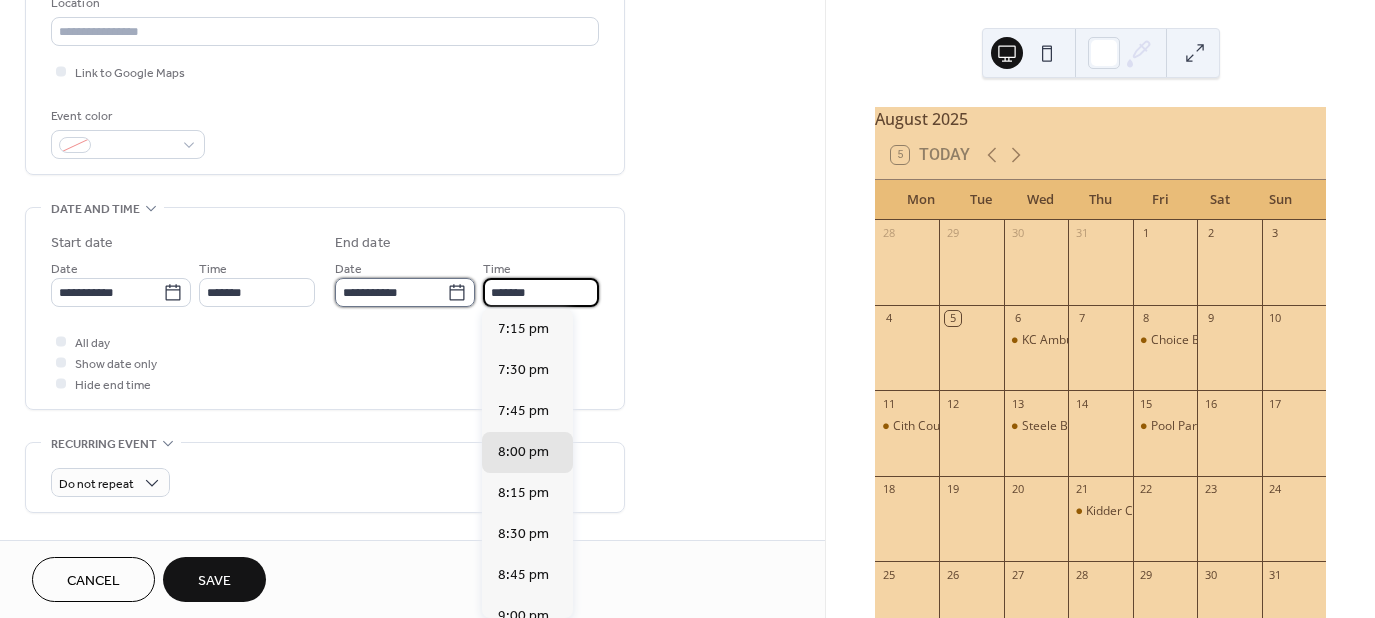 click on "**********" at bounding box center [391, 292] 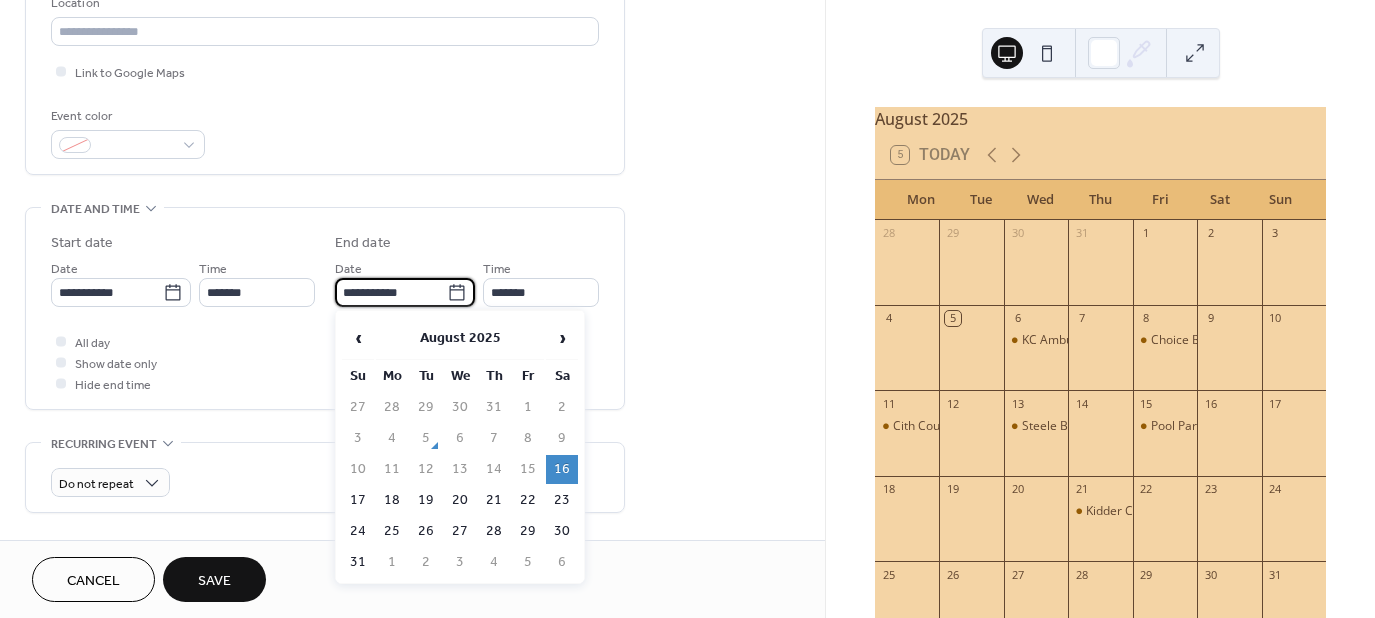 click on "17" at bounding box center (358, 500) 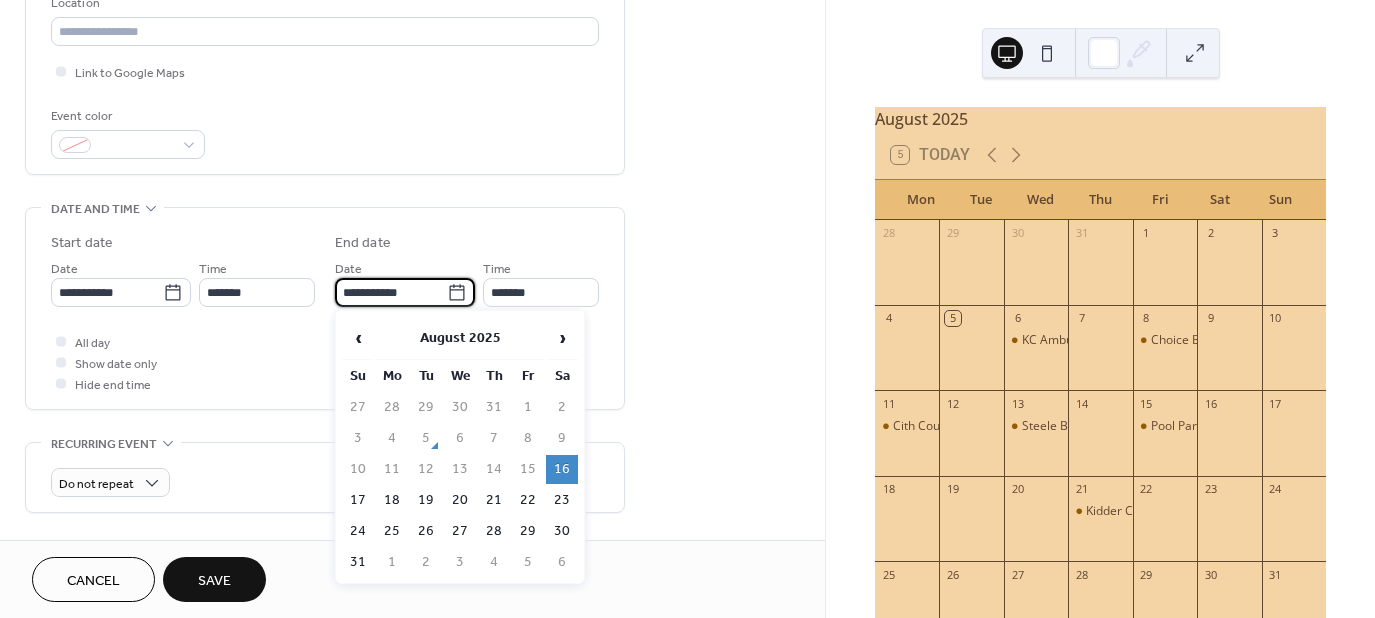 type on "**********" 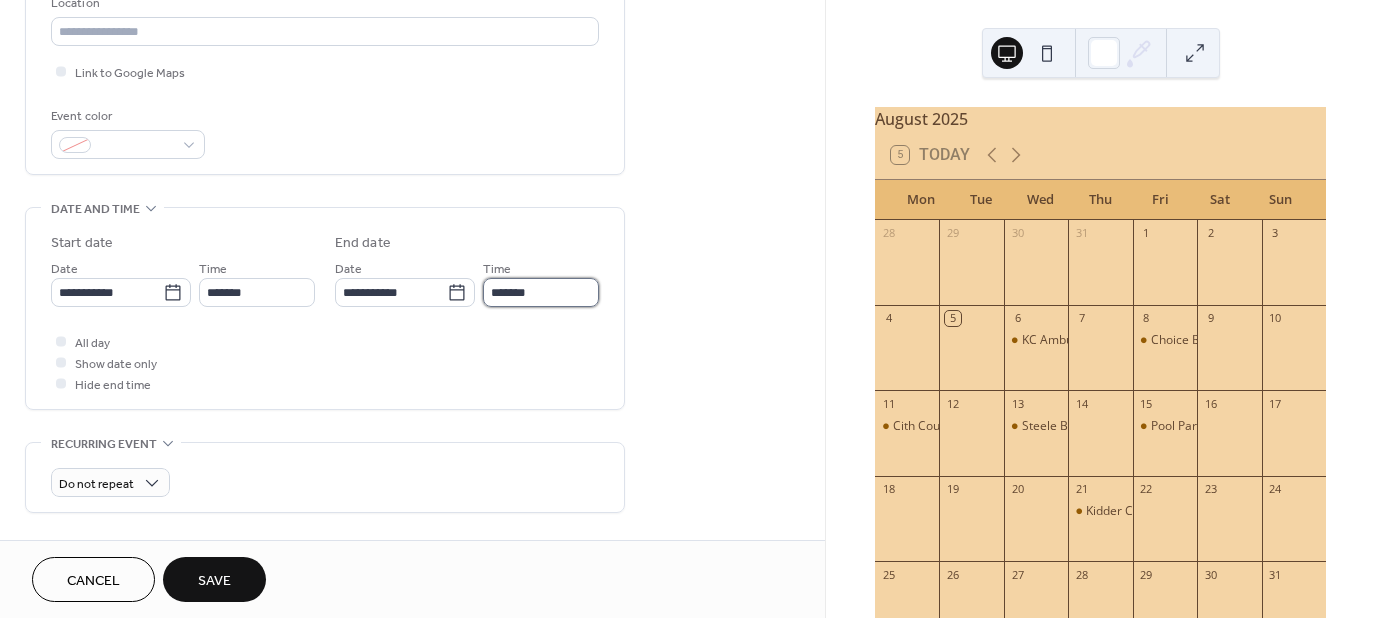 click on "*******" at bounding box center (541, 292) 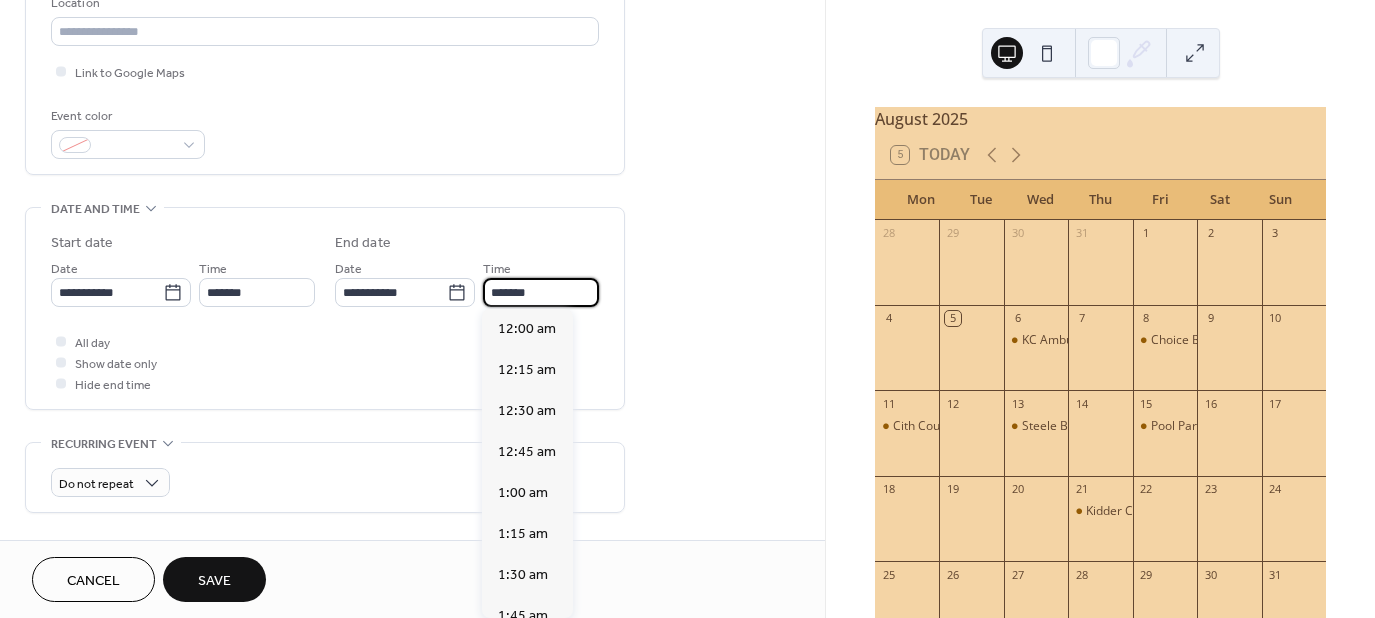 scroll, scrollTop: 3280, scrollLeft: 0, axis: vertical 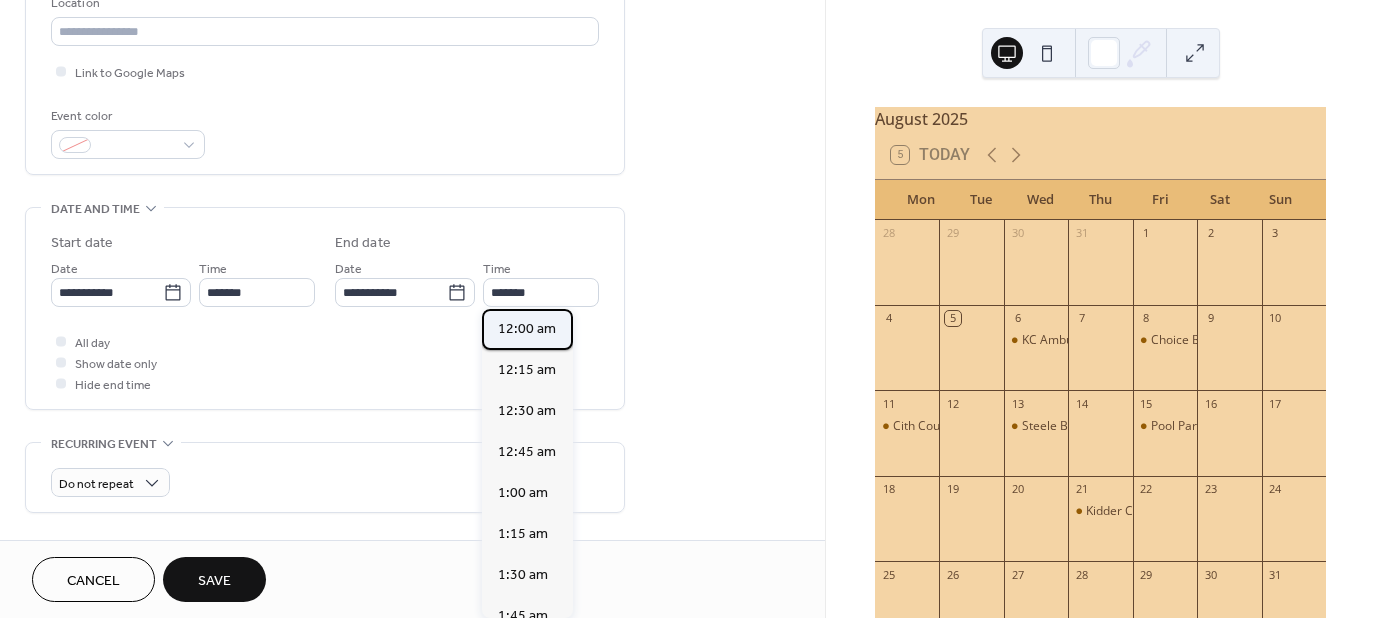 click on "12:00 am" at bounding box center [527, 329] 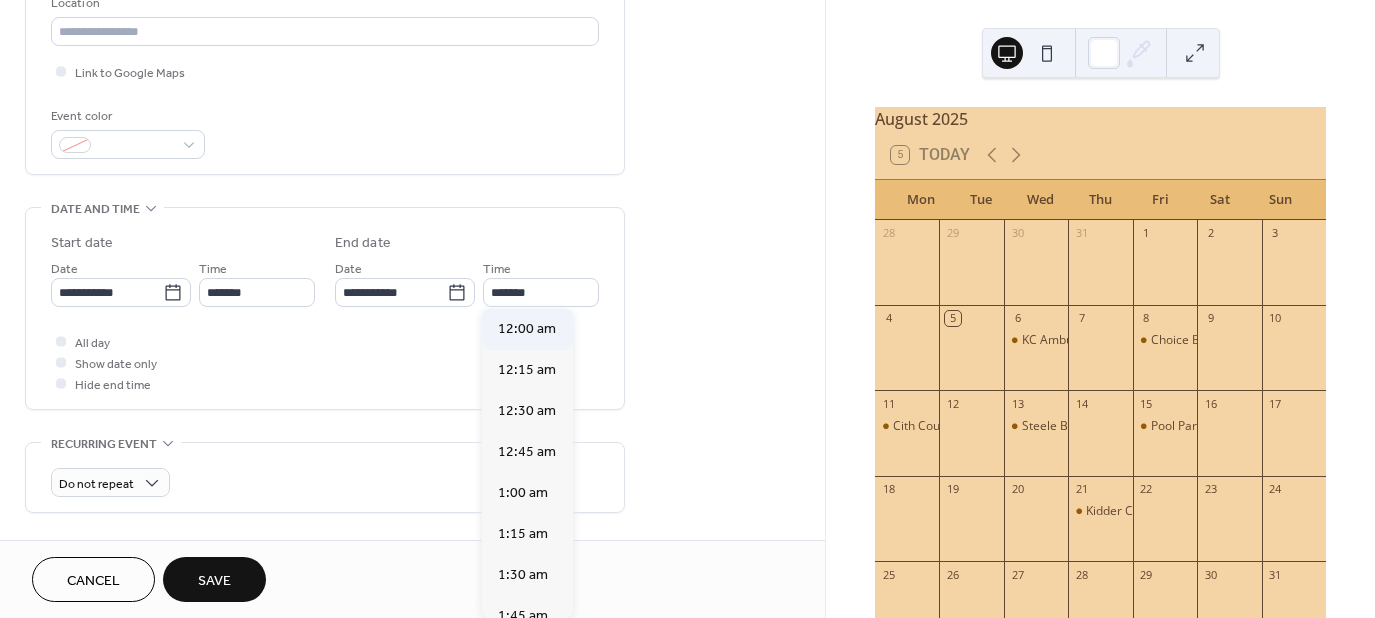 type on "********" 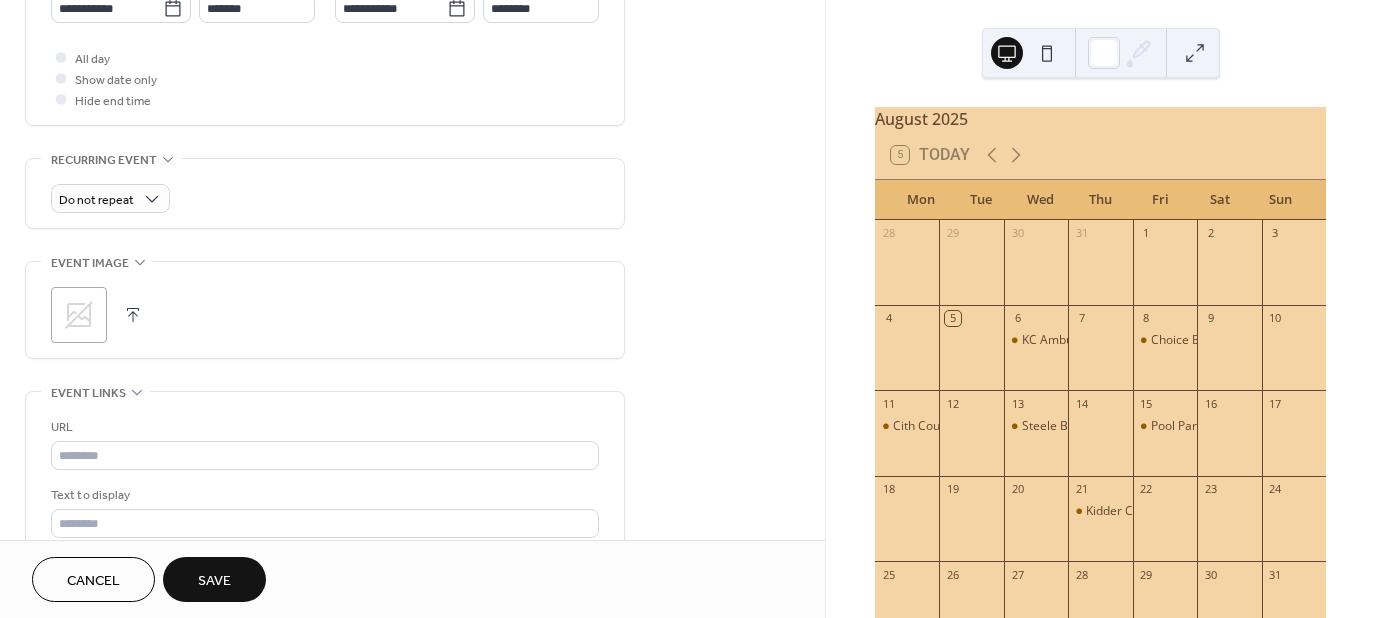 scroll, scrollTop: 747, scrollLeft: 0, axis: vertical 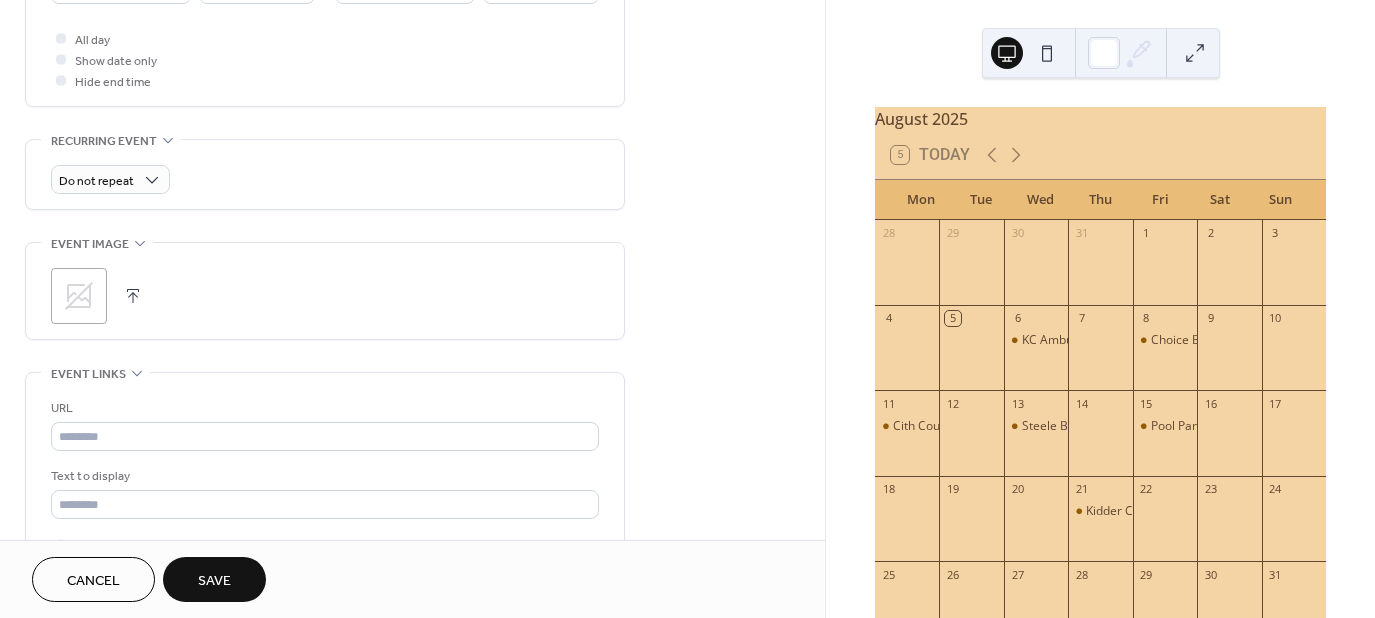 click on ";" at bounding box center [79, 296] 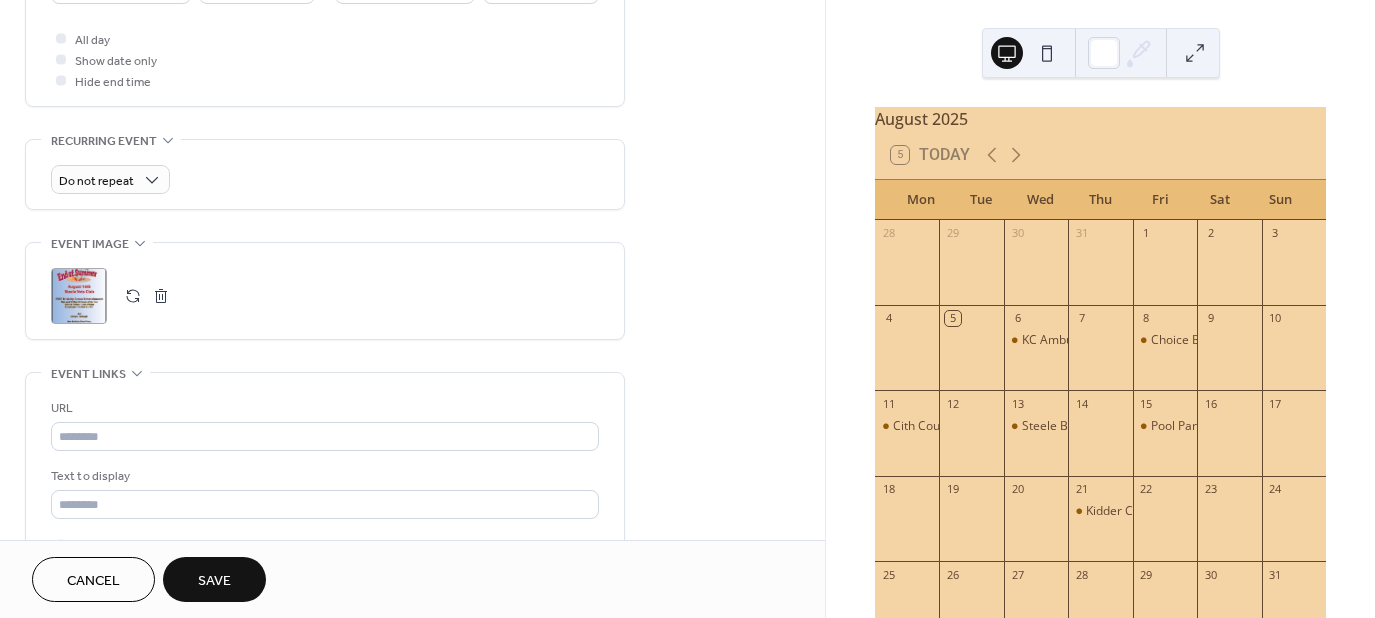 click on "Save" at bounding box center [214, 579] 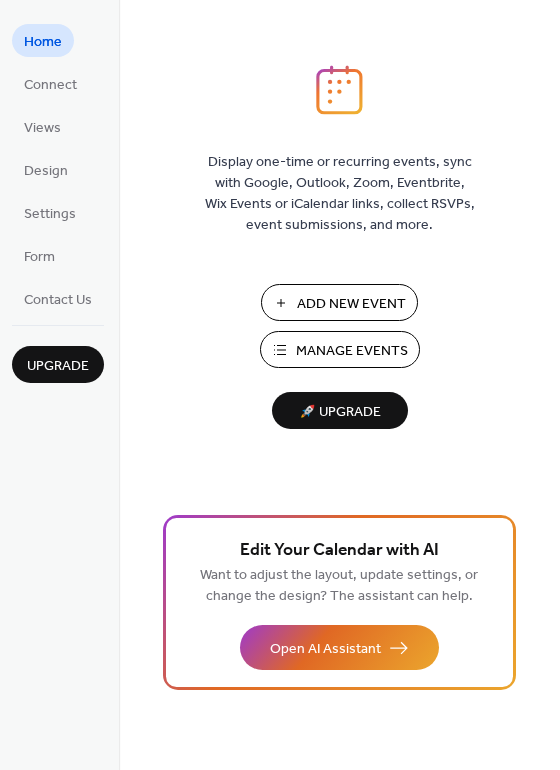 scroll, scrollTop: 0, scrollLeft: 0, axis: both 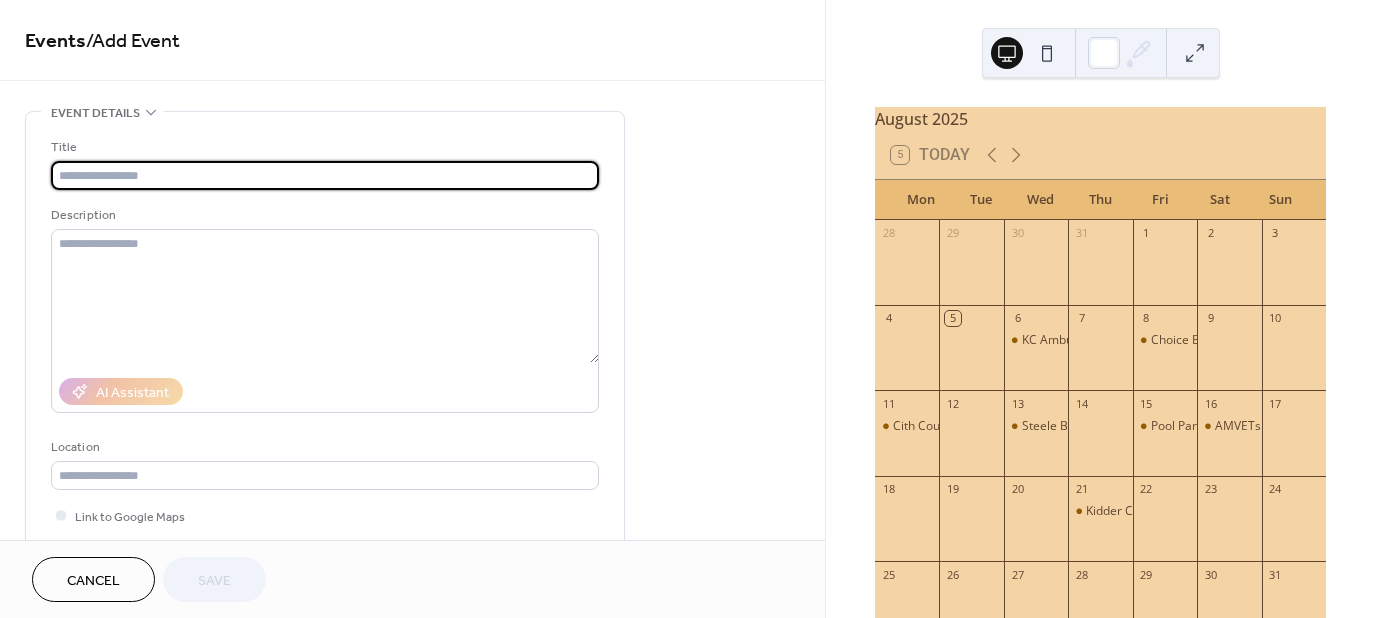 click at bounding box center [325, 175] 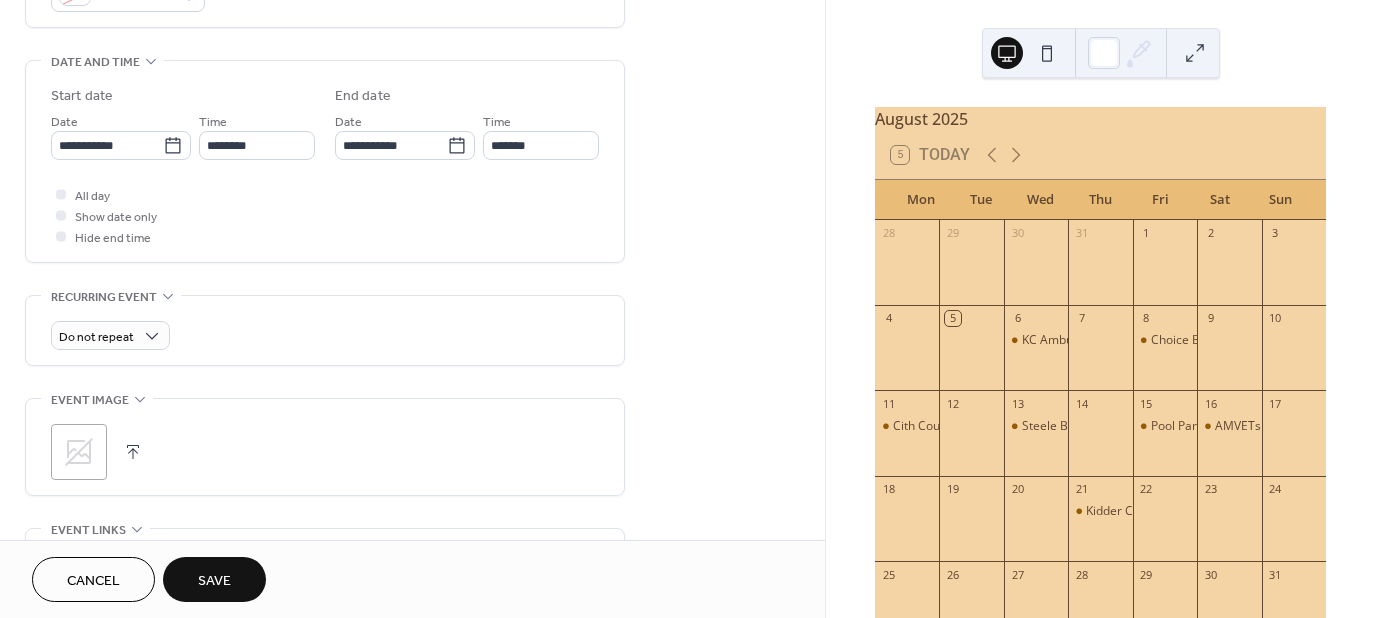 scroll, scrollTop: 593, scrollLeft: 0, axis: vertical 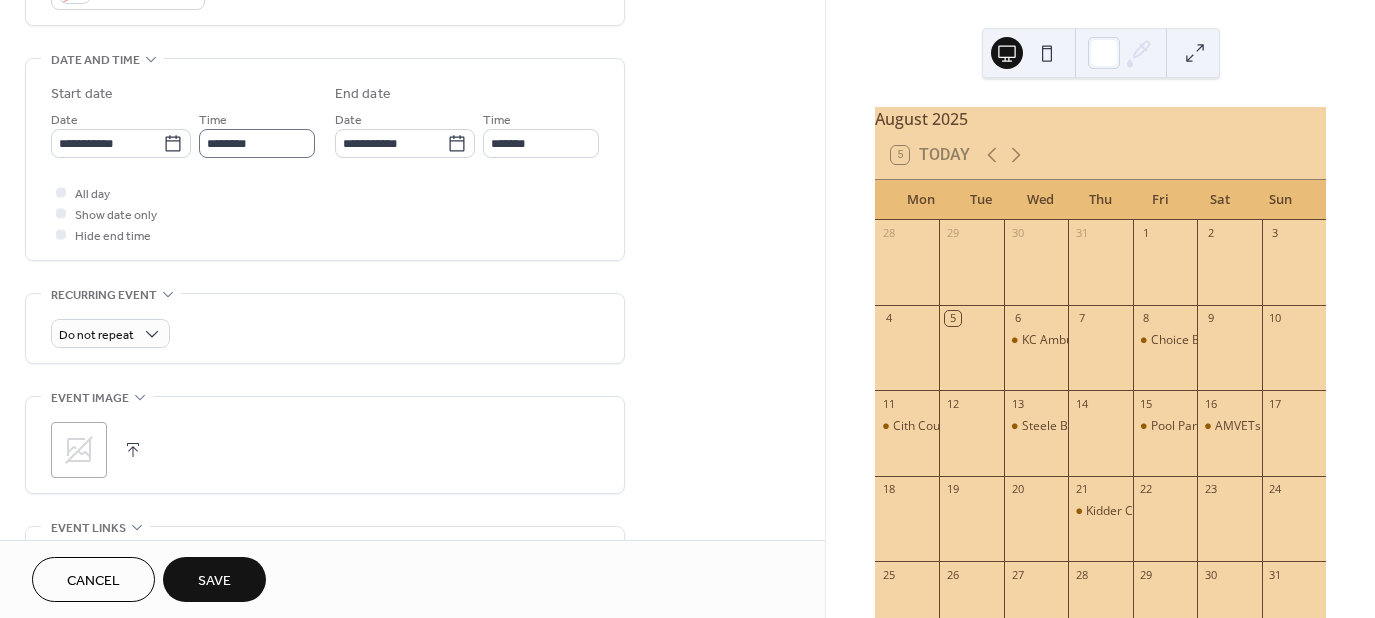 type on "**********" 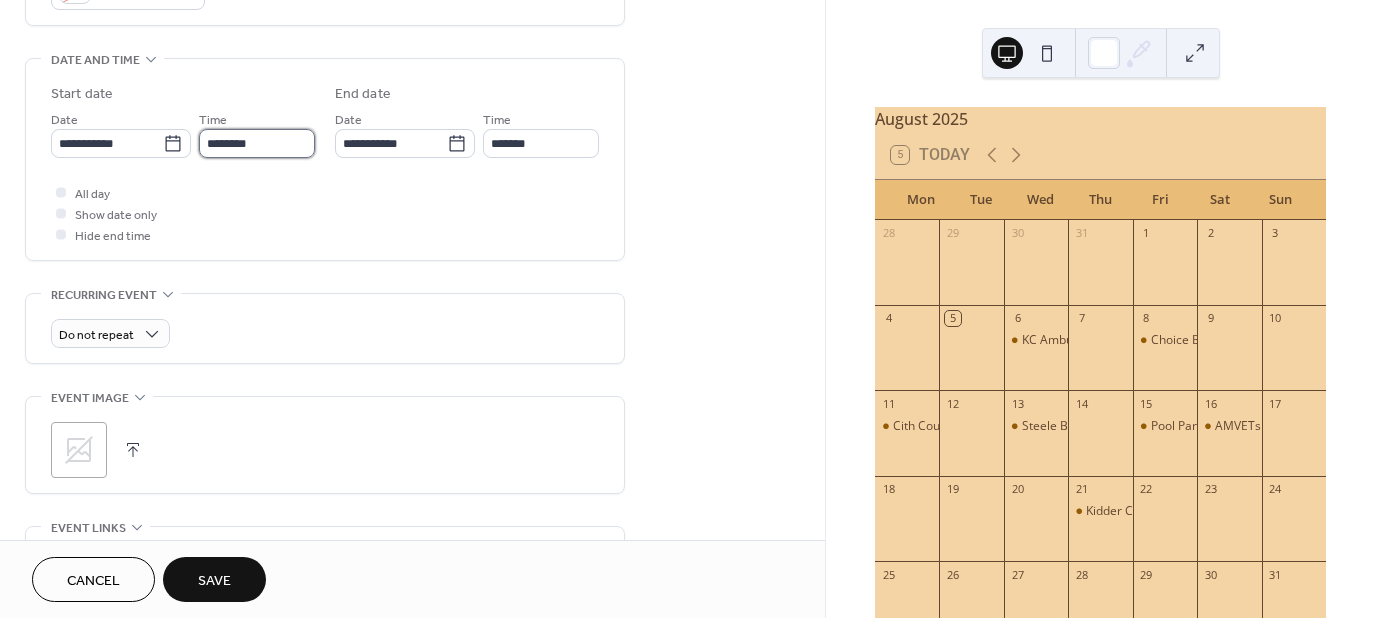click on "********" at bounding box center [257, 143] 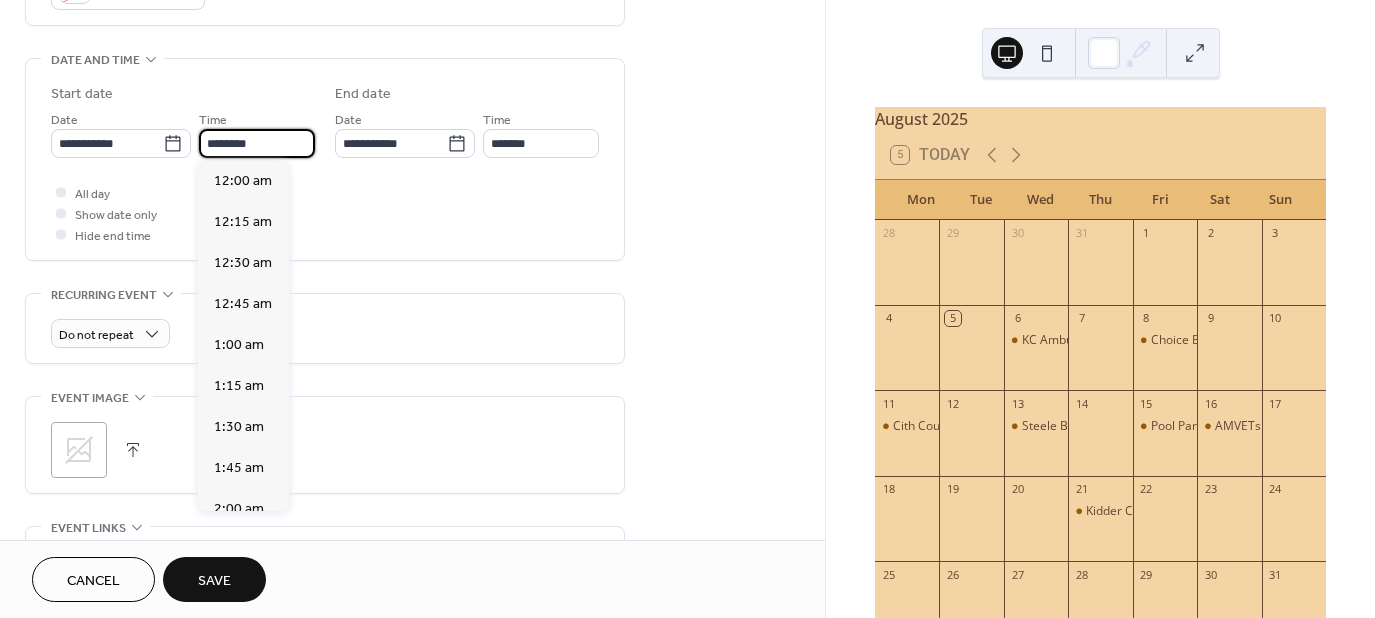 scroll, scrollTop: 1968, scrollLeft: 0, axis: vertical 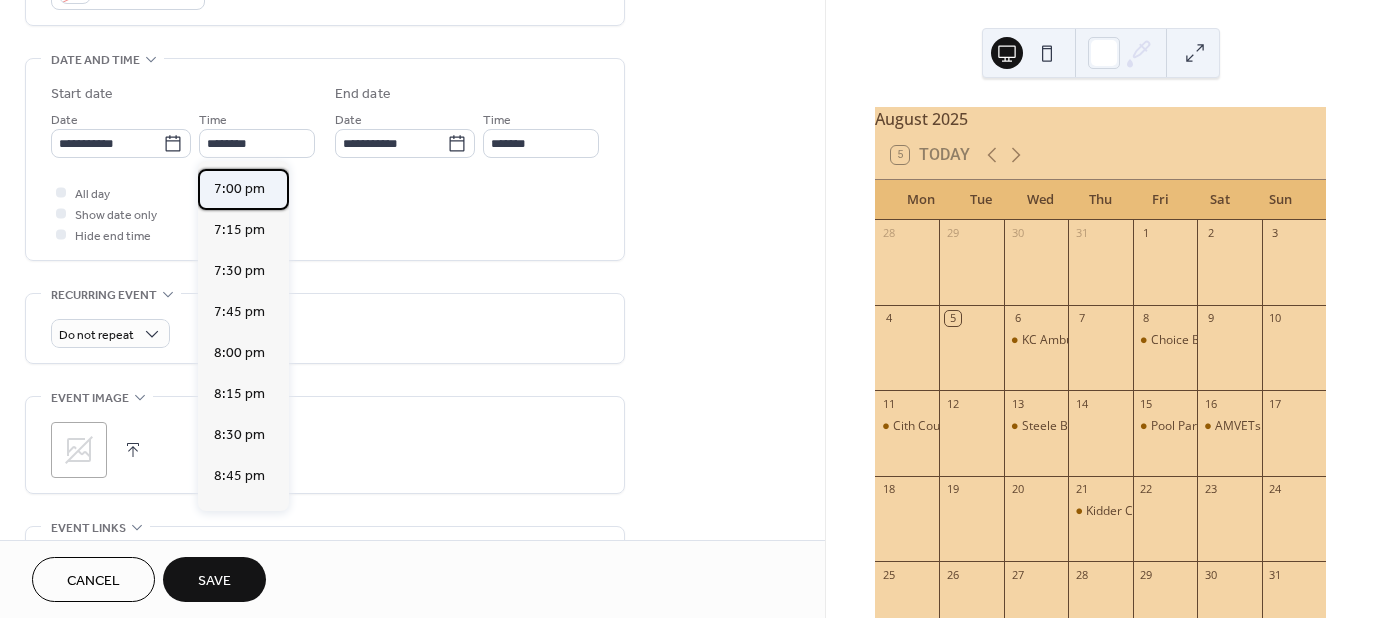 click on "7:00 pm" at bounding box center (239, 188) 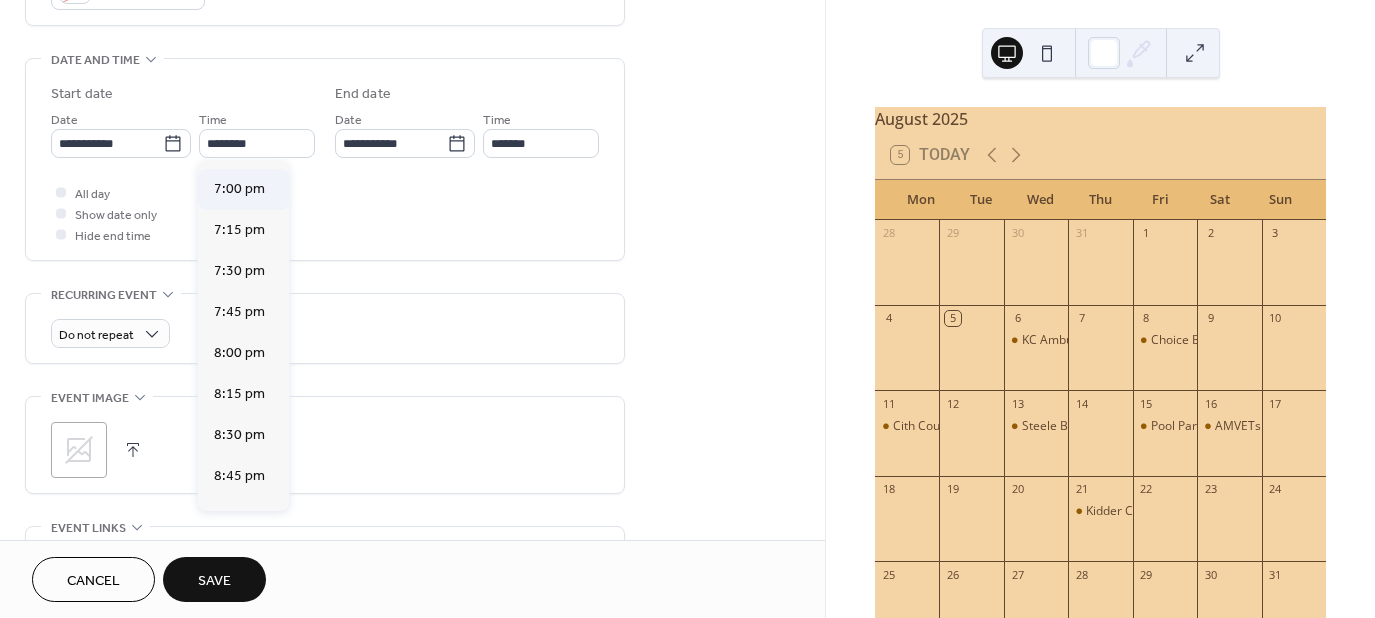 type on "*******" 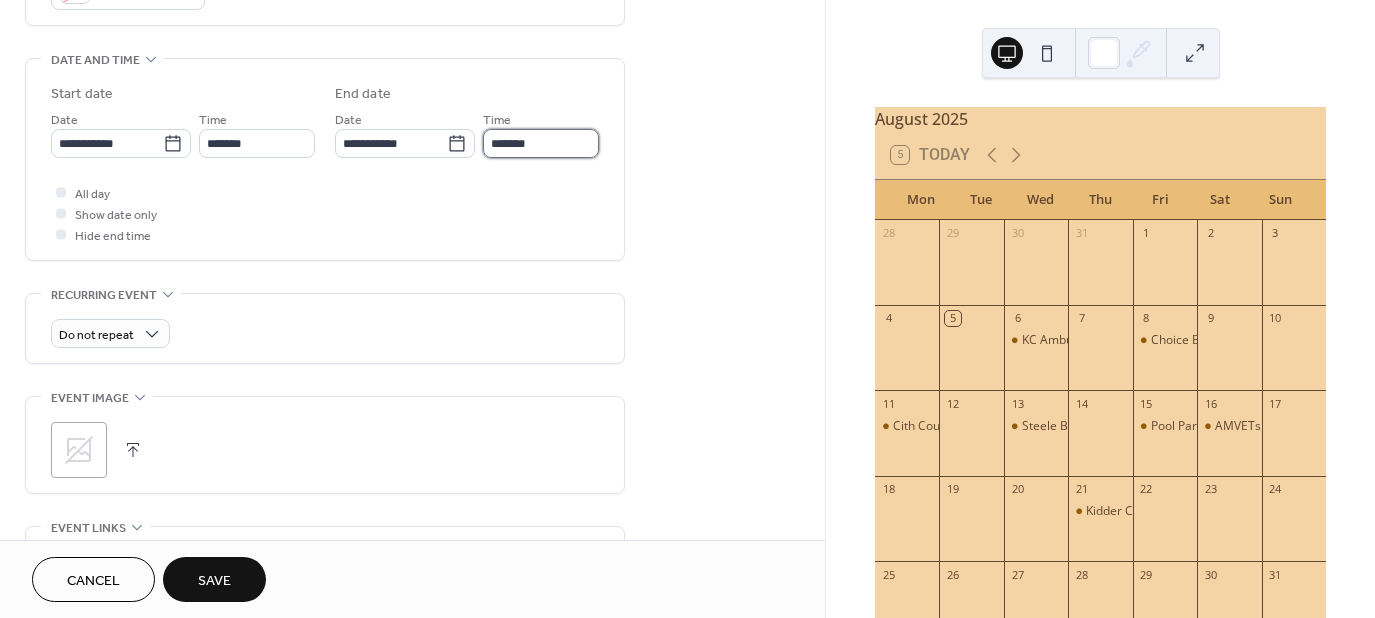 click on "*******" at bounding box center (541, 143) 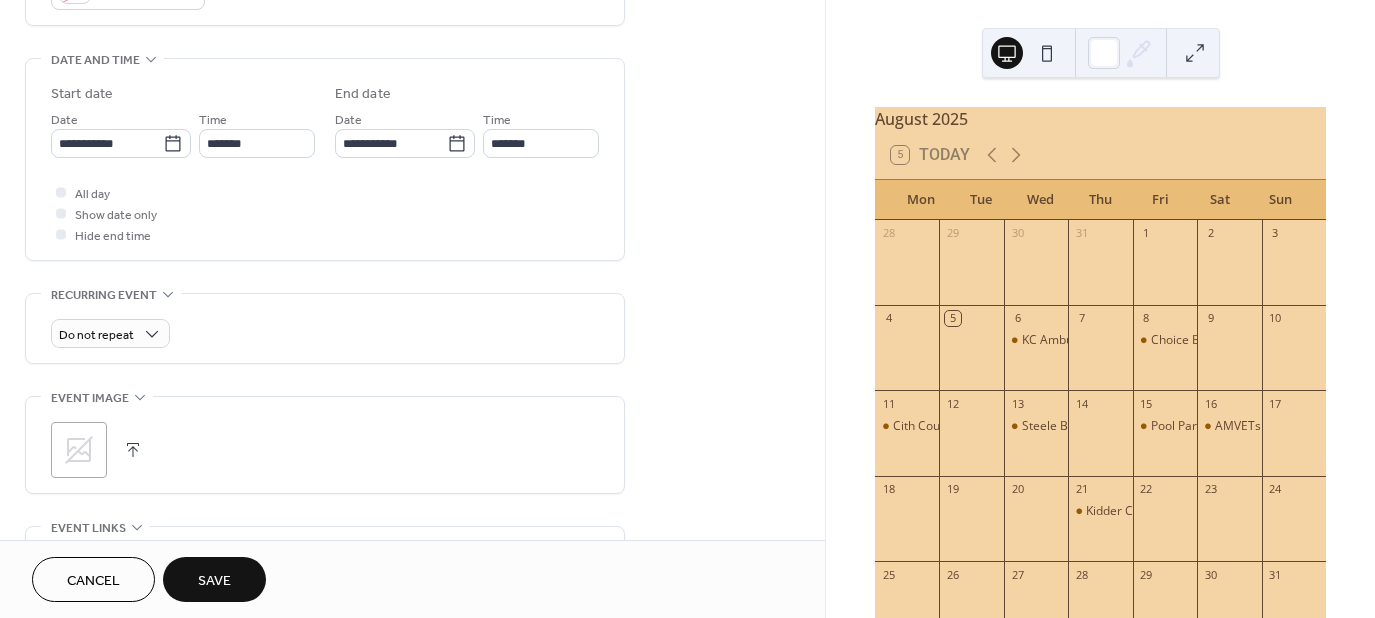 click on "**********" at bounding box center (412, 247) 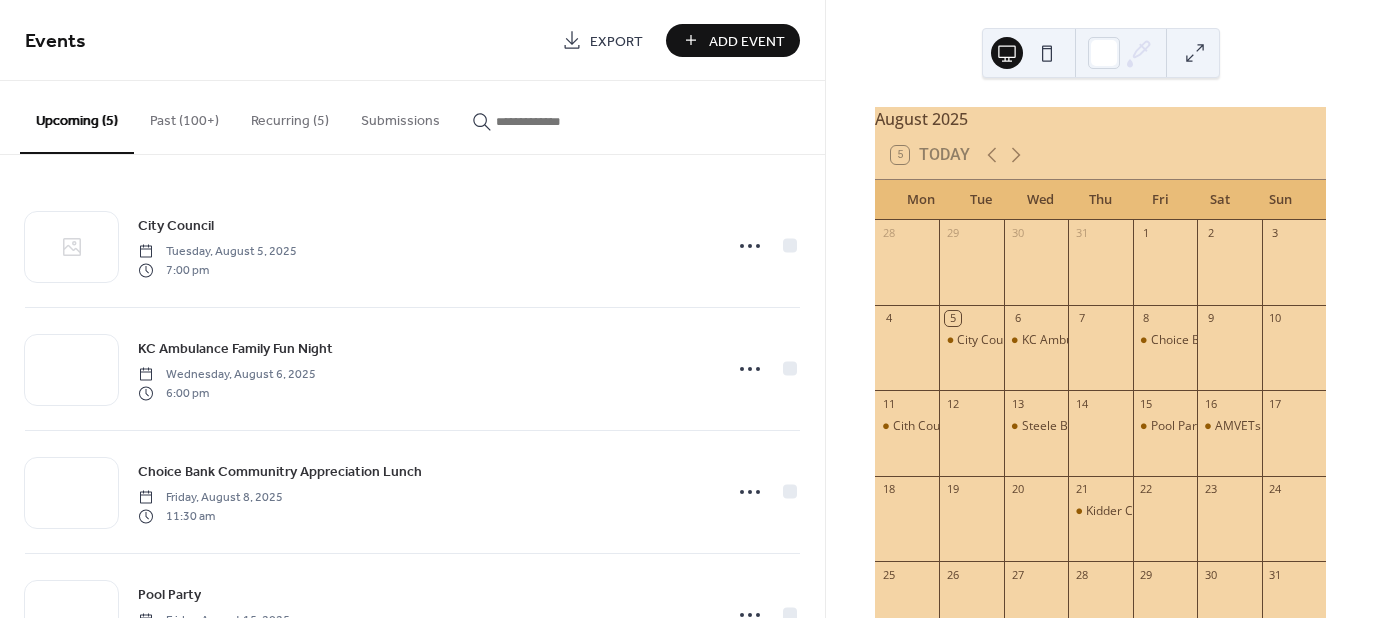click on "Add Event" at bounding box center [747, 41] 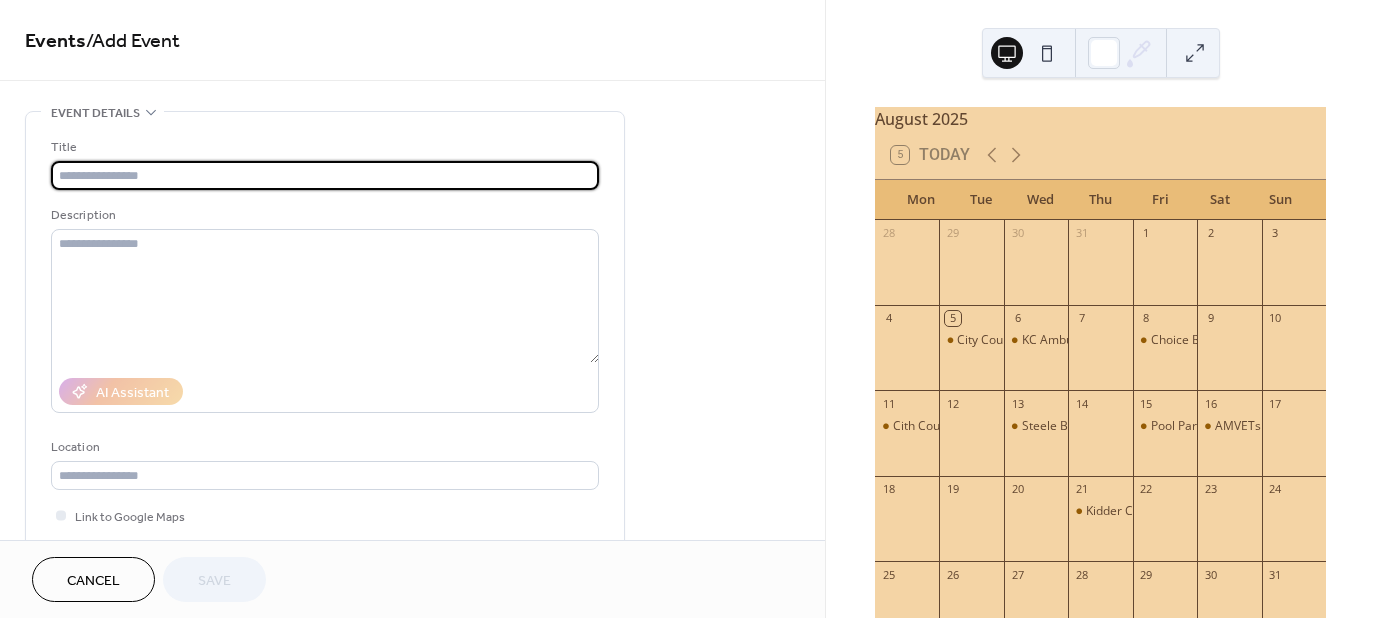 click at bounding box center (325, 175) 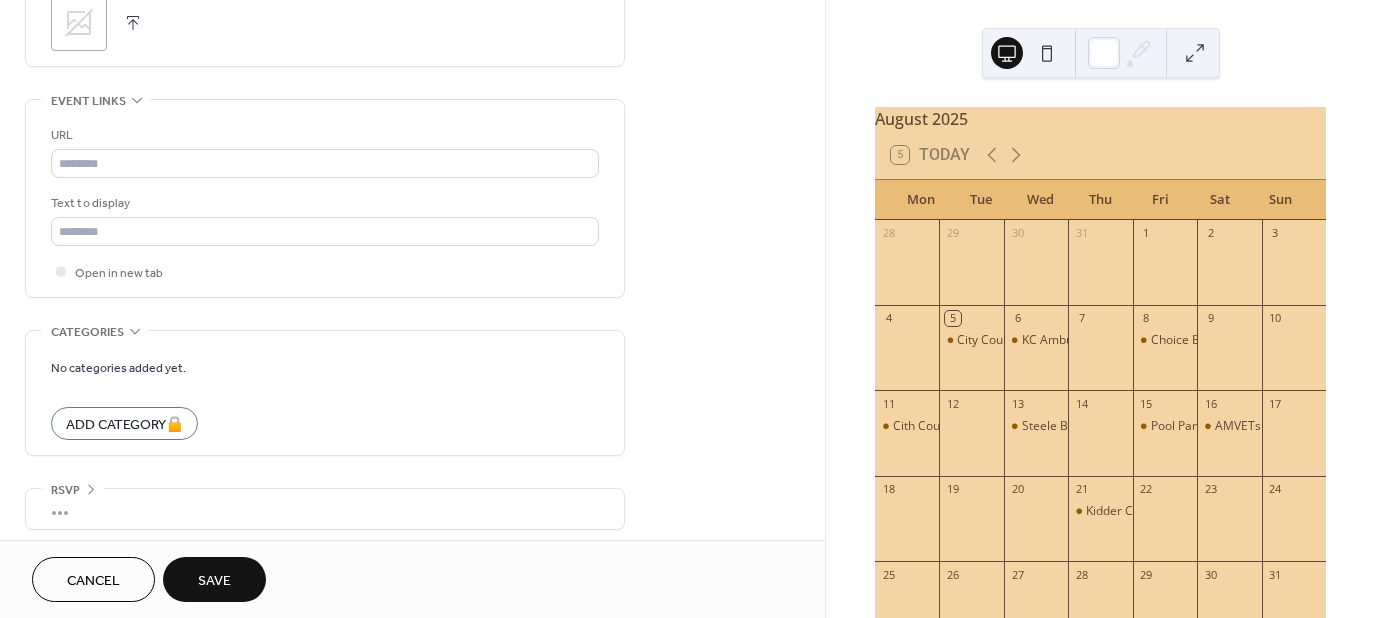 scroll, scrollTop: 1027, scrollLeft: 0, axis: vertical 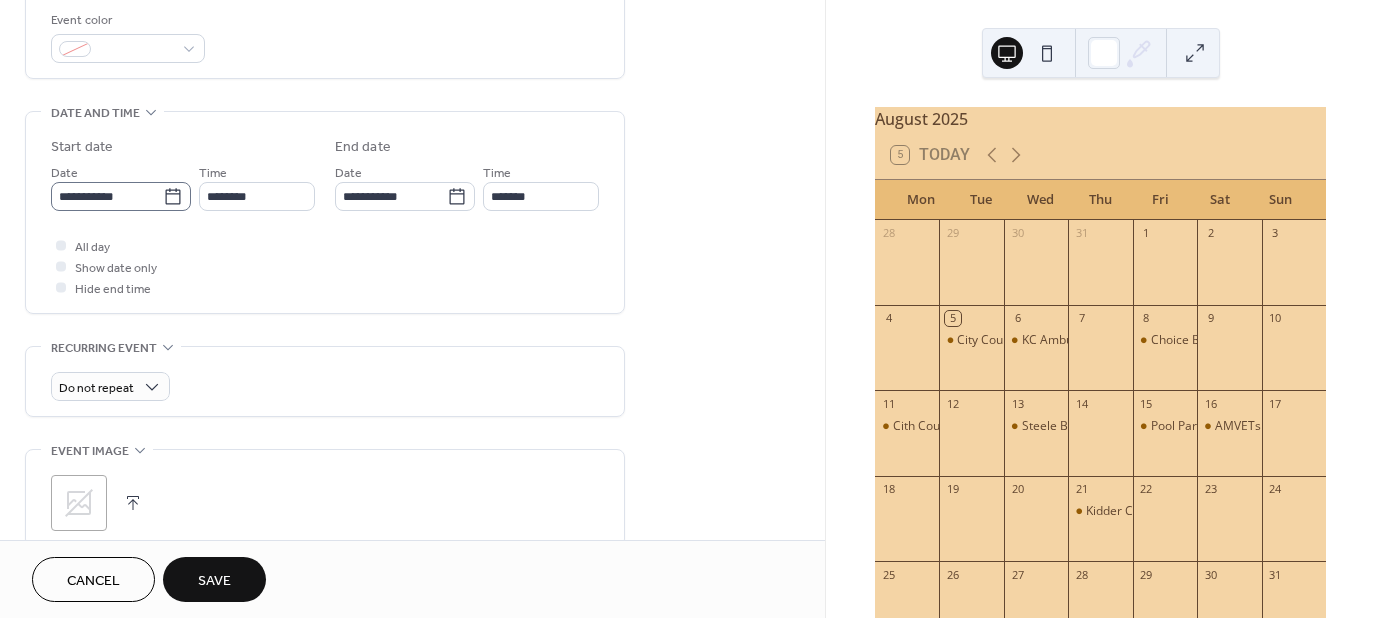 type on "**********" 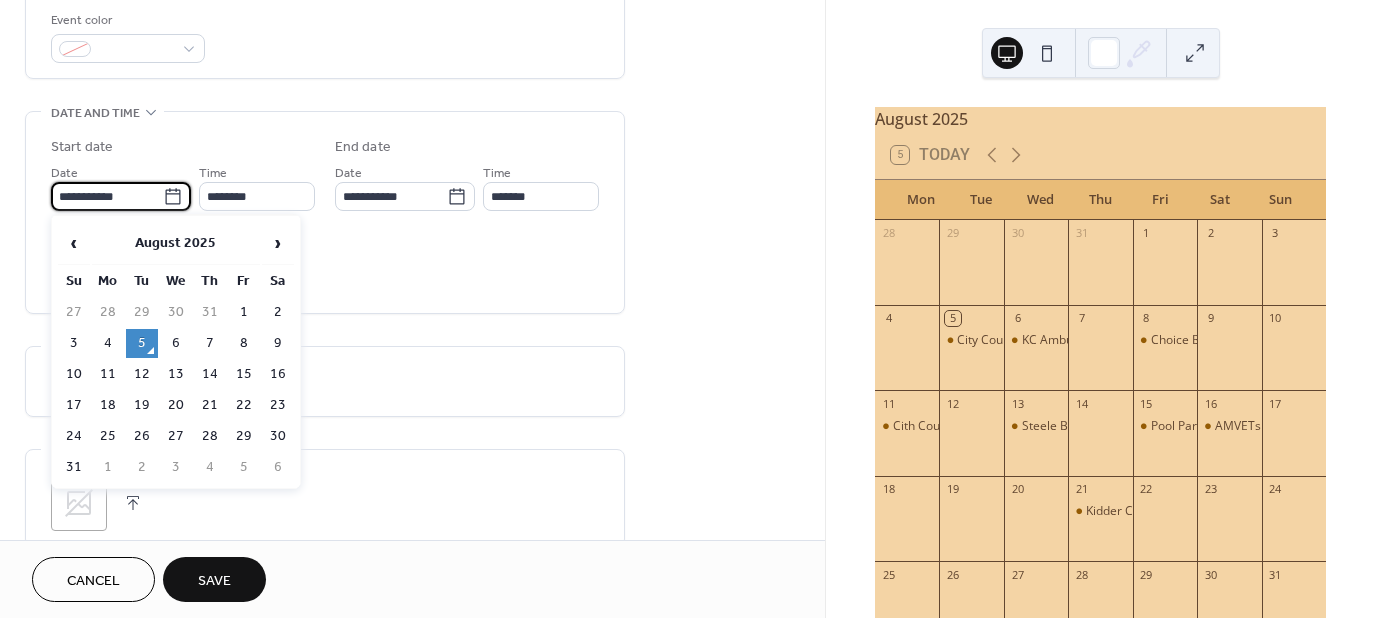click on "**********" at bounding box center [107, 196] 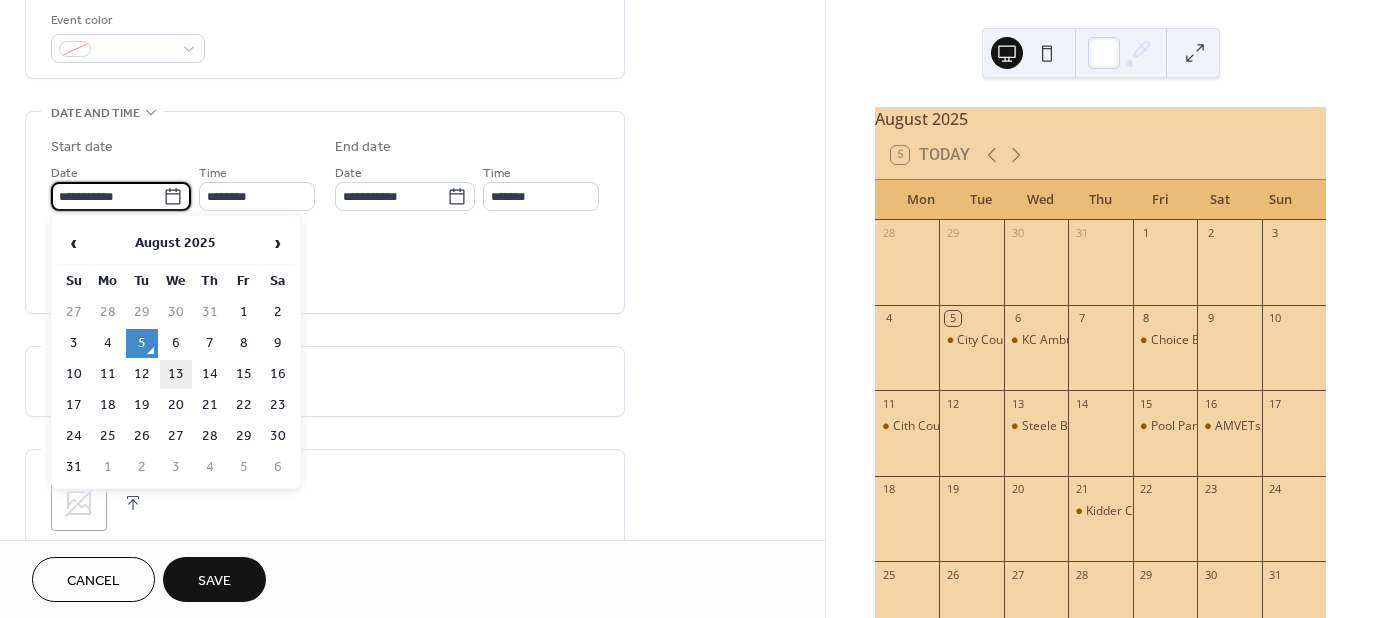 click on "13" at bounding box center [176, 374] 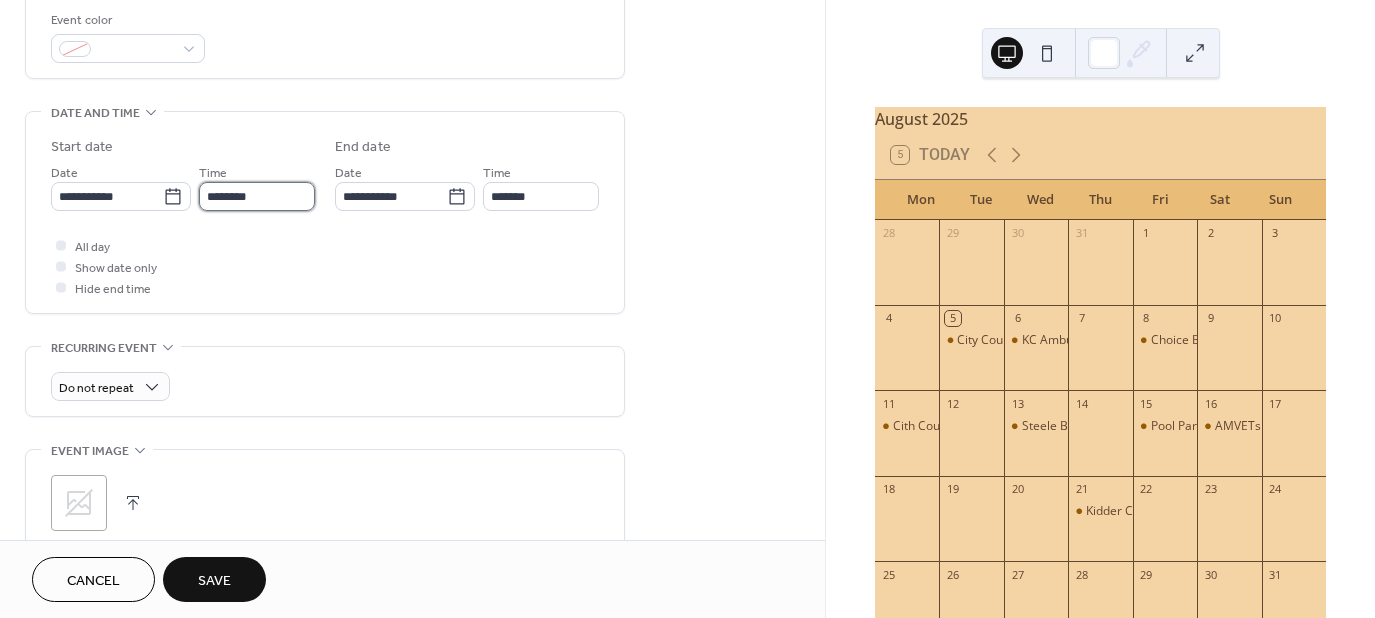 click on "********" at bounding box center (257, 196) 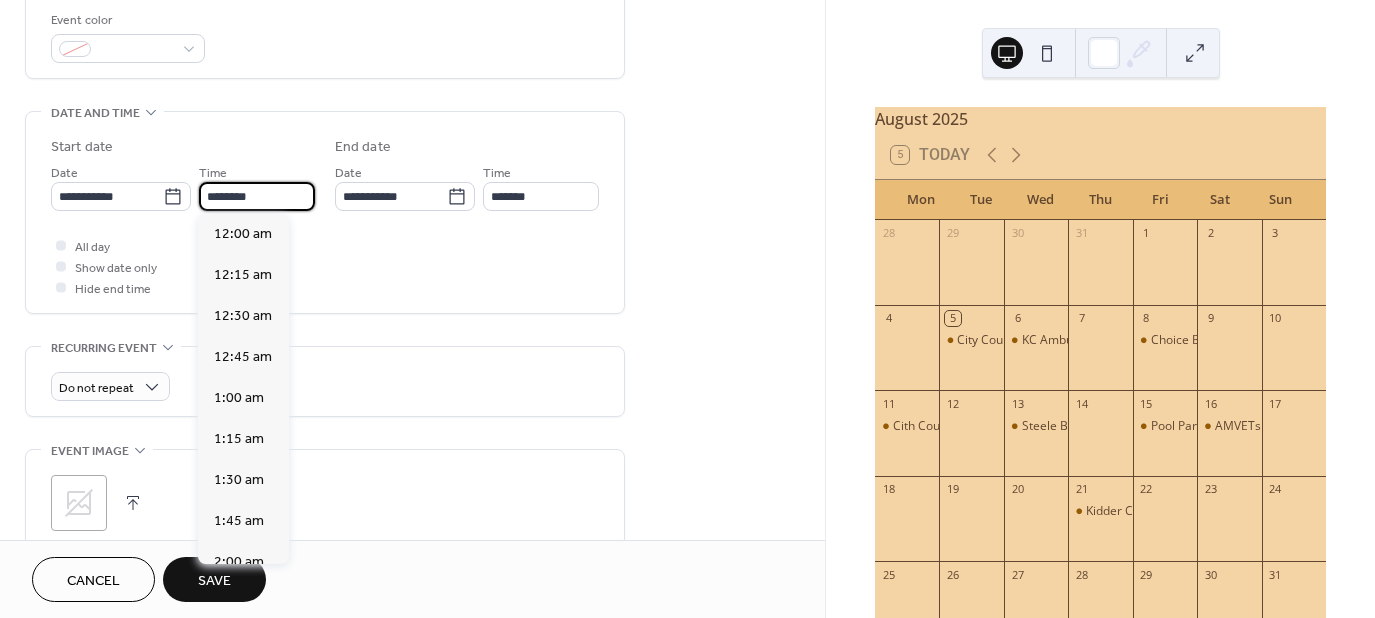 scroll, scrollTop: 1968, scrollLeft: 0, axis: vertical 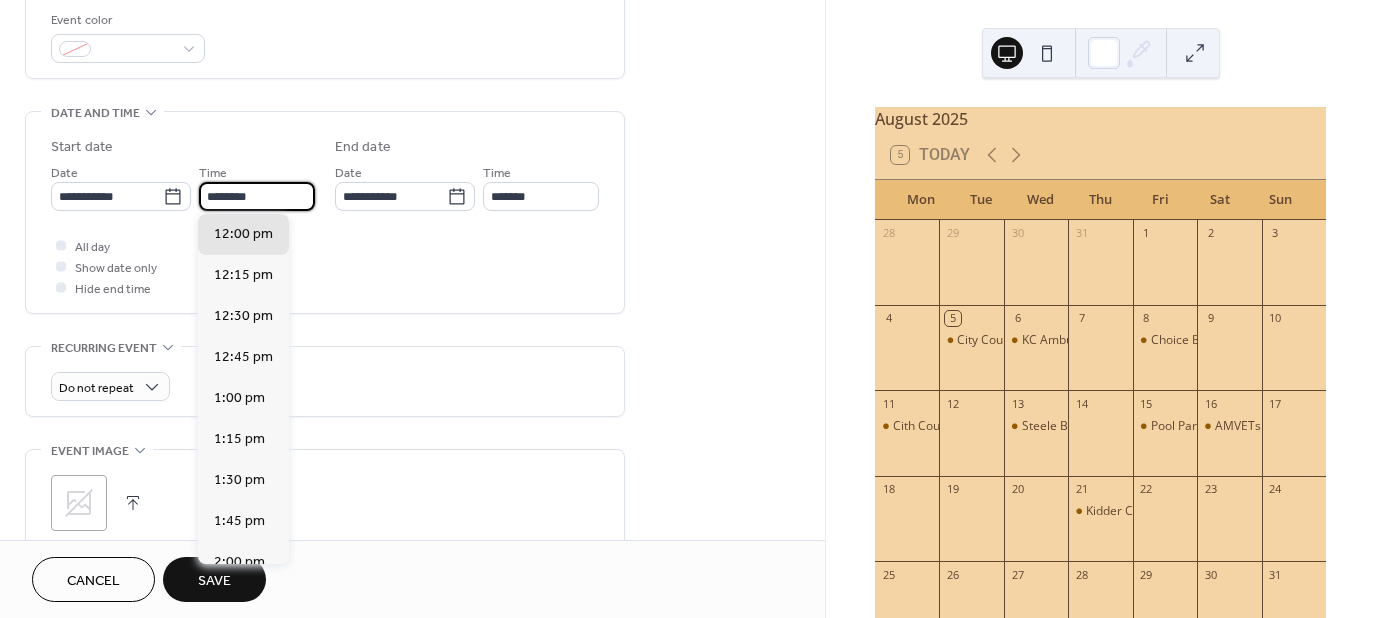 click on "********" at bounding box center [257, 196] 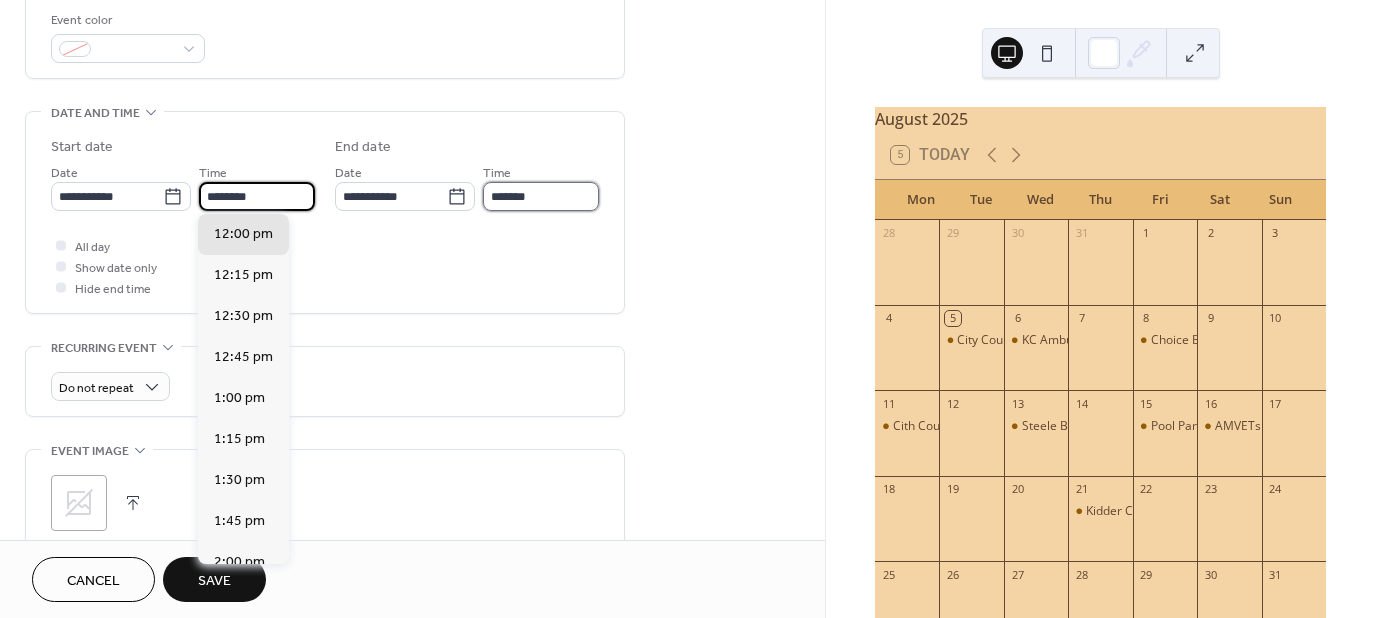 click on "*******" at bounding box center (541, 196) 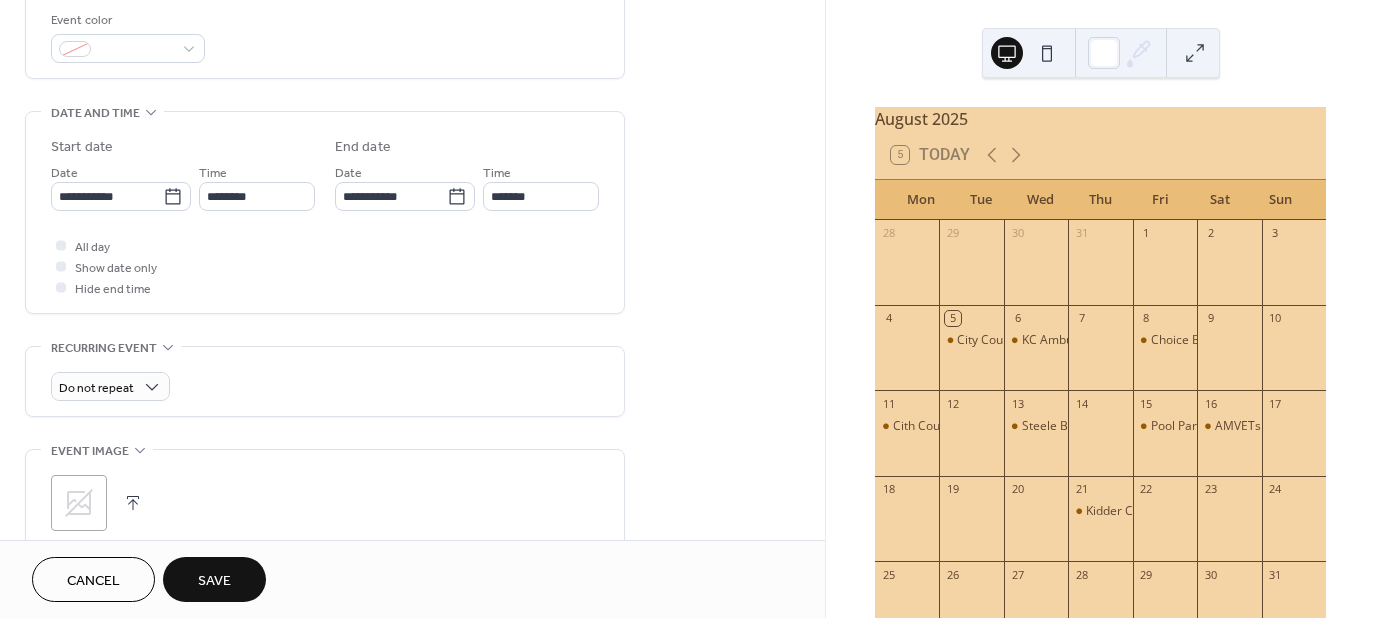 click on "**********" at bounding box center [412, 300] 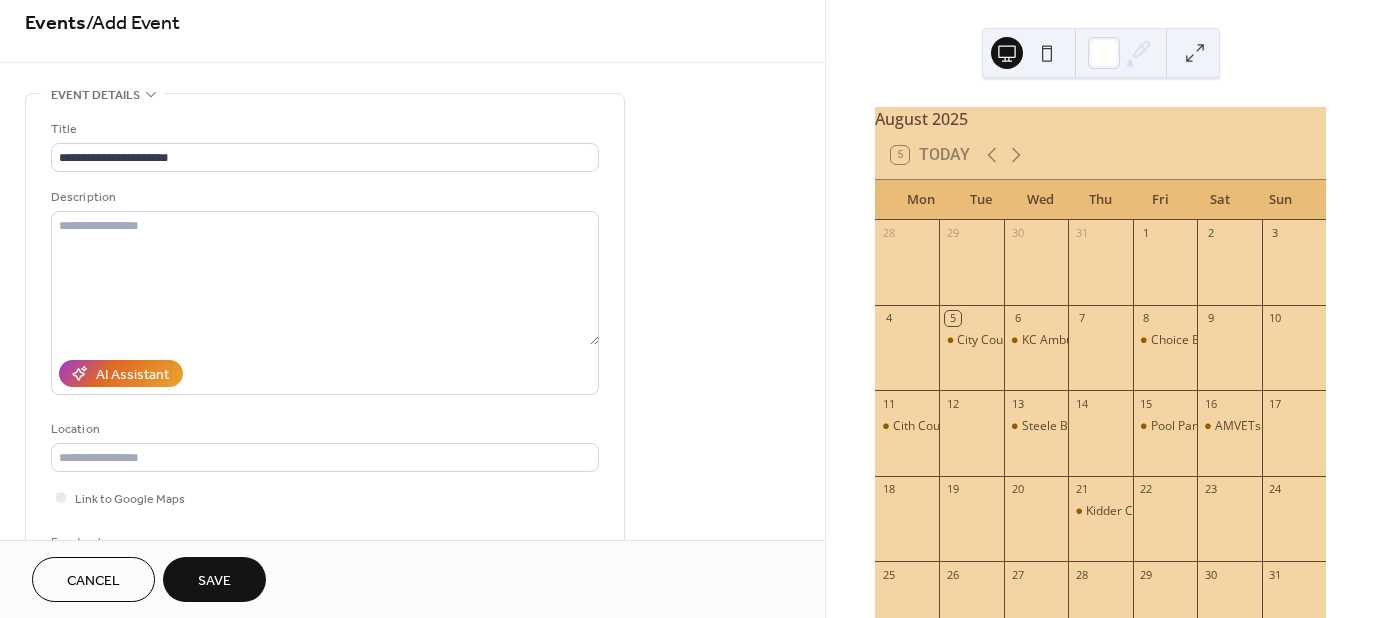 scroll, scrollTop: 0, scrollLeft: 0, axis: both 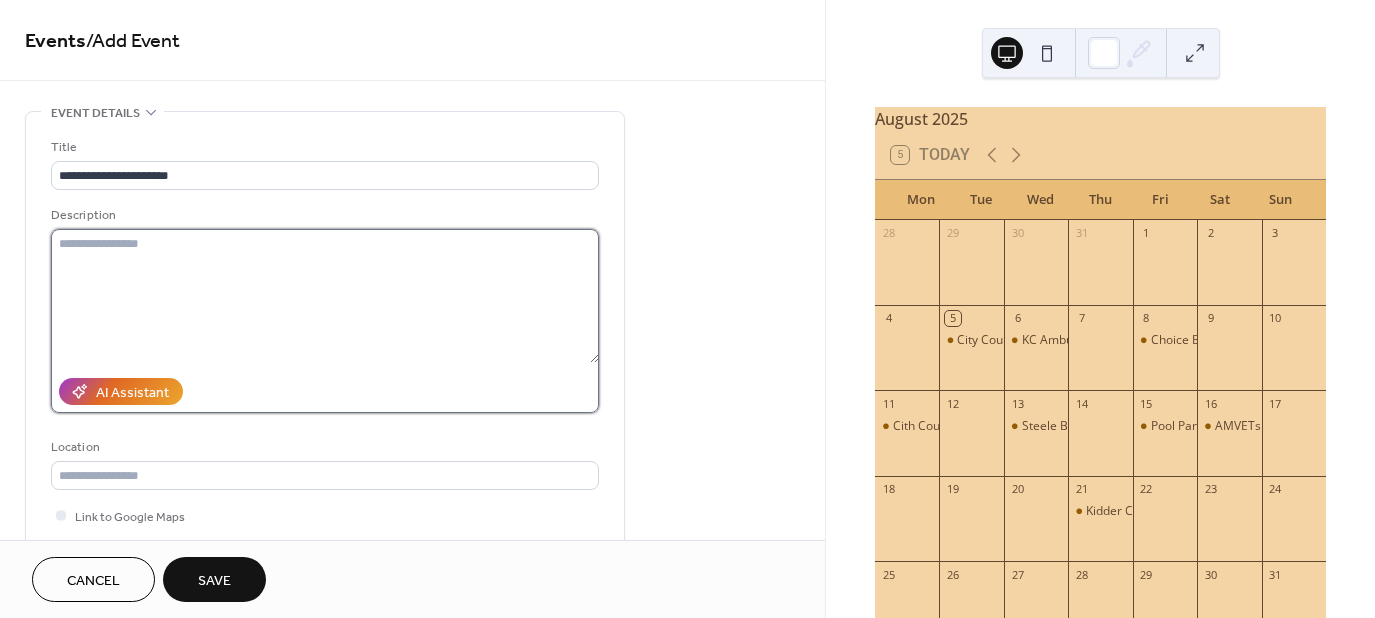 click at bounding box center (325, 296) 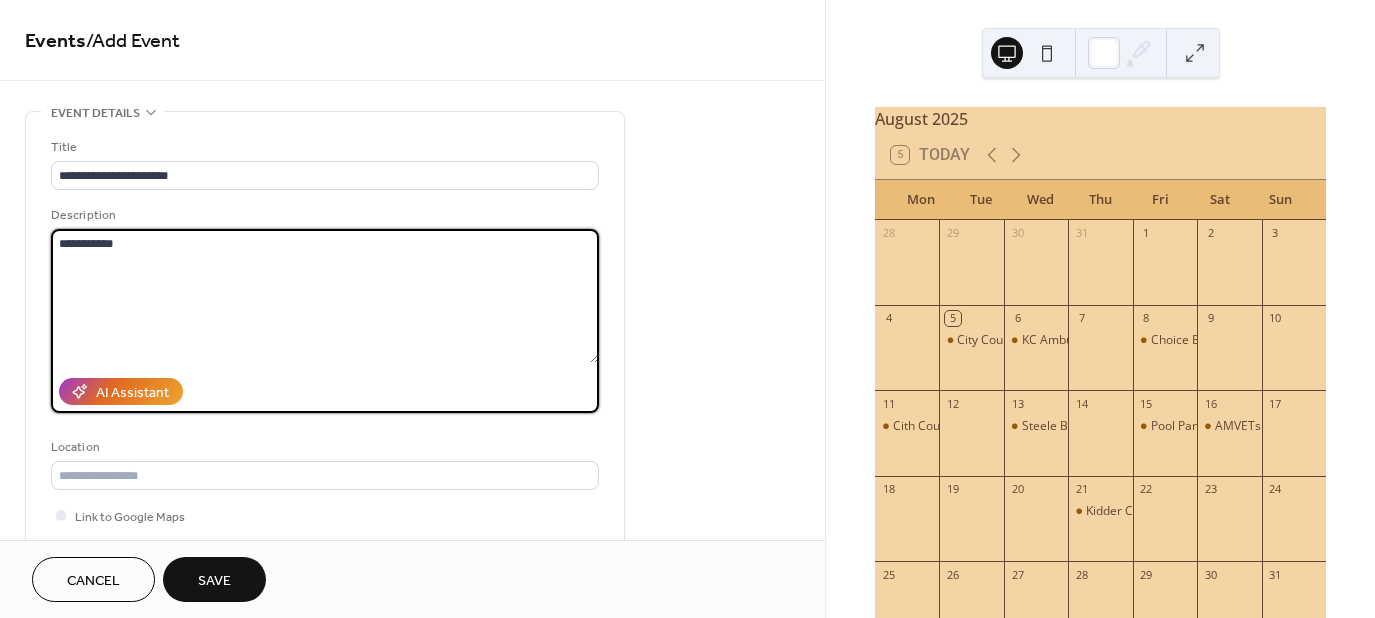 type on "**********" 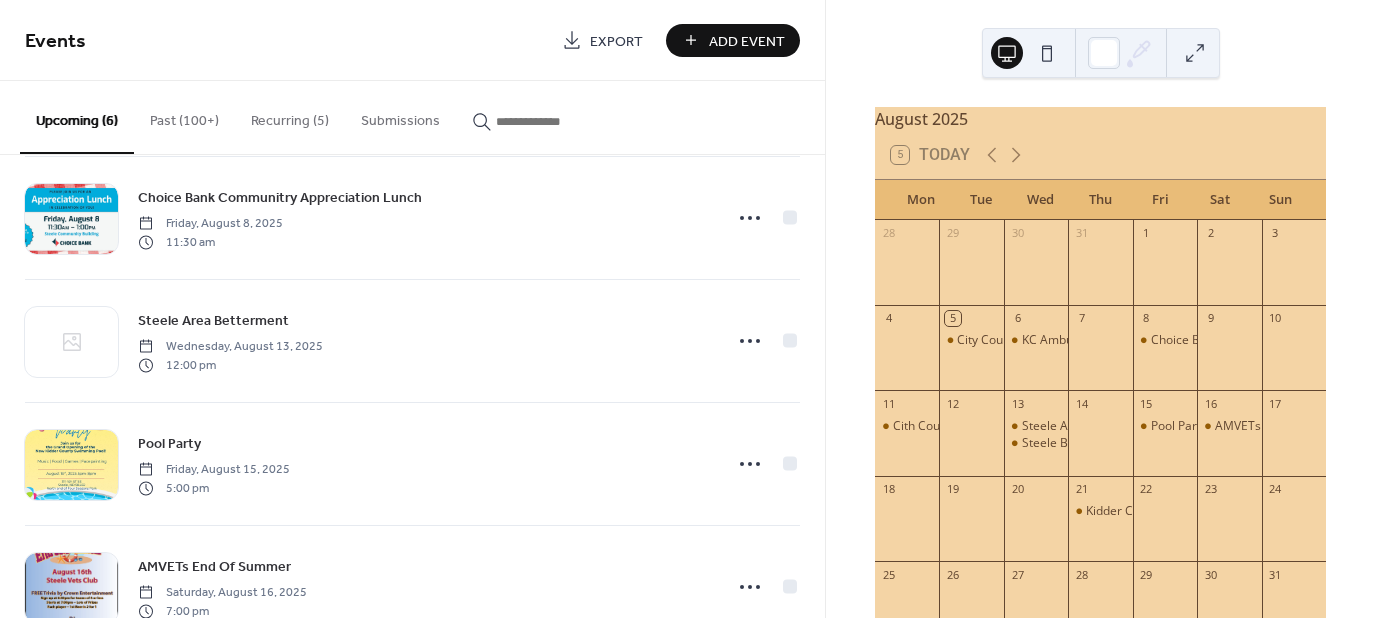 scroll, scrollTop: 332, scrollLeft: 0, axis: vertical 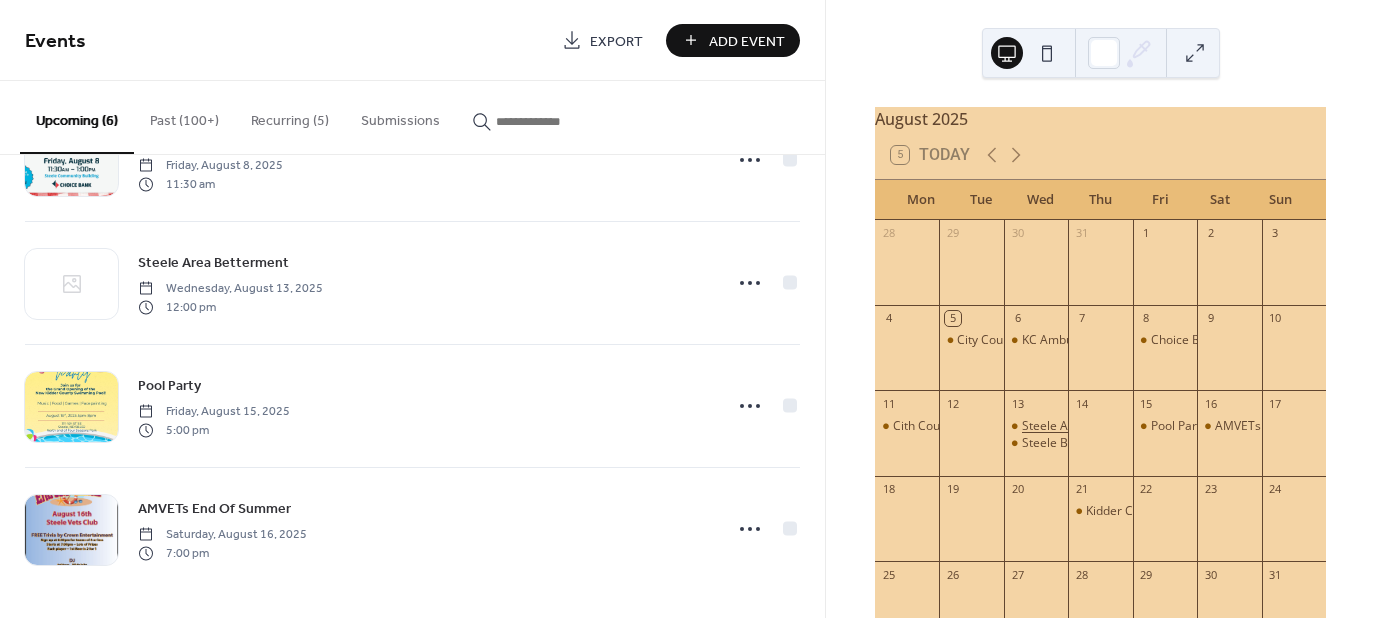 click on "Steele Area Betterment" at bounding box center (1088, 426) 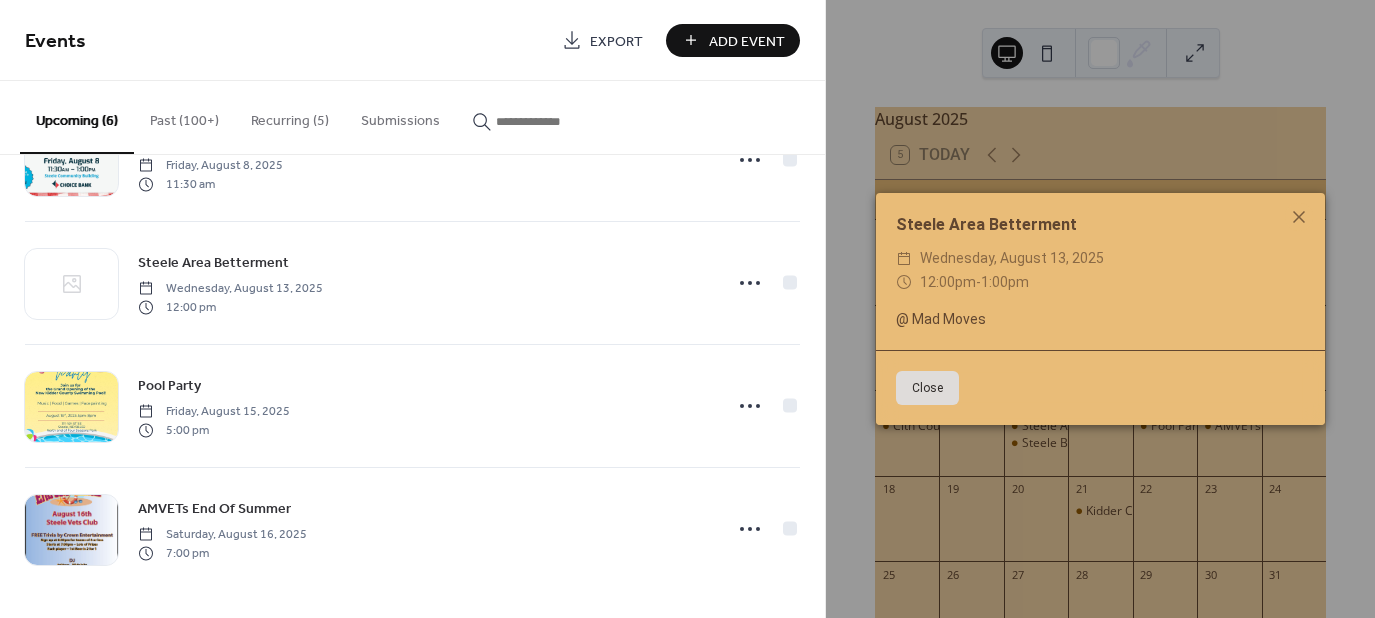 click on "Close" at bounding box center (927, 388) 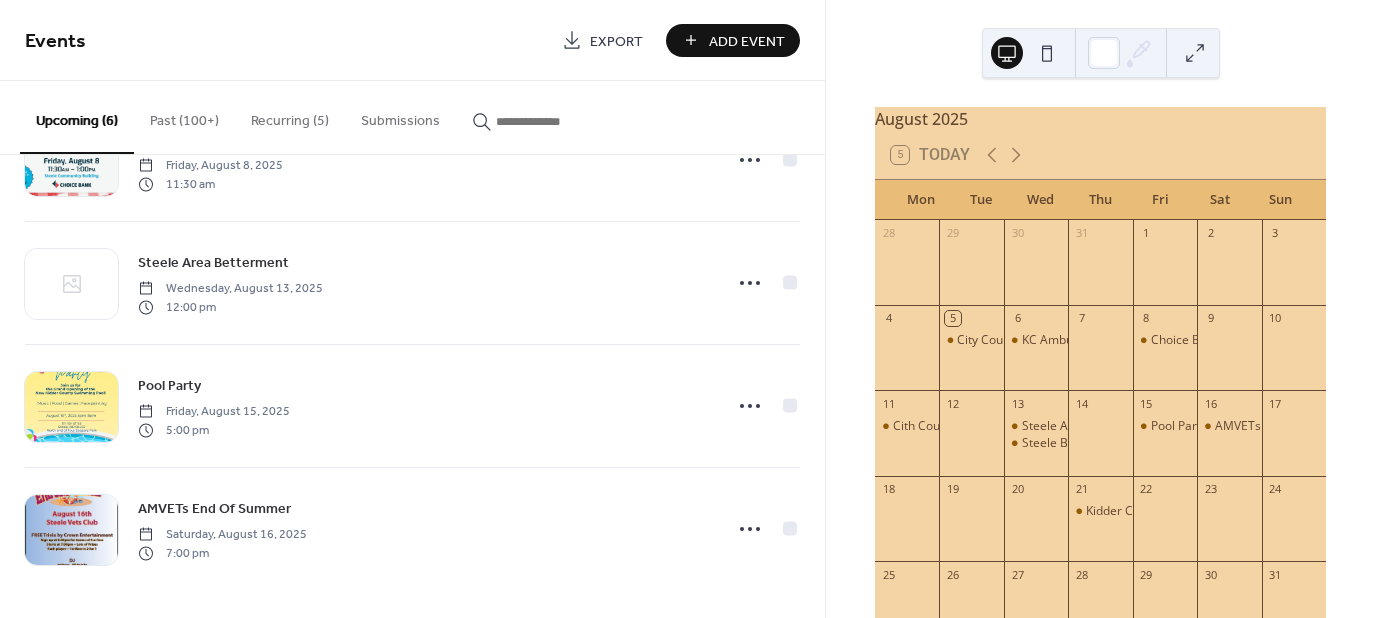 click on "Events Export Add Event Upcoming (6) Past (100+) Recurring (5) Submissions City Council Tuesday, August 5, 2025 7:00 pm KC Ambulance Family Fun Night Wednesday, August 6, 2025 6:00 pm Choice Bank Communitry Appreciation Lunch Friday, August 8, 2025 11:30 am Steele Area Betterment Wednesday, August 13, 2025 12:00 pm Pool Party Friday, August 15, 2025 5:00 pm AMVETs End Of Summer Saturday, August 16, 2025 7:00 pm Cancel August 2025 5 Today Mon Tue Wed Thu Fri Sat Sun 28 29 30 31 1 2 3 4 5 City Council 6 KC Ambulance Family Fun Night 7 8 Choice Bank Communitry Appreciation Lunch 9 10 11 Cith Council Meeting 12 13 Steele Area Betterment Steele Betterment Group 14 15 Pool Party 16 AMVETs End Of Summer 17 18 19 20 21 Kidder County Council on Aging Board Meeting 22 23 24 25 26 27 28 29 30 31 1 2 3 4 5 6 7 Events Calendar - Events List" at bounding box center [687, 309] 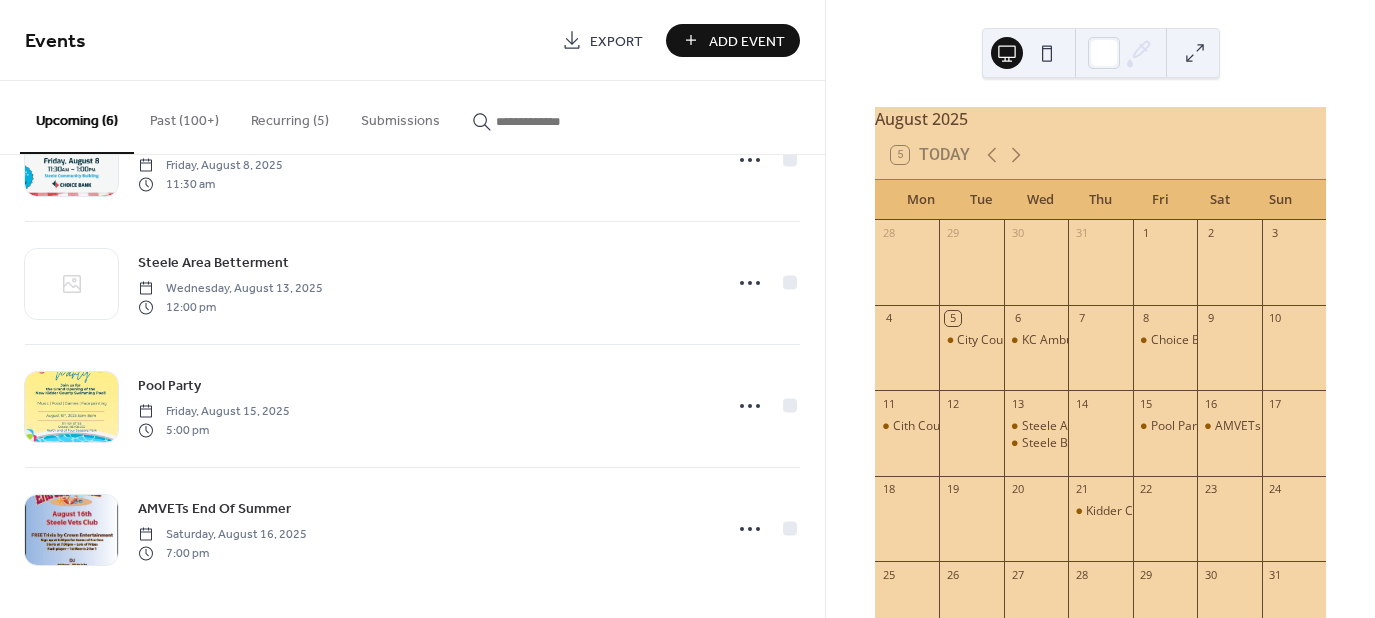 click on "Upcoming (6)" at bounding box center [77, 117] 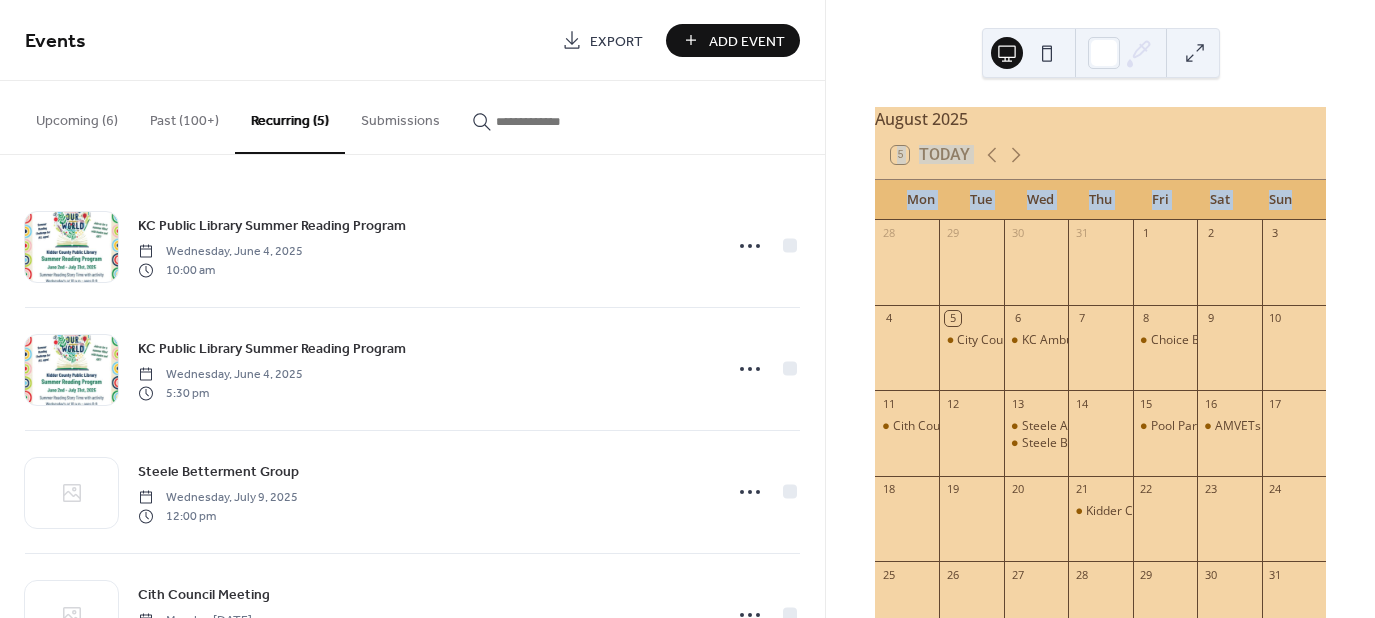 drag, startPoint x: 1367, startPoint y: 116, endPoint x: 1372, endPoint y: 204, distance: 88.14193 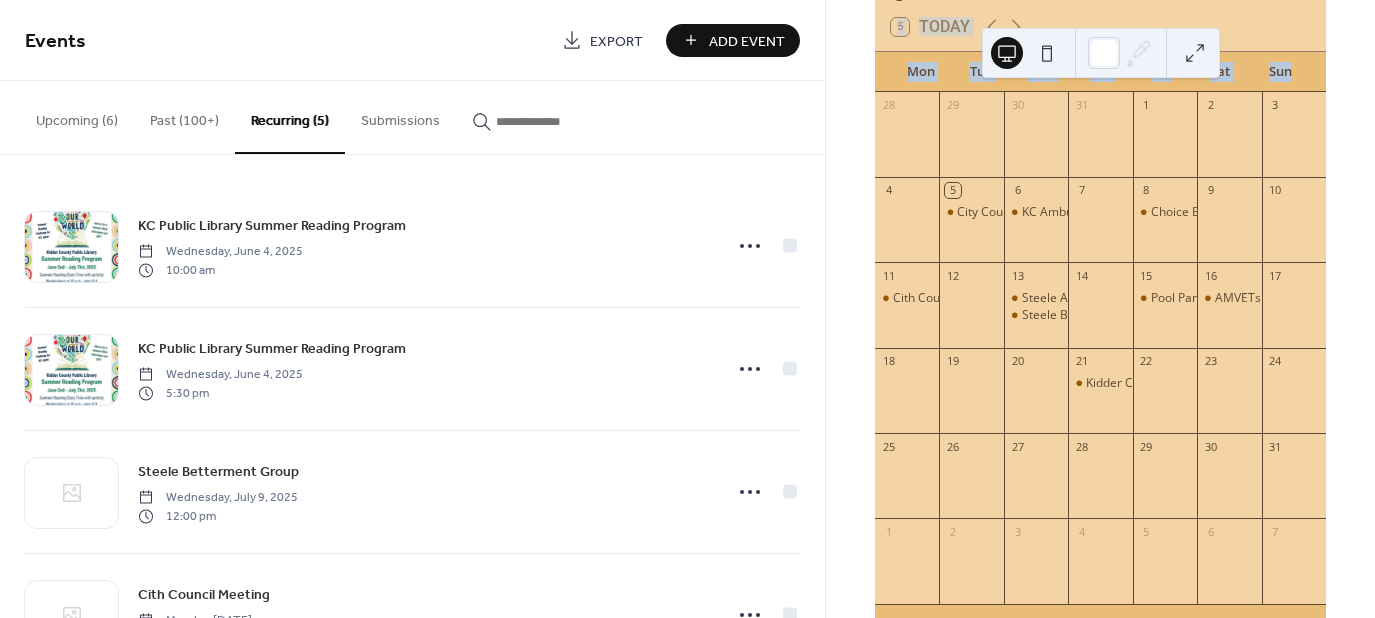 scroll, scrollTop: 172, scrollLeft: 0, axis: vertical 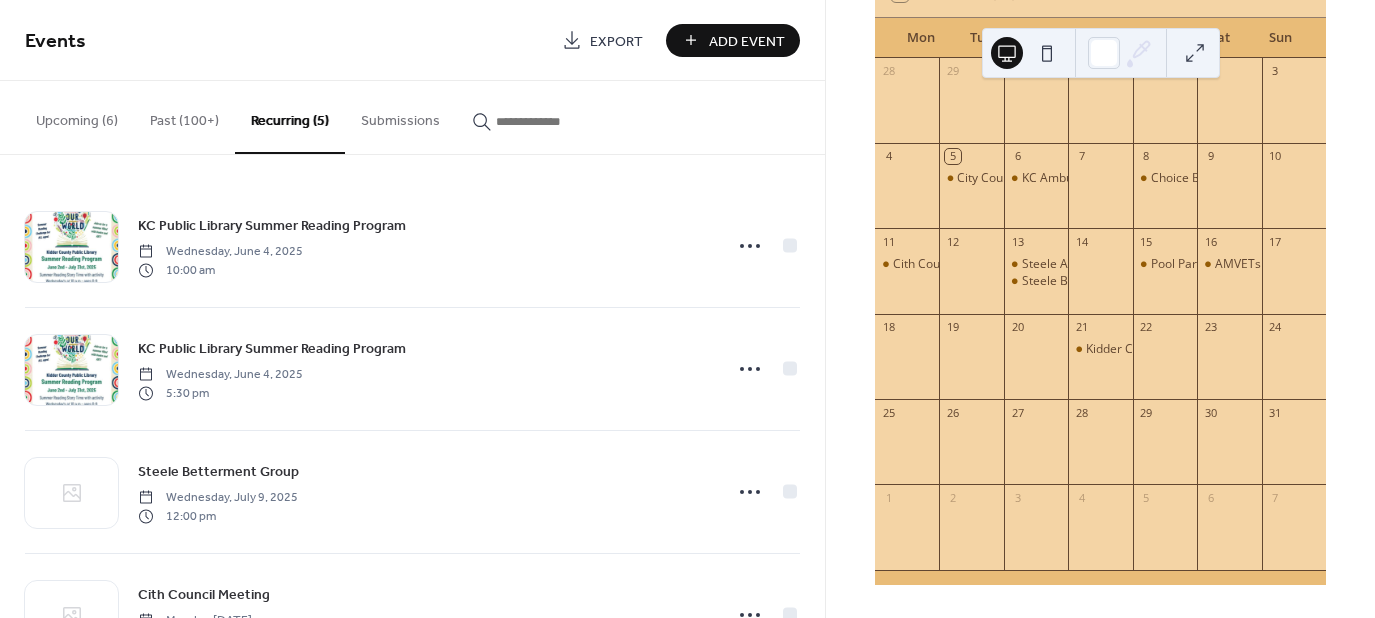 click on "August 2025 5 Today Mon Tue Wed Thu Fri Sat Sun 28 29 30 31 1 2 3 4 5 City Council 6 KC Ambulance Family Fun Night 7 8 Choice Bank Communitry Appreciation Lunch 9 10 11 Cith Council Meeting 12 13 Steele Area Betterment Steele Betterment Group 14 15 Pool Party 16 AMVETs End Of Summer 17 18 19 20 21 Kidder County Council on Aging Board Meeting 22 23 24 25 26 27 28 29 30 31 1 2 3 4 5 6 7" at bounding box center (1100, 309) 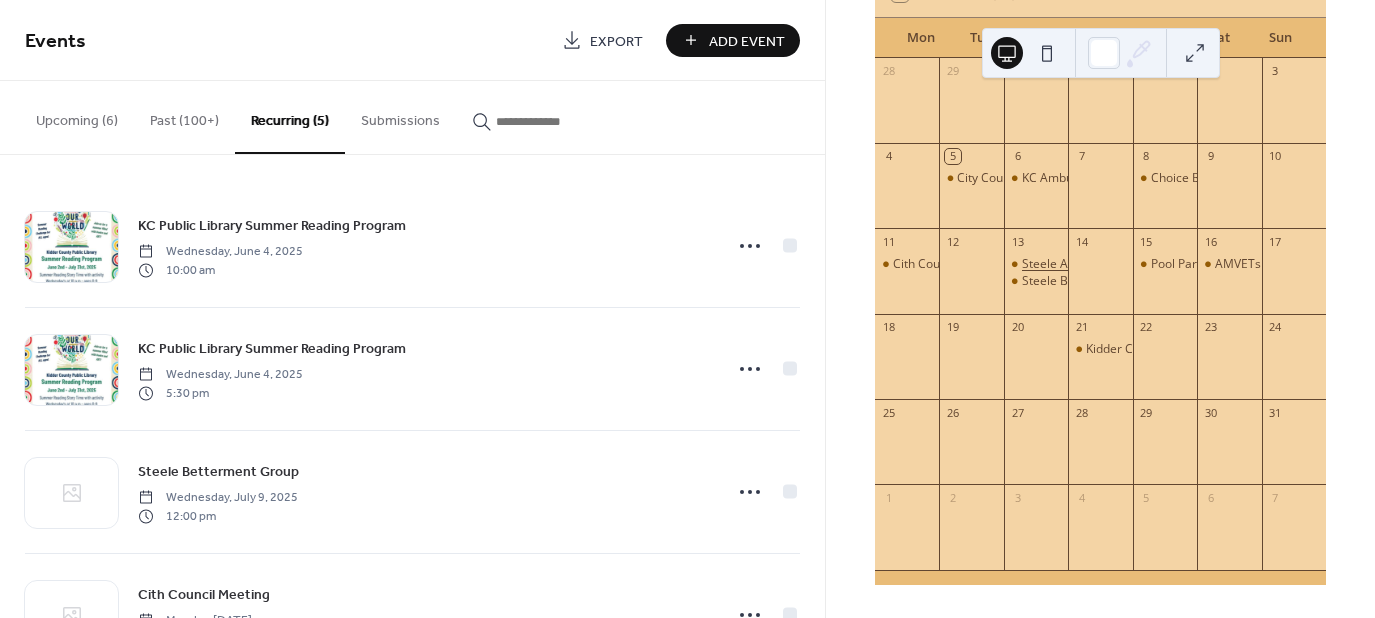 click on "Steele Area Betterment" at bounding box center (1088, 264) 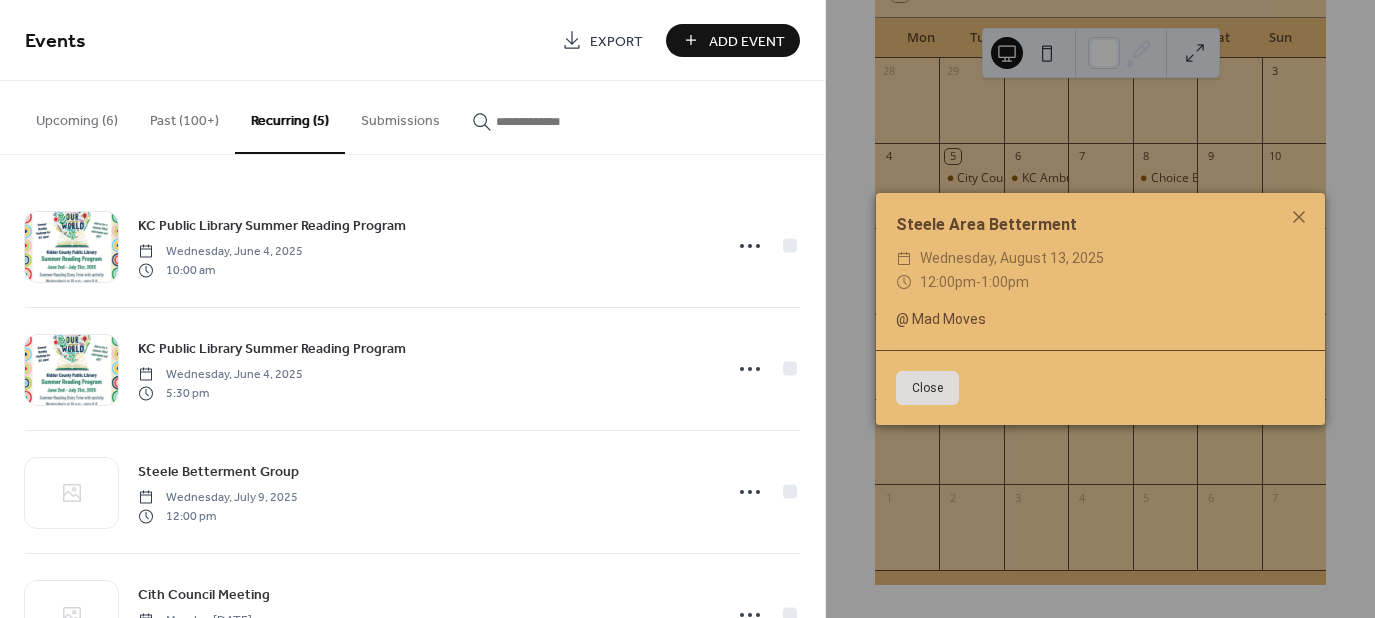 click on "Steele Area Betterment ​ Wednesday, August 13, 2025 ​ 12:00pm - 1:00pm @ Mad Moves Close" at bounding box center (1100, 309) 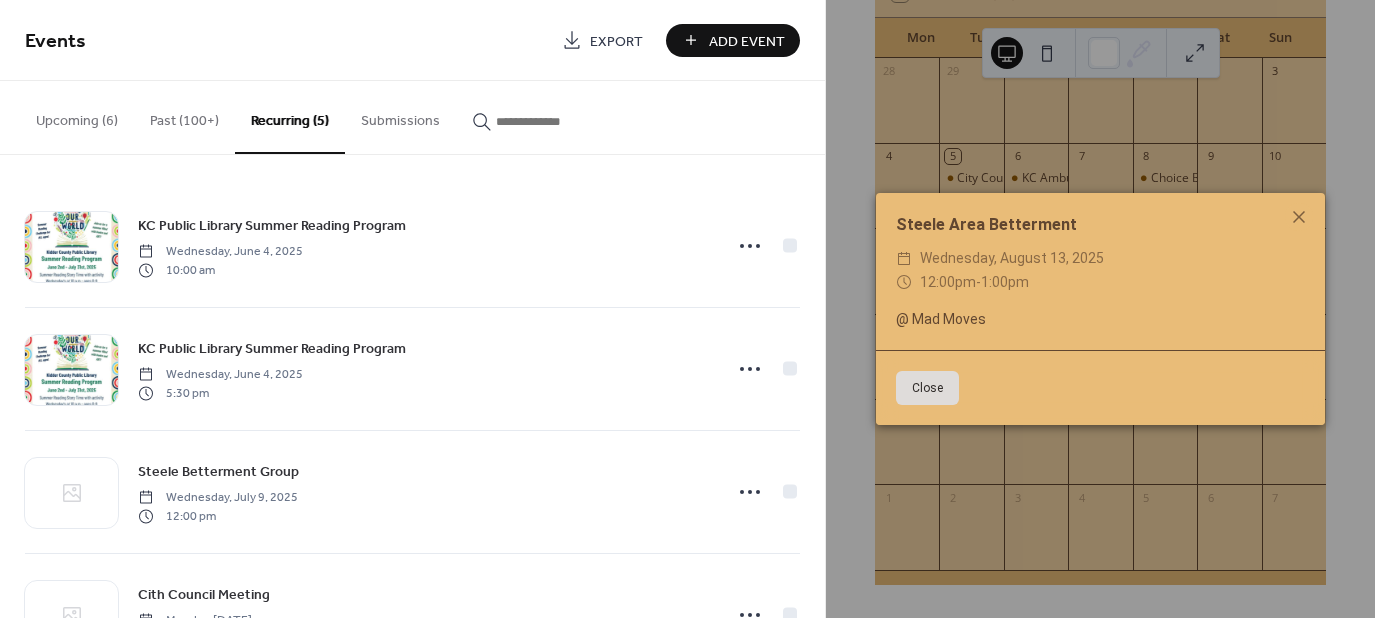 click on "Close" at bounding box center [927, 388] 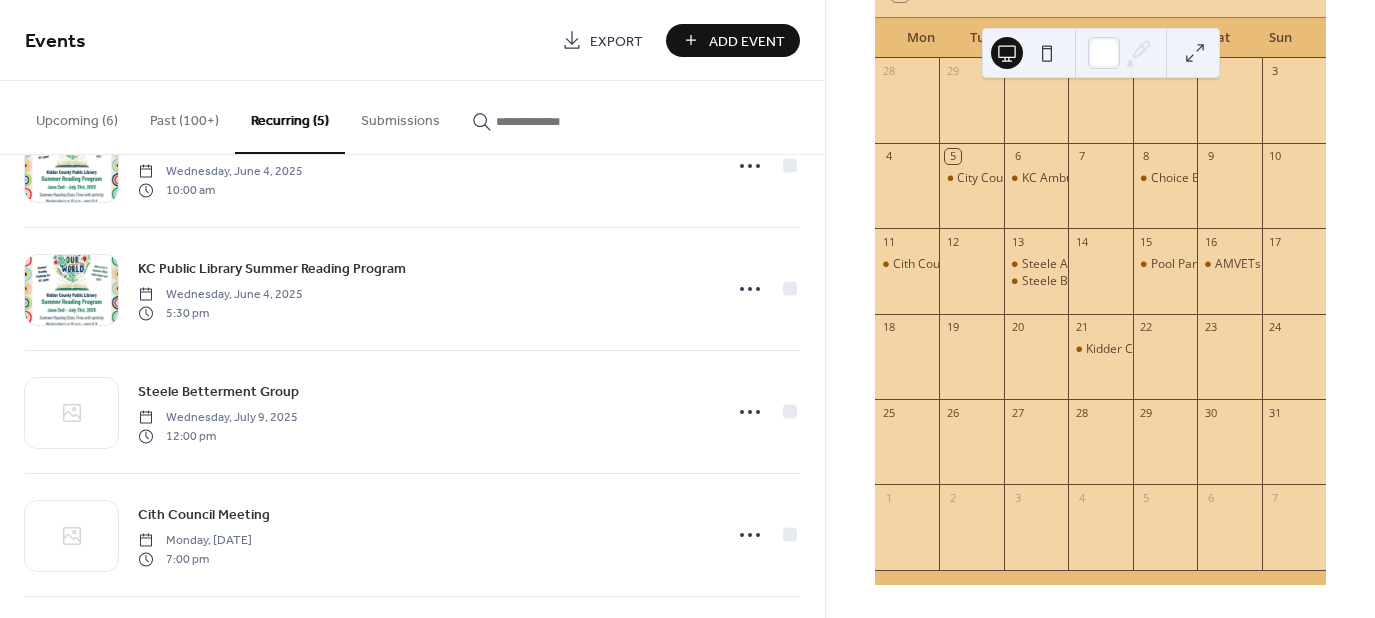 scroll, scrollTop: 0, scrollLeft: 0, axis: both 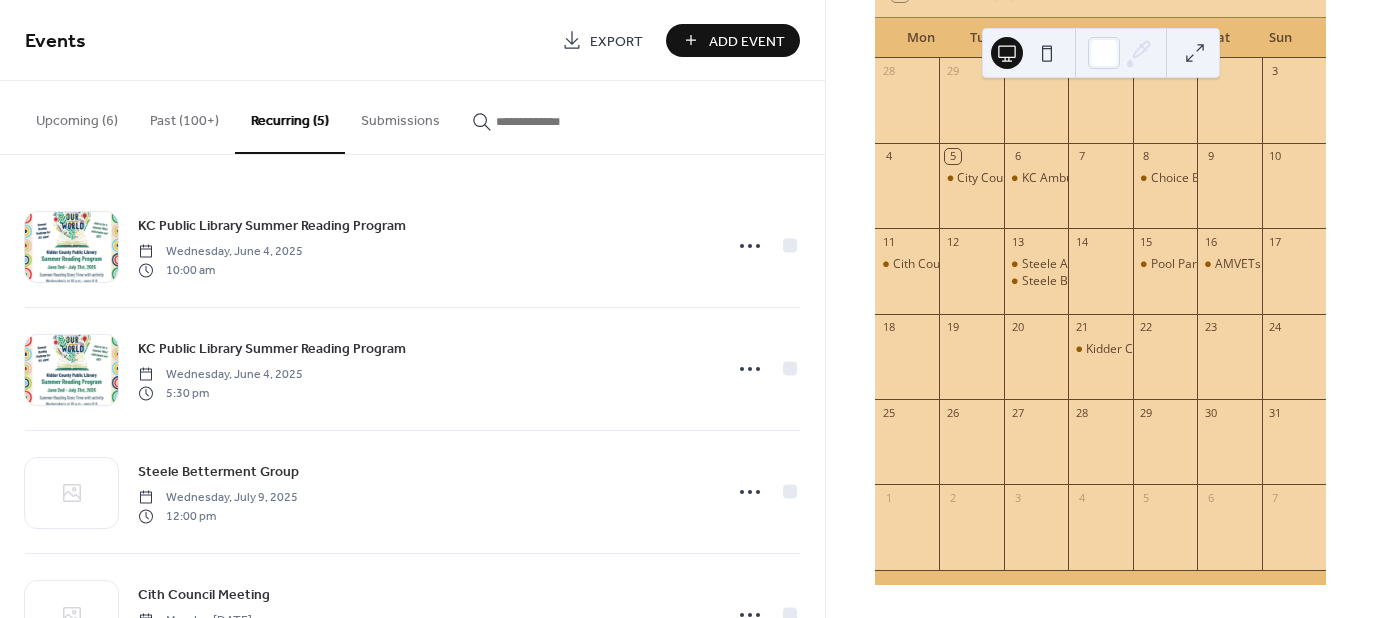 click on "Upcoming (6)" at bounding box center (77, 116) 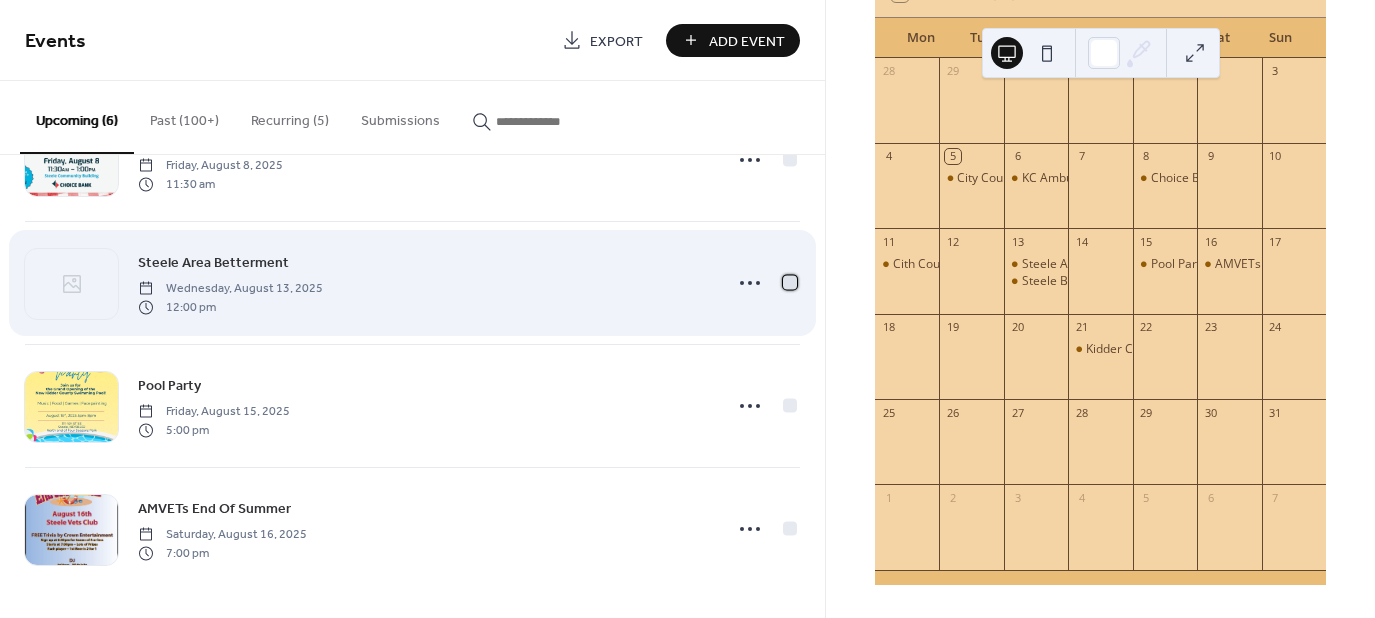 click at bounding box center (790, 282) 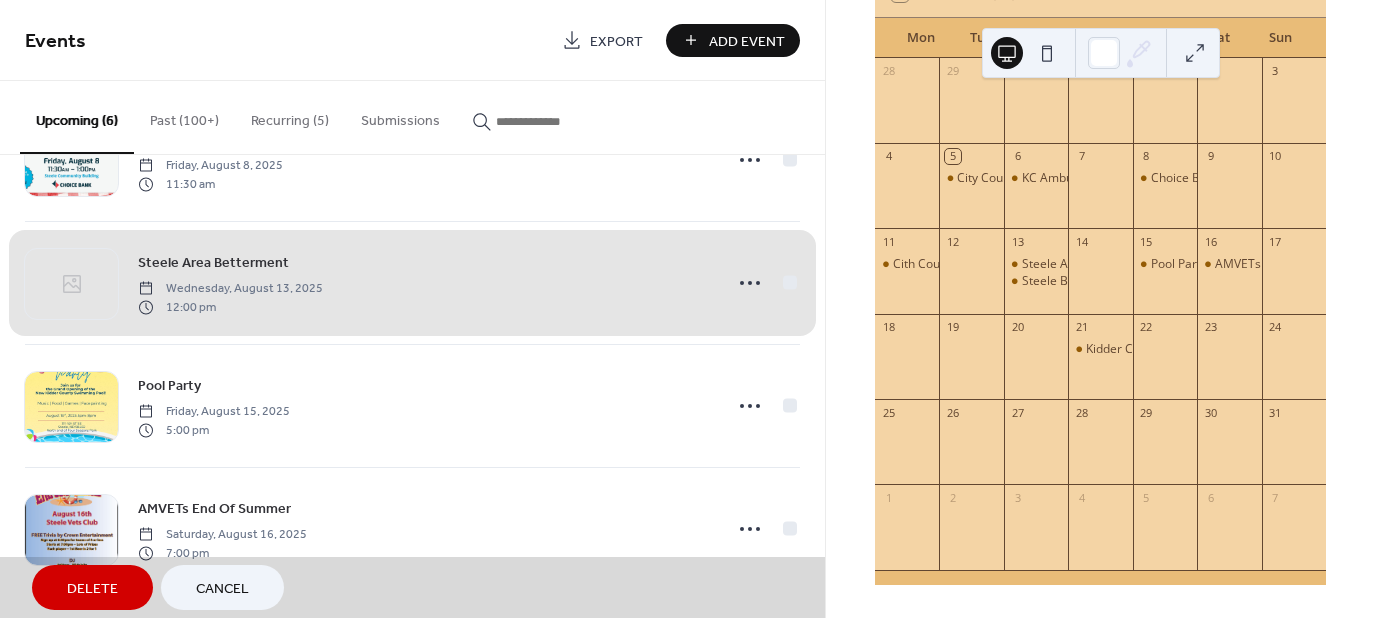 click on "Delete" at bounding box center [92, 589] 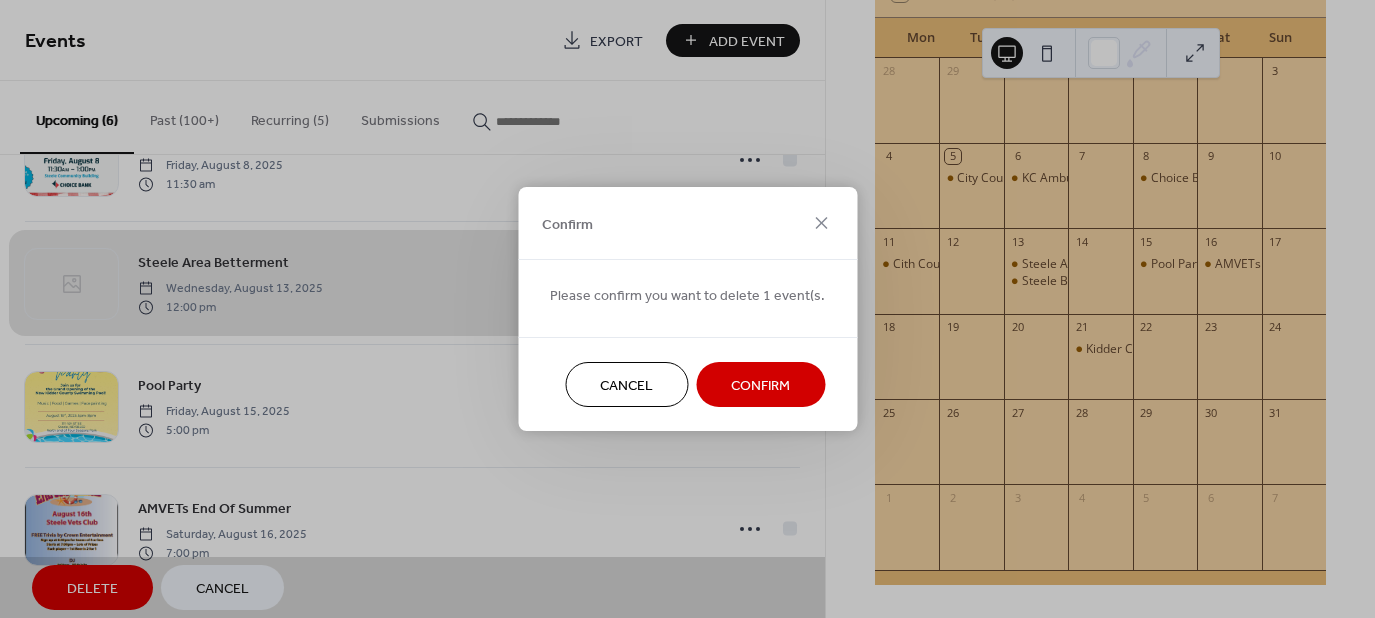 click on "Confirm" at bounding box center (760, 386) 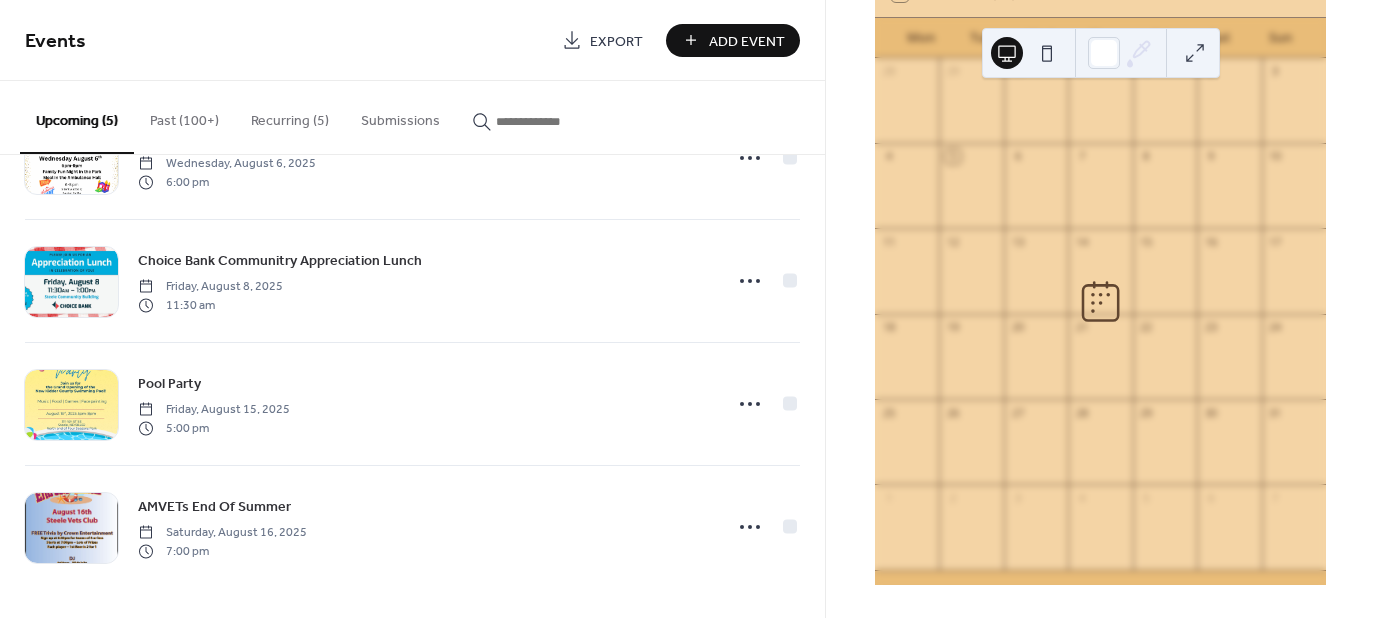 scroll, scrollTop: 209, scrollLeft: 0, axis: vertical 